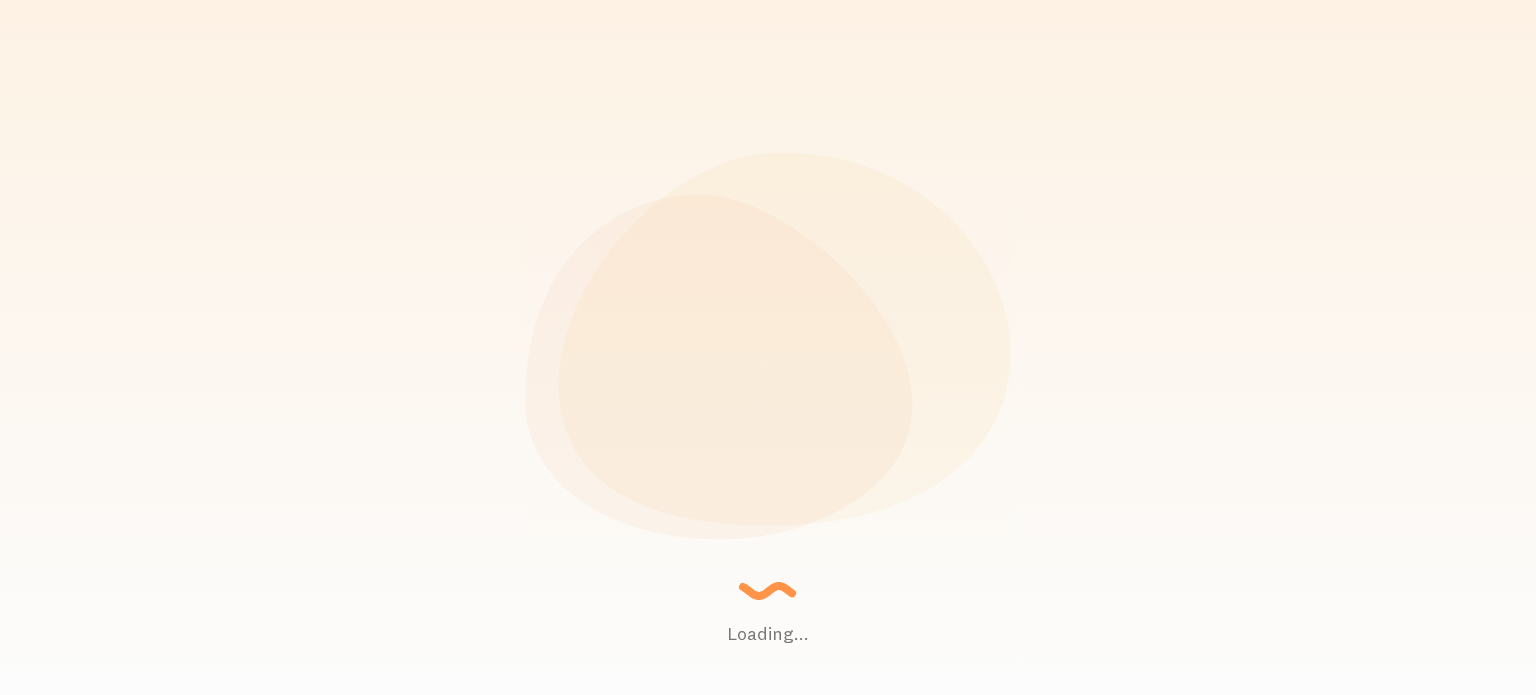 scroll, scrollTop: 0, scrollLeft: 0, axis: both 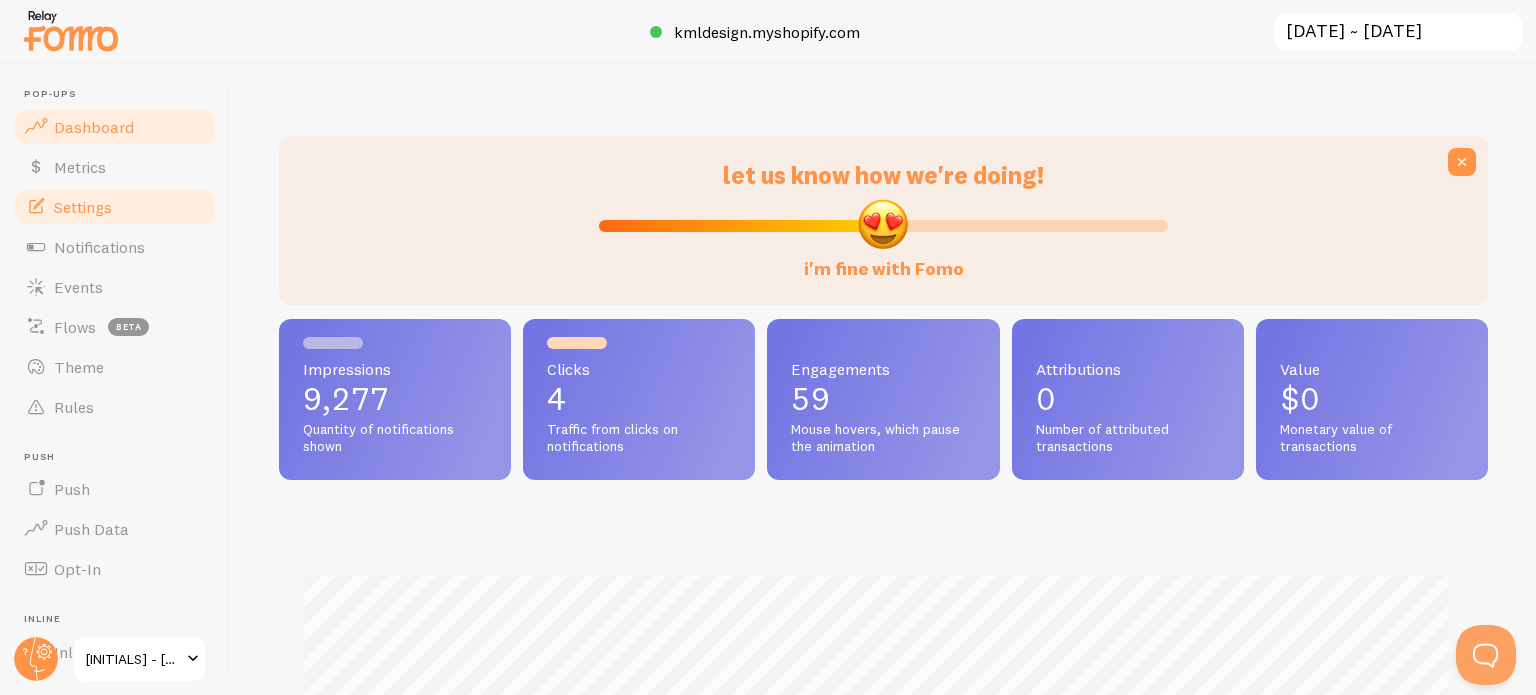 click on "Settings" at bounding box center (83, 207) 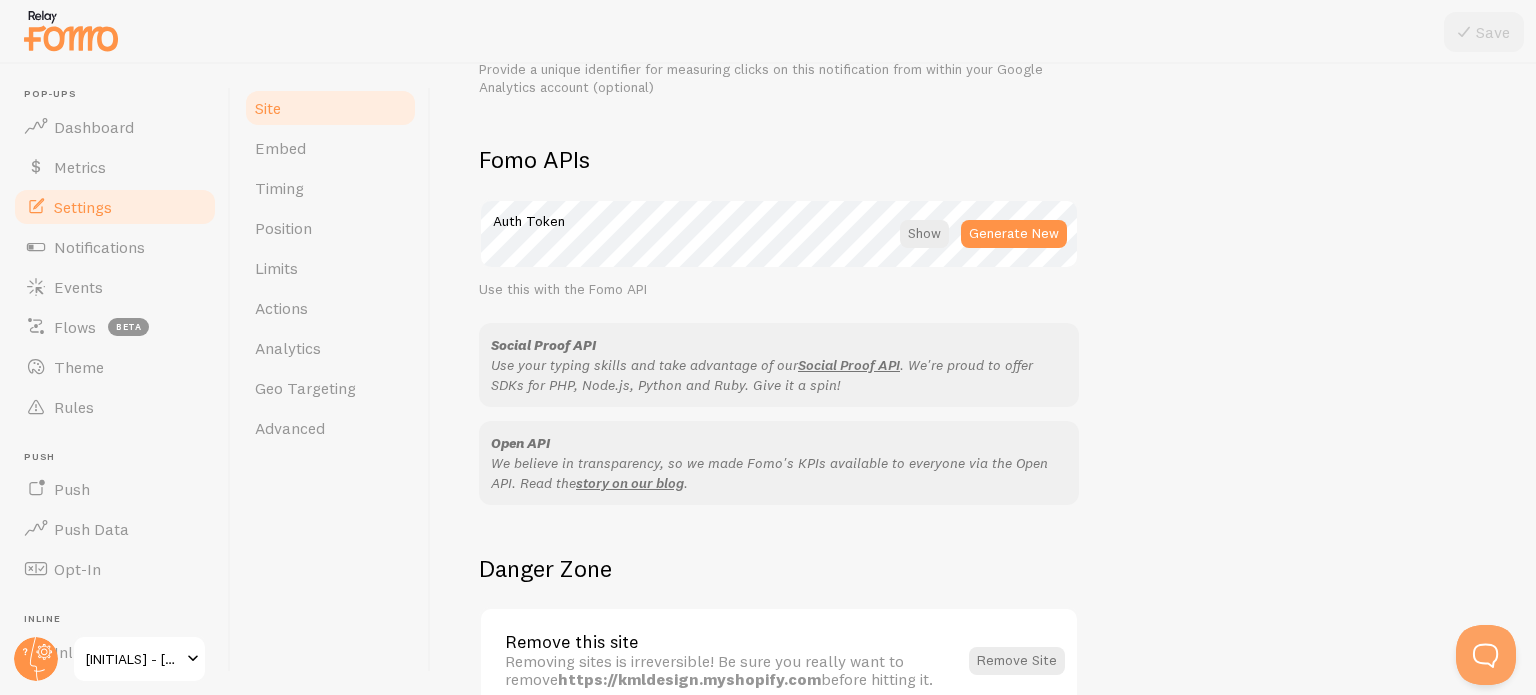 scroll, scrollTop: 1191, scrollLeft: 0, axis: vertical 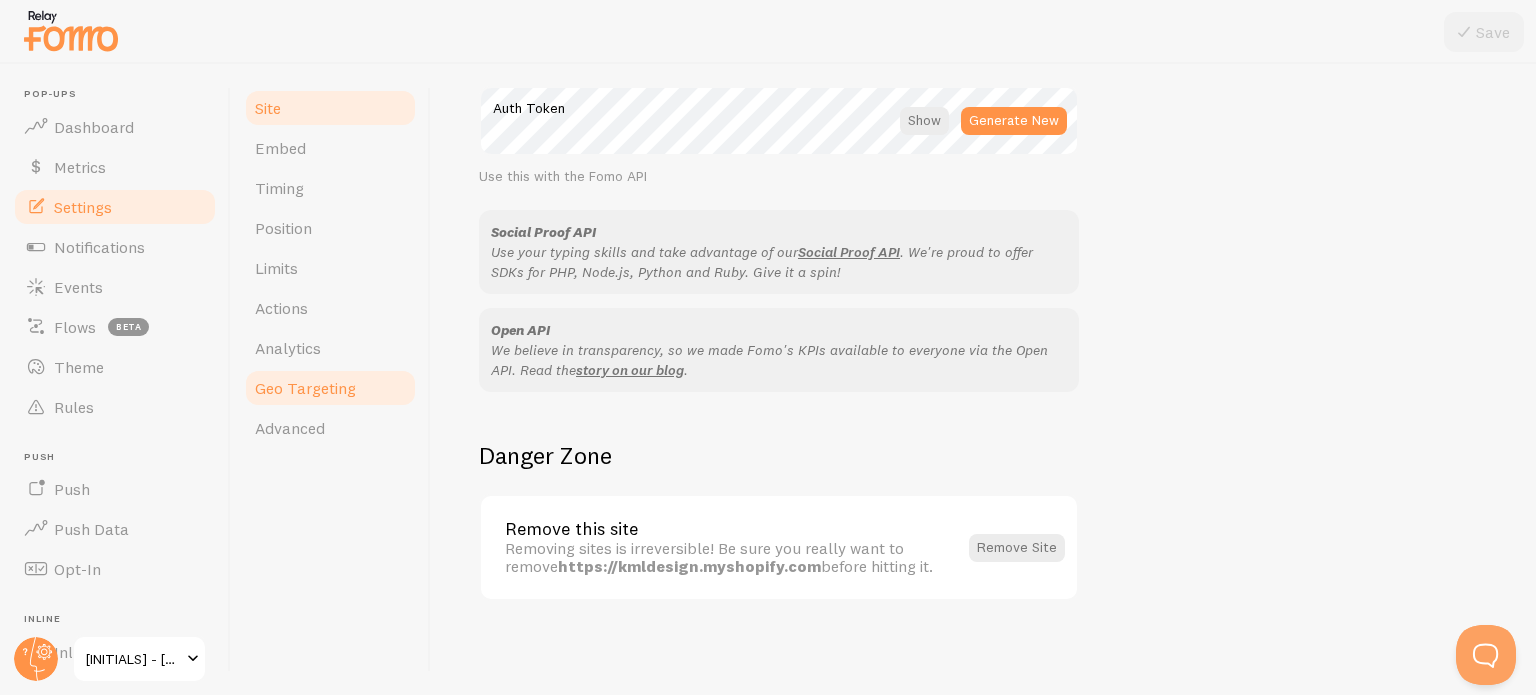 click on "Geo Targeting" at bounding box center (305, 388) 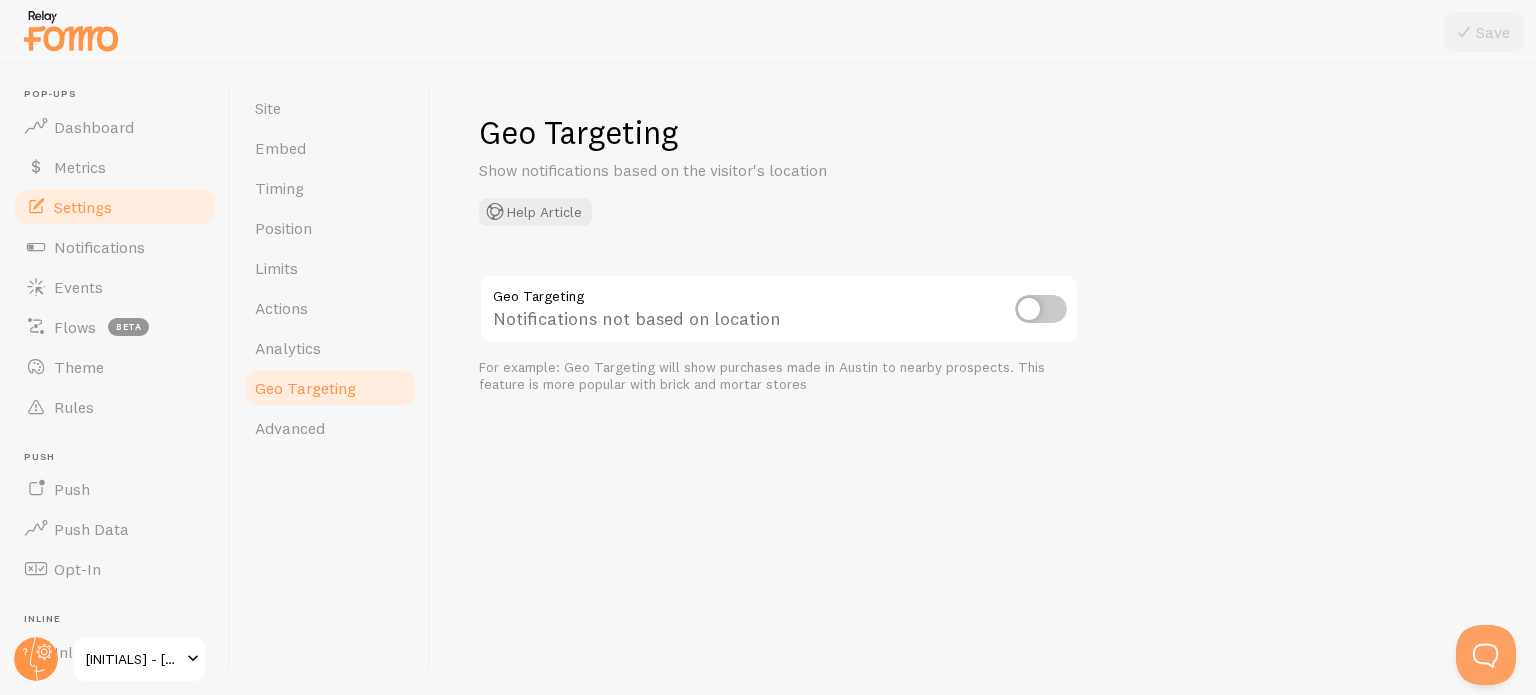 scroll, scrollTop: 0, scrollLeft: 0, axis: both 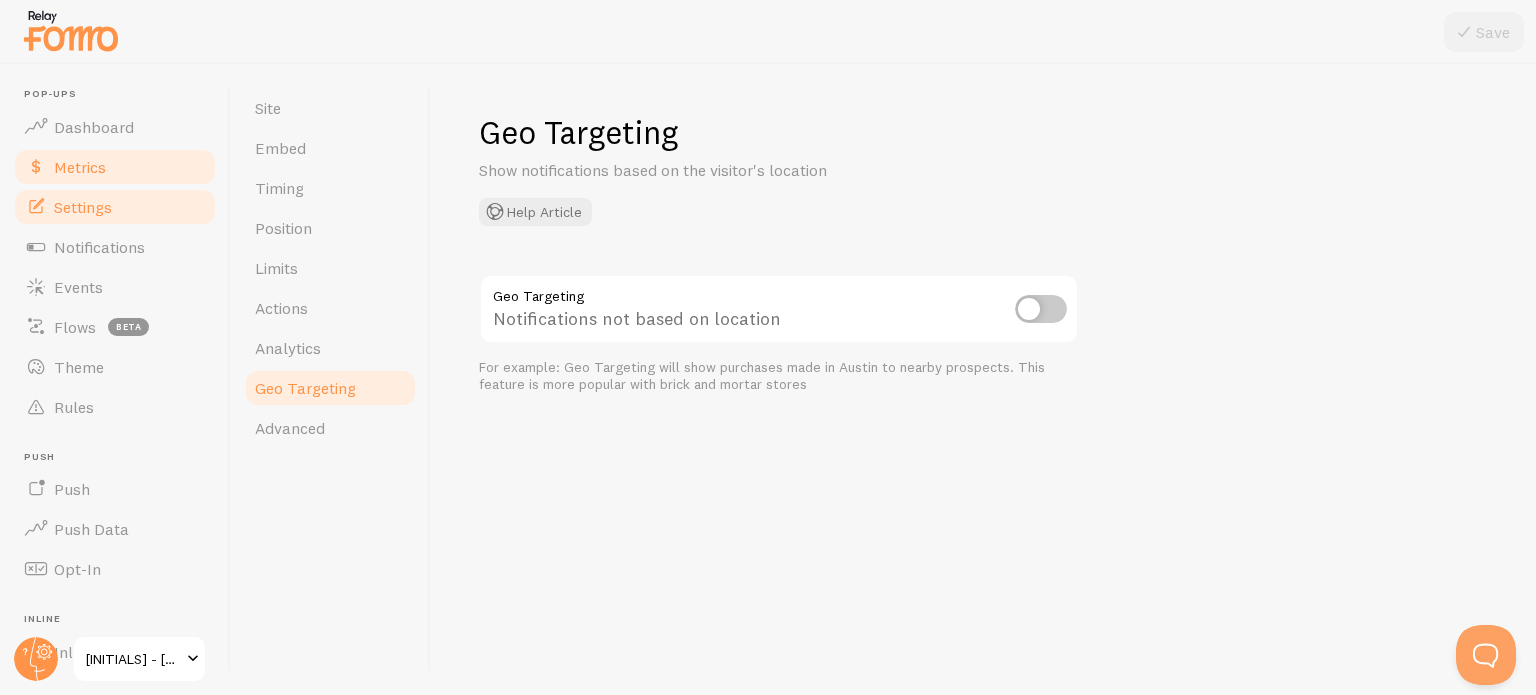 click on "Metrics" at bounding box center [80, 167] 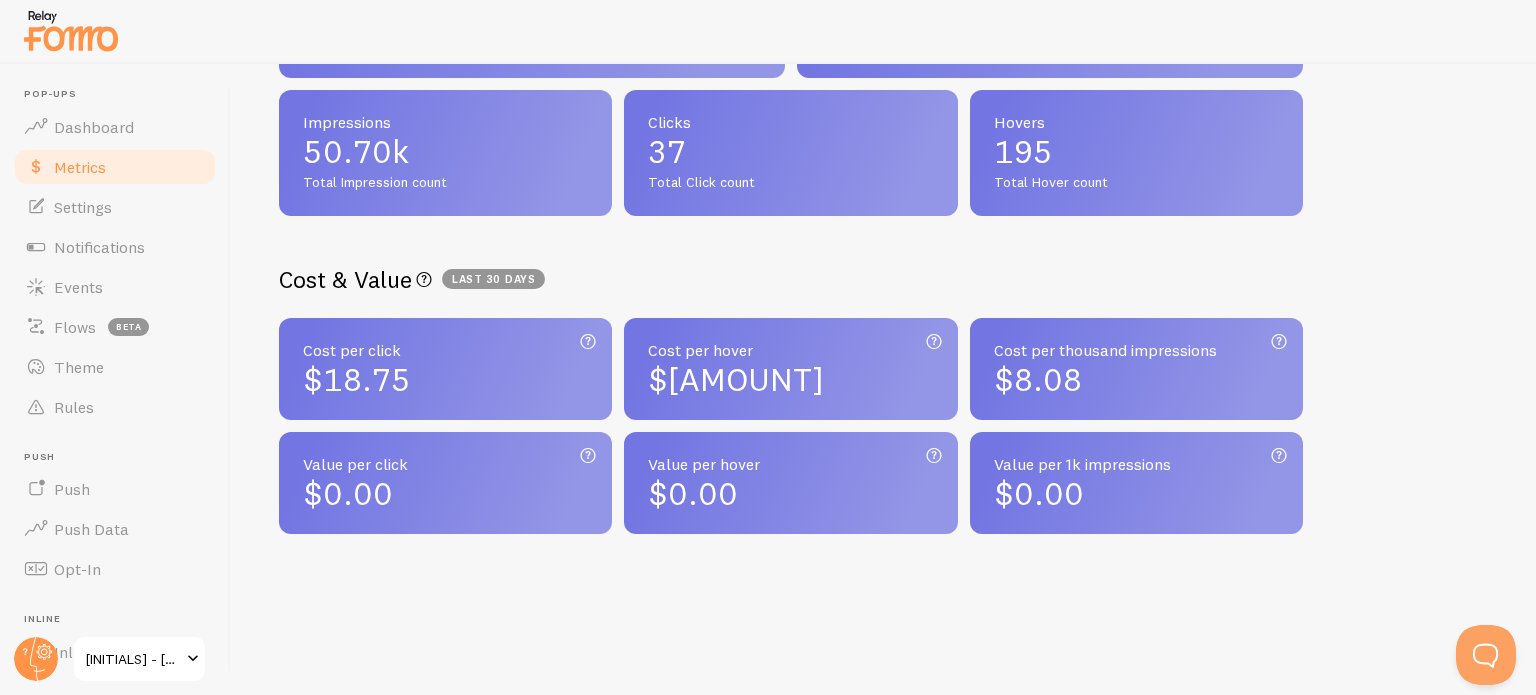 scroll, scrollTop: 597, scrollLeft: 0, axis: vertical 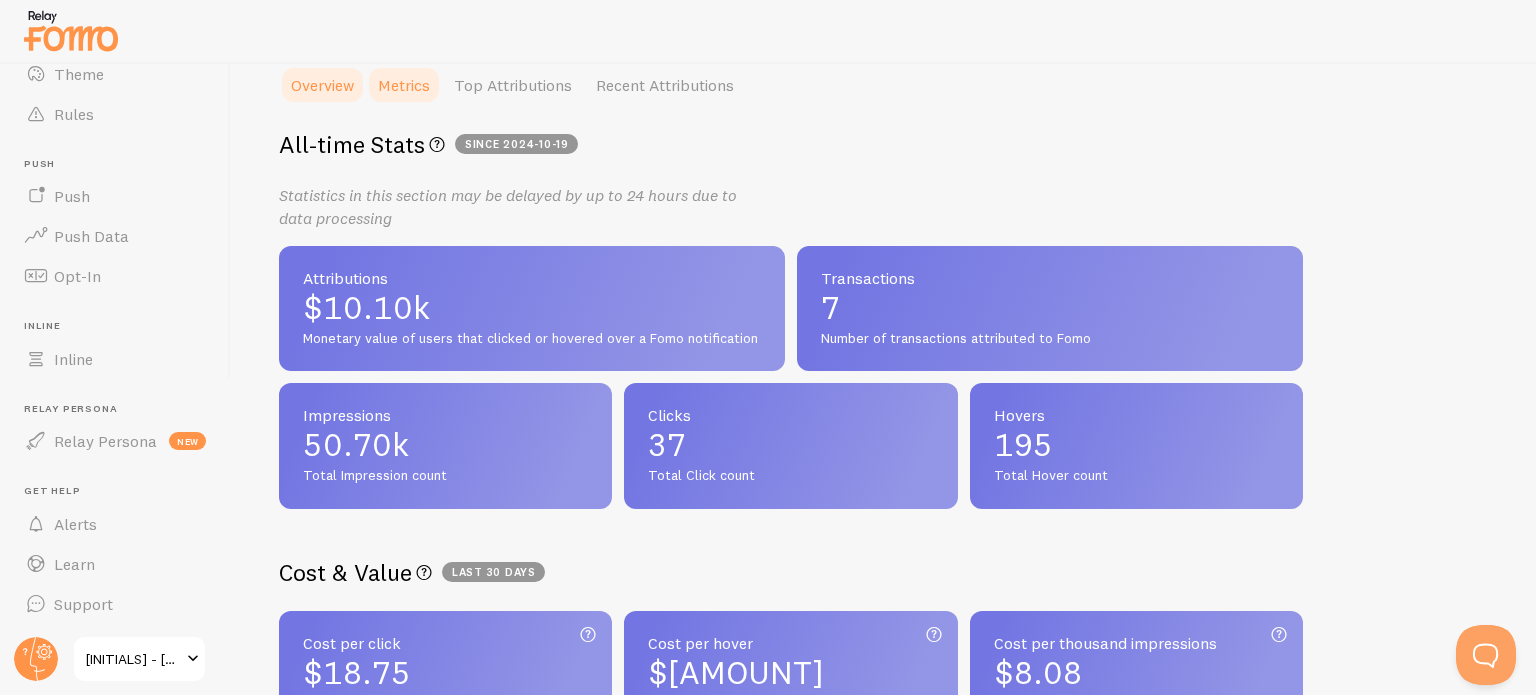 click on "Metrics" at bounding box center [404, 85] 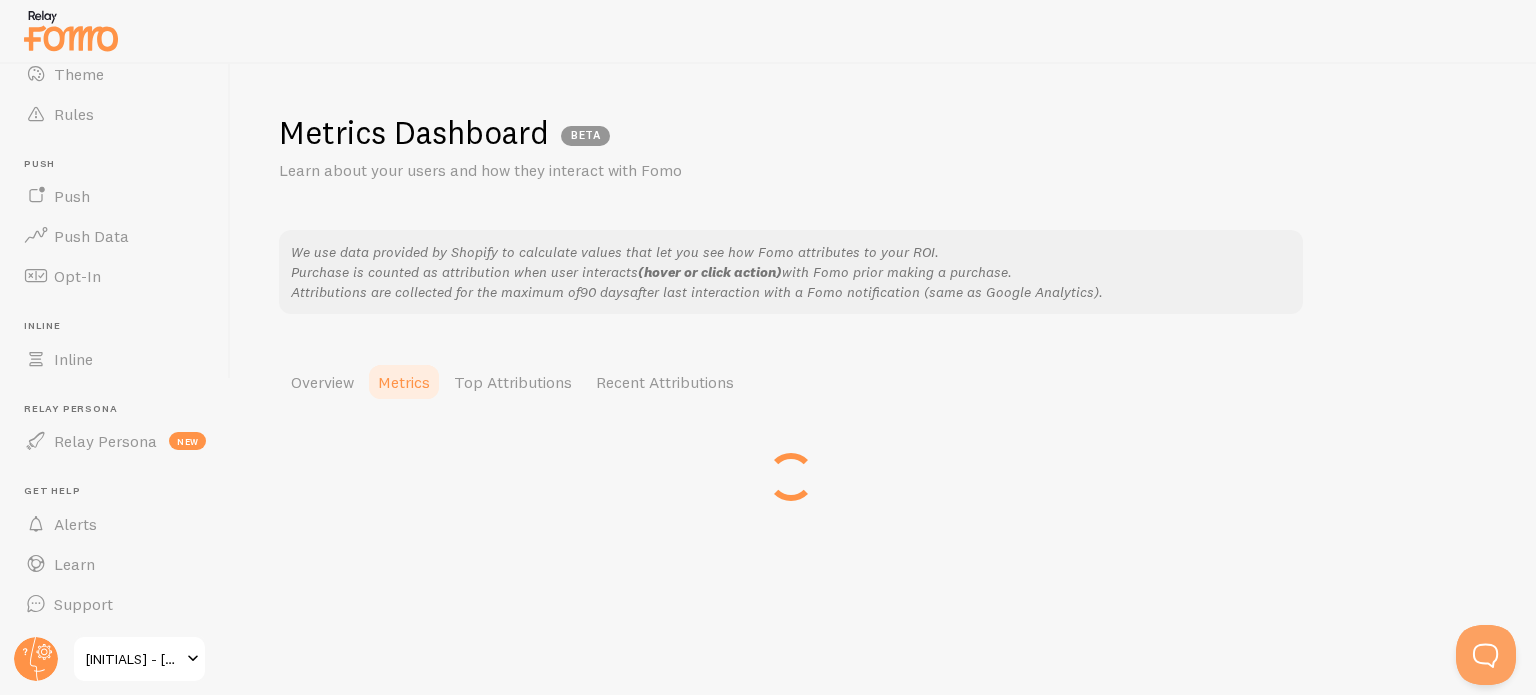 scroll, scrollTop: 0, scrollLeft: 0, axis: both 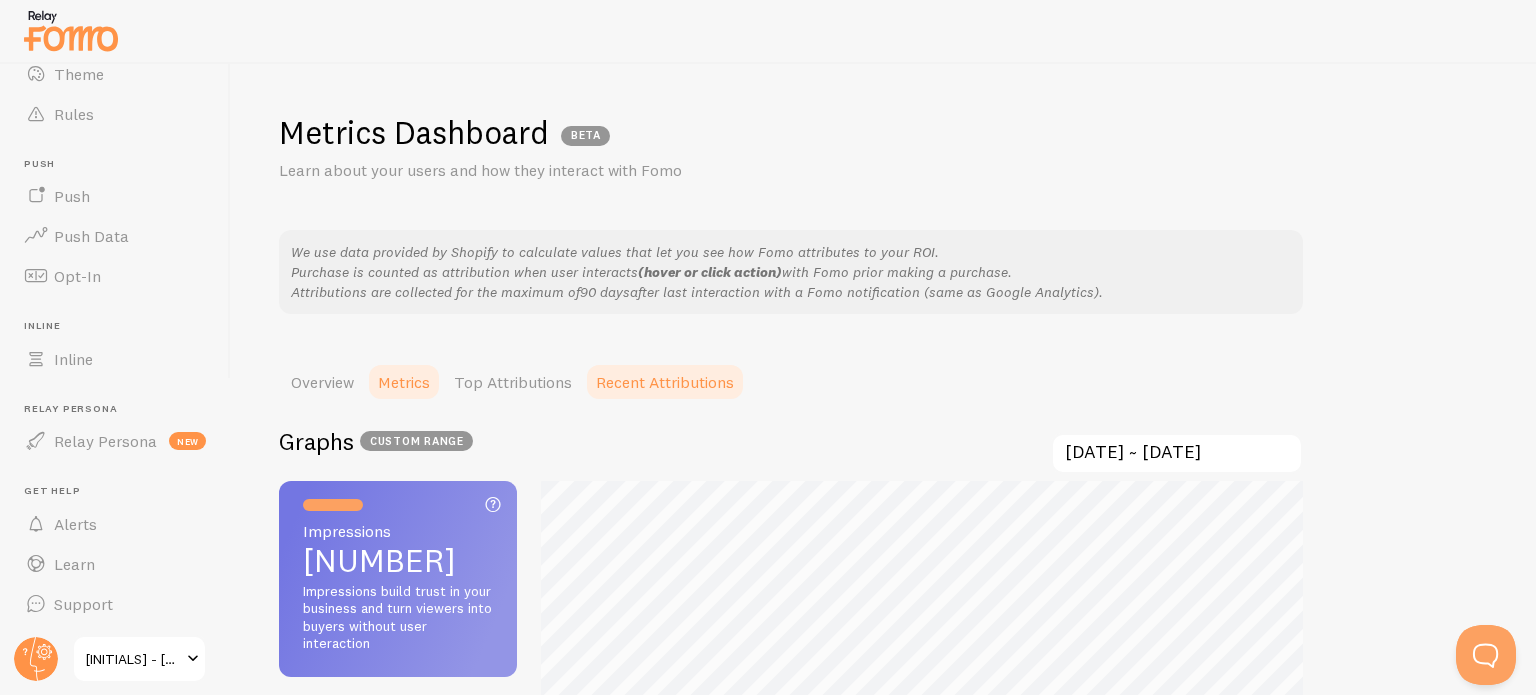 click on "Recent Attributions" at bounding box center [665, 382] 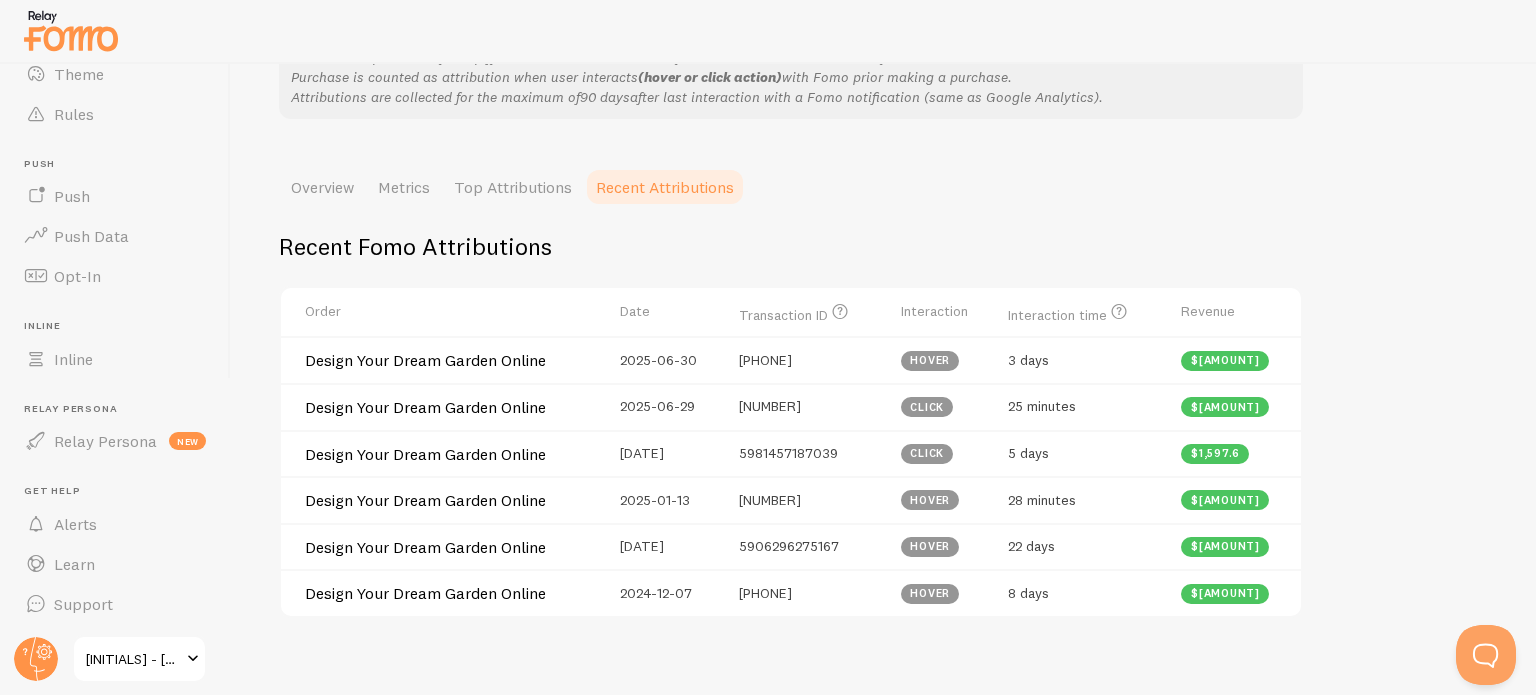 scroll, scrollTop: 200, scrollLeft: 0, axis: vertical 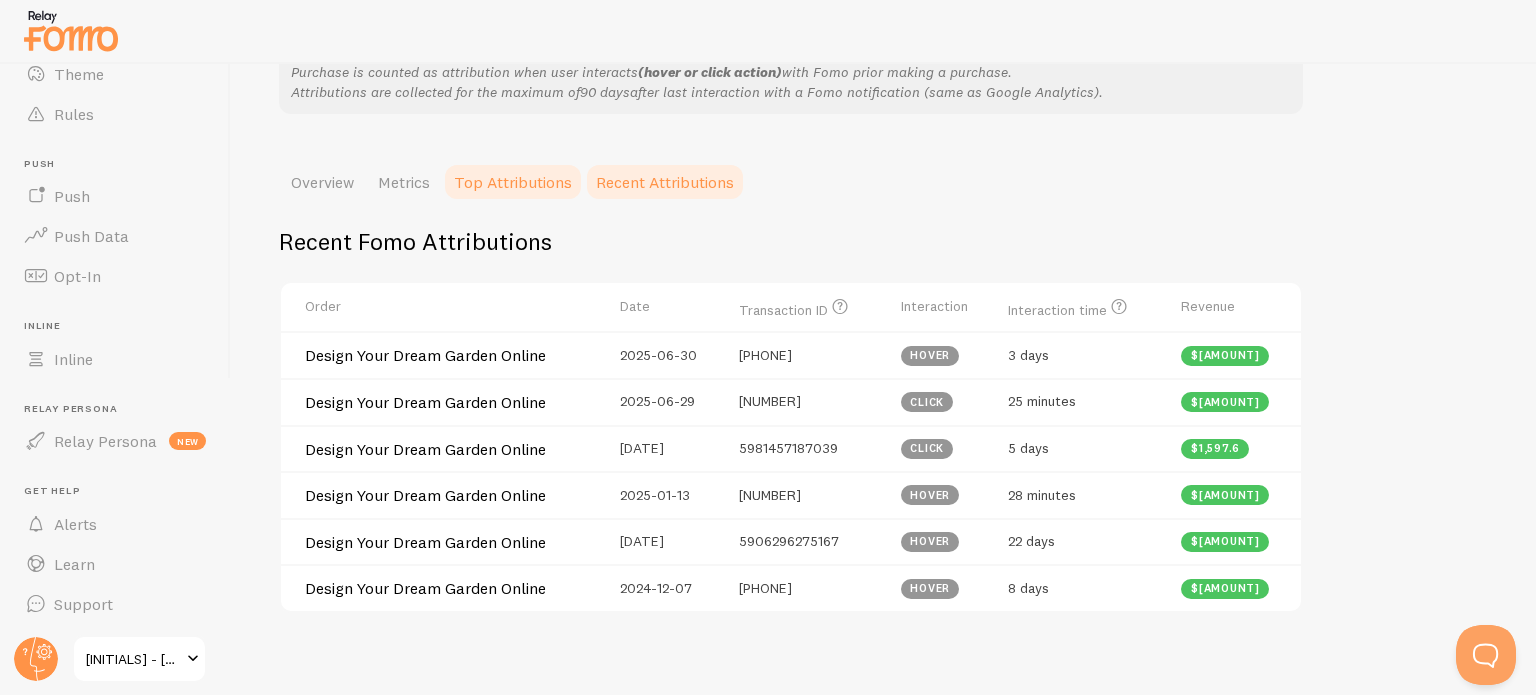 click on "Top Attributions" at bounding box center (513, 182) 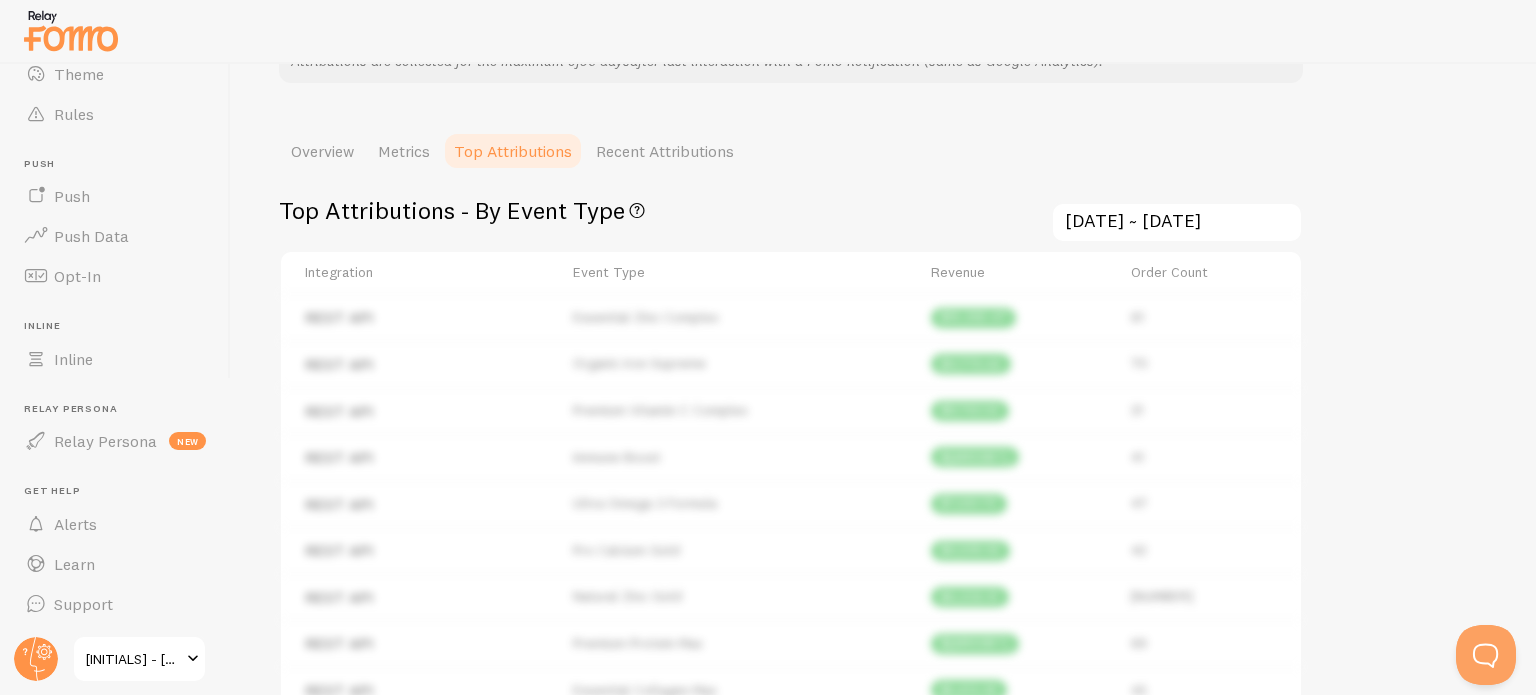 scroll, scrollTop: 200, scrollLeft: 0, axis: vertical 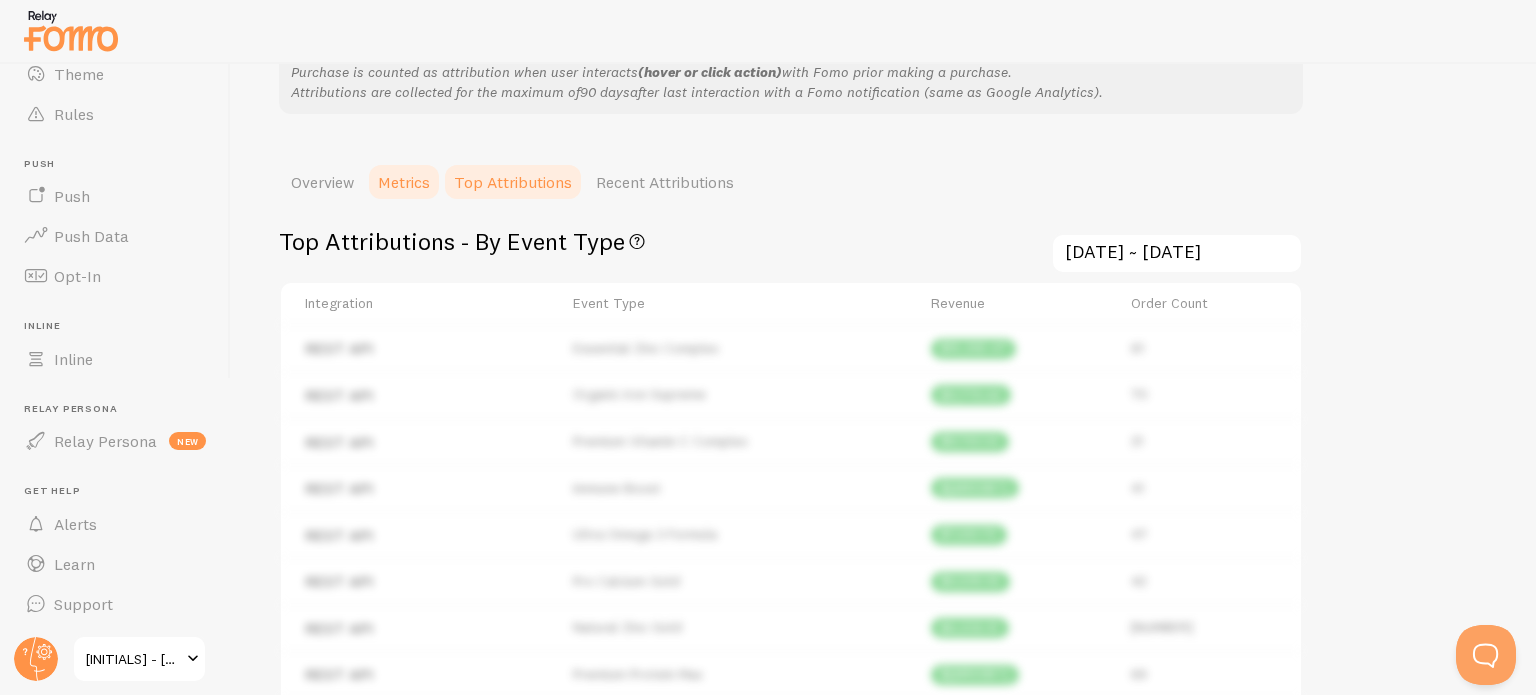 click on "Metrics" at bounding box center [404, 182] 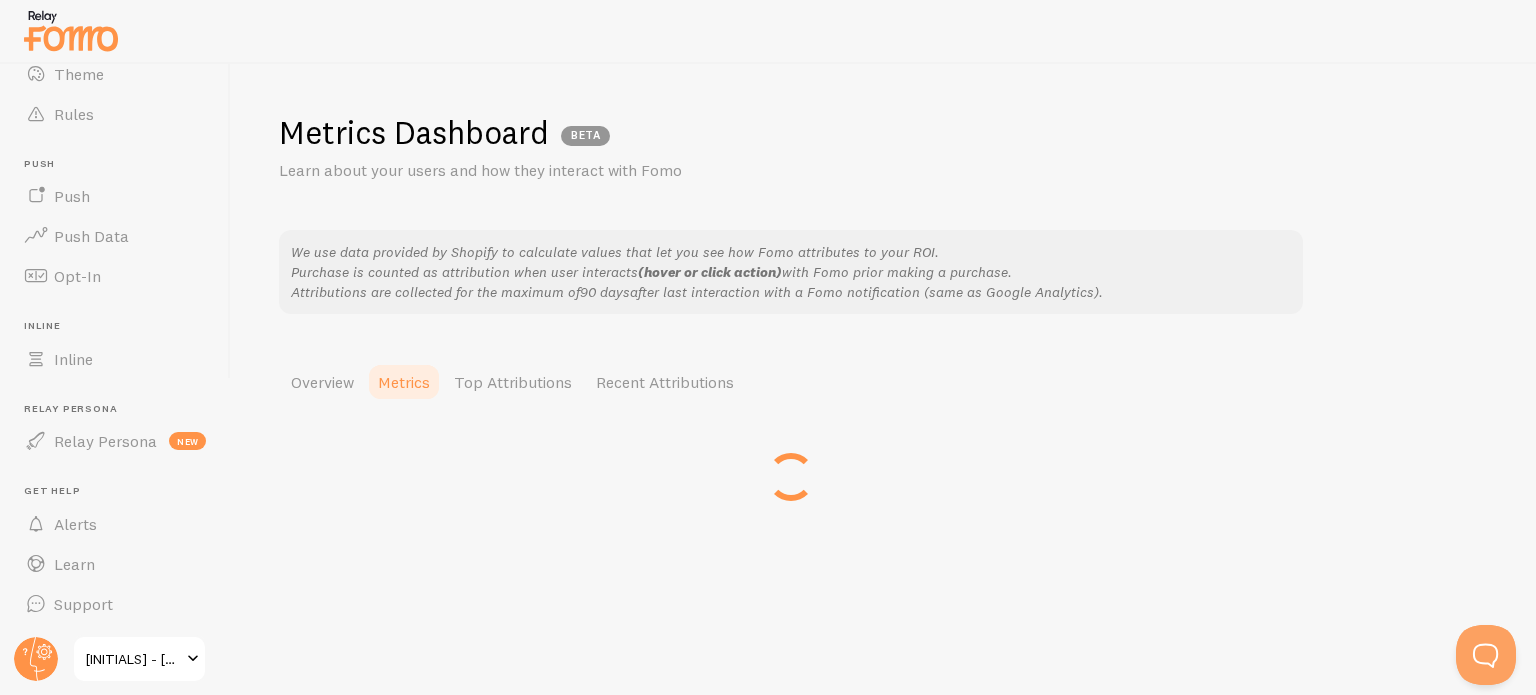 scroll, scrollTop: 0, scrollLeft: 0, axis: both 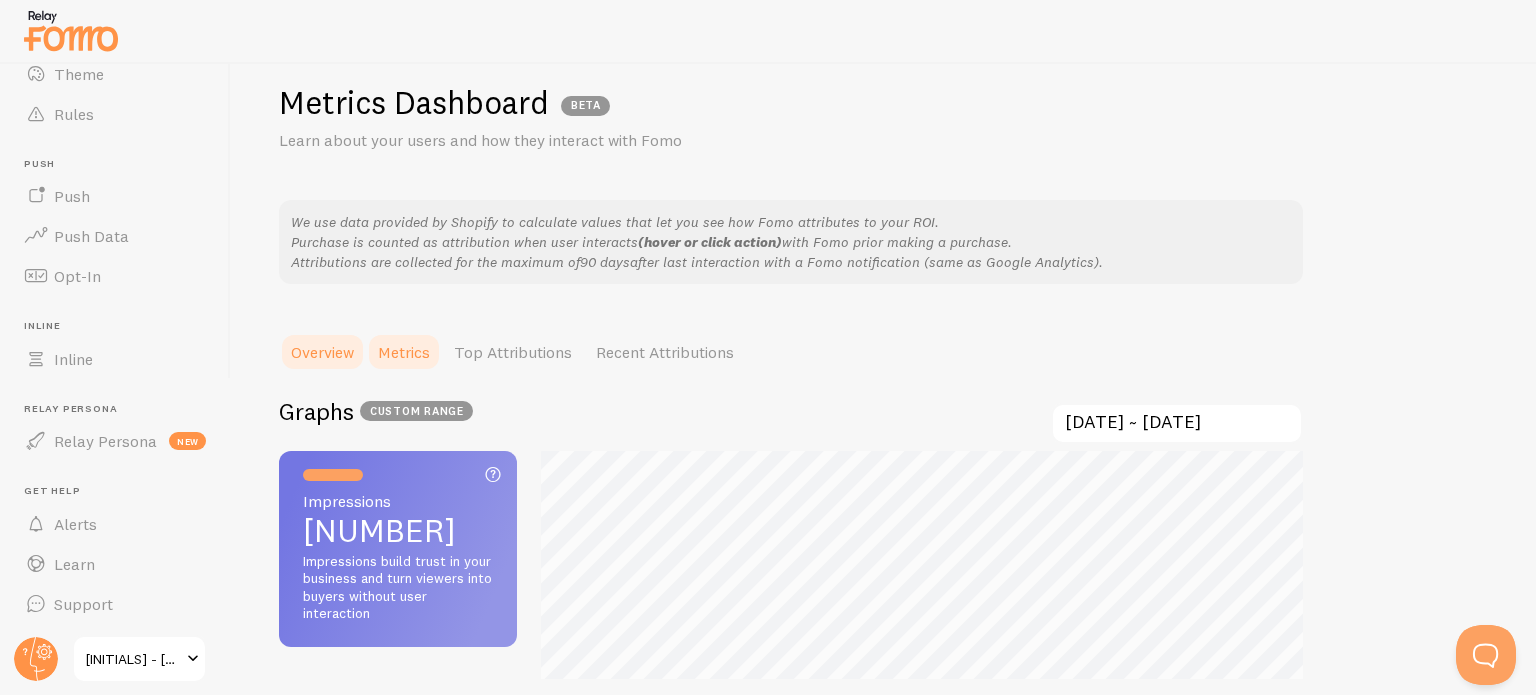 click on "Overview" at bounding box center [322, 352] 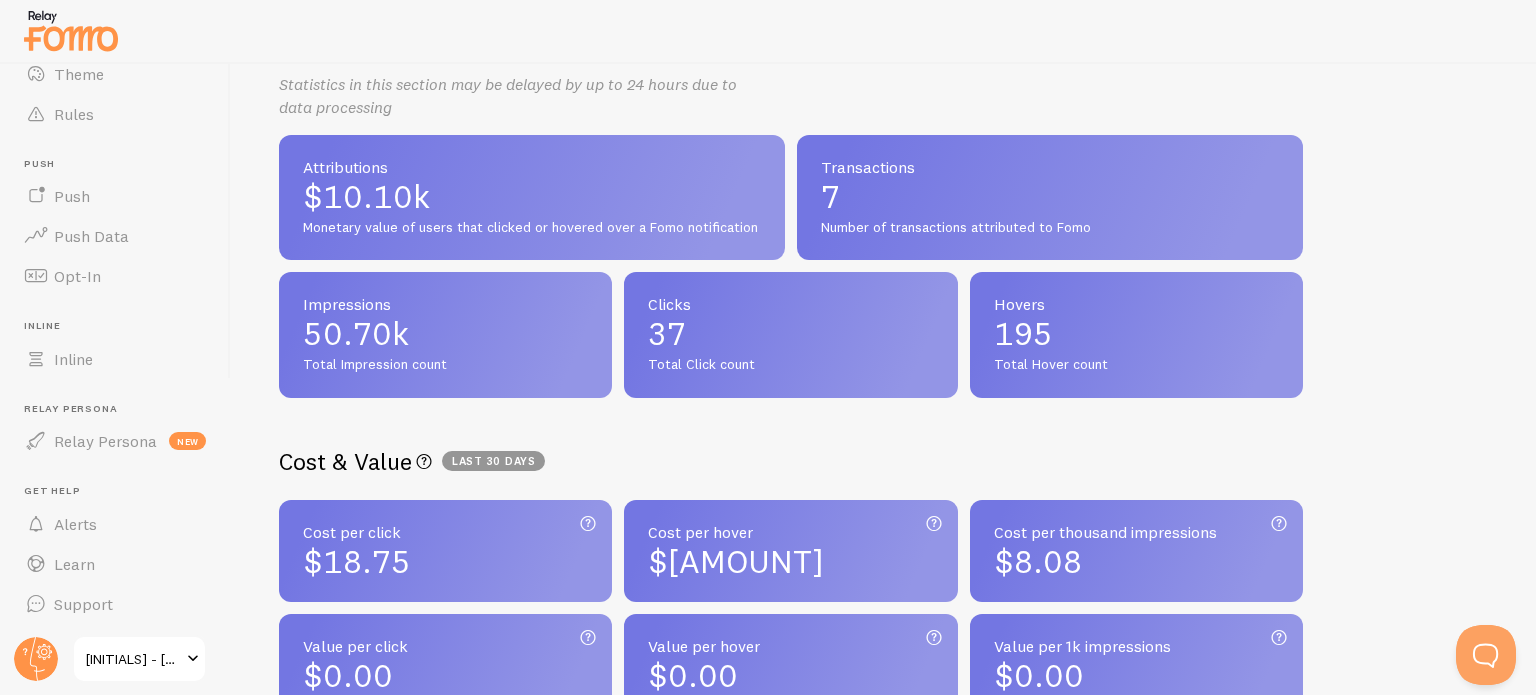 scroll, scrollTop: 500, scrollLeft: 0, axis: vertical 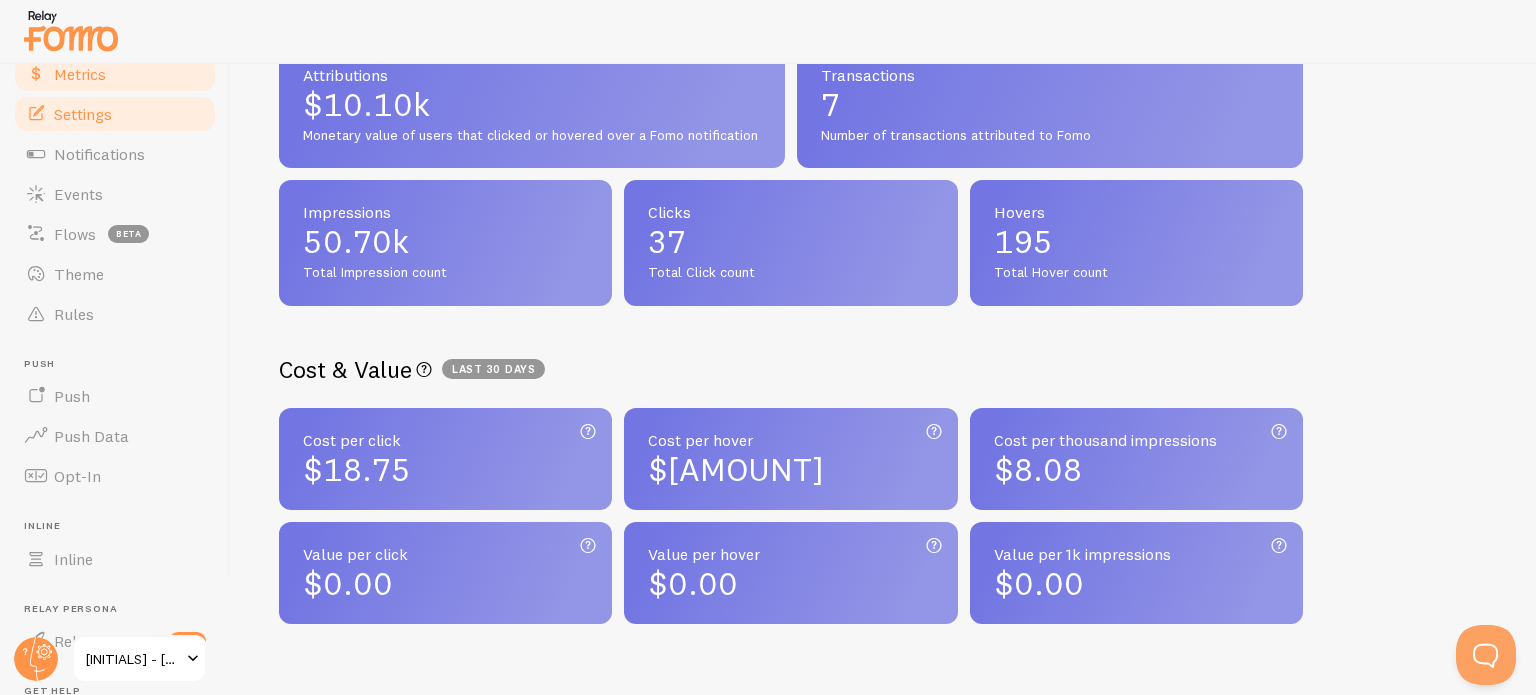 click on "Settings" at bounding box center [115, 114] 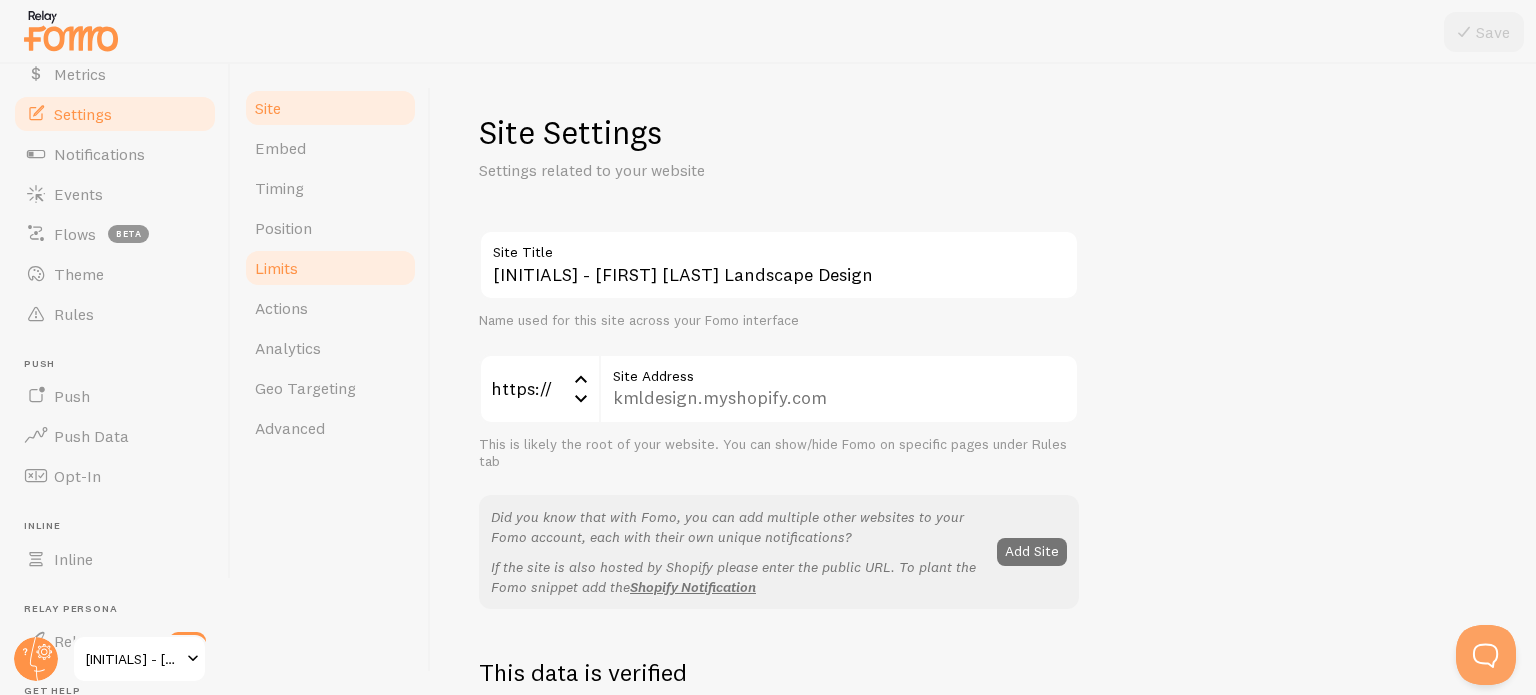 click on "Limits" at bounding box center (330, 268) 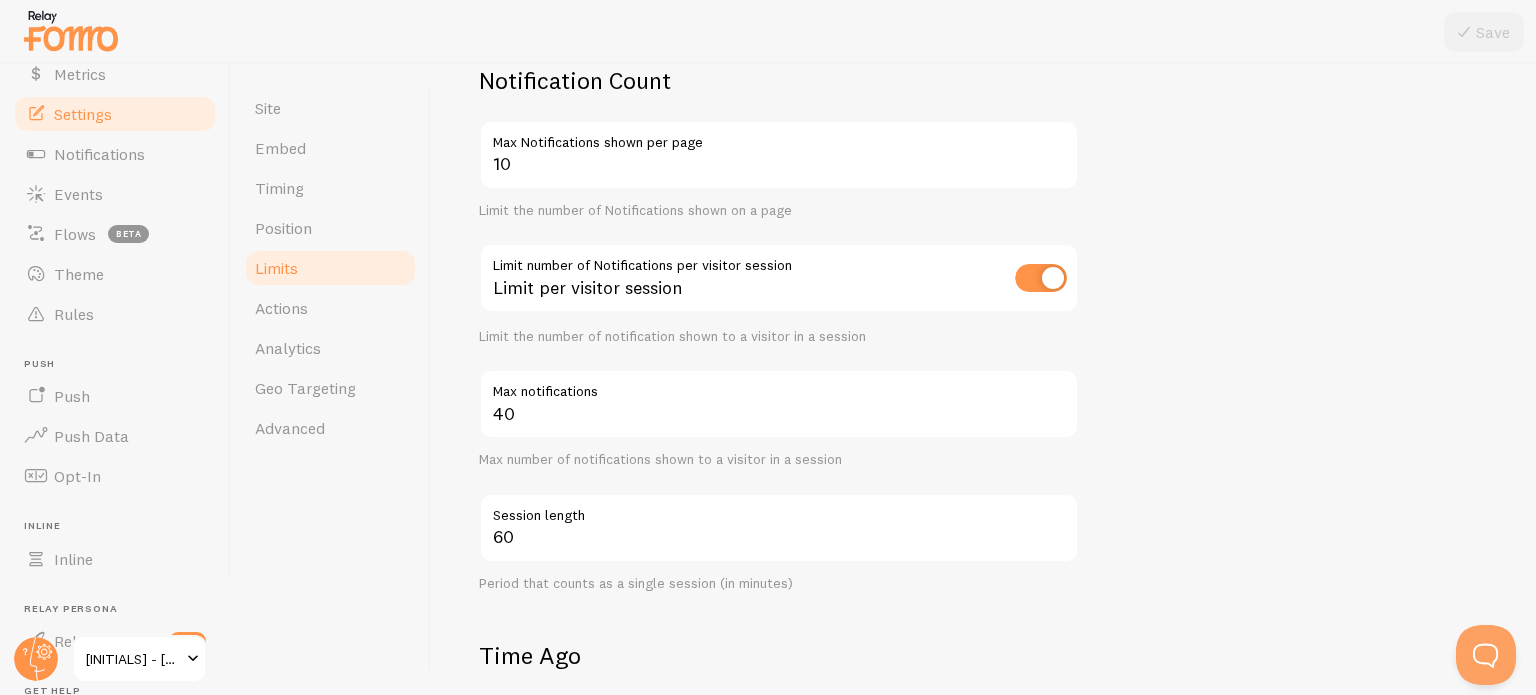 scroll, scrollTop: 200, scrollLeft: 0, axis: vertical 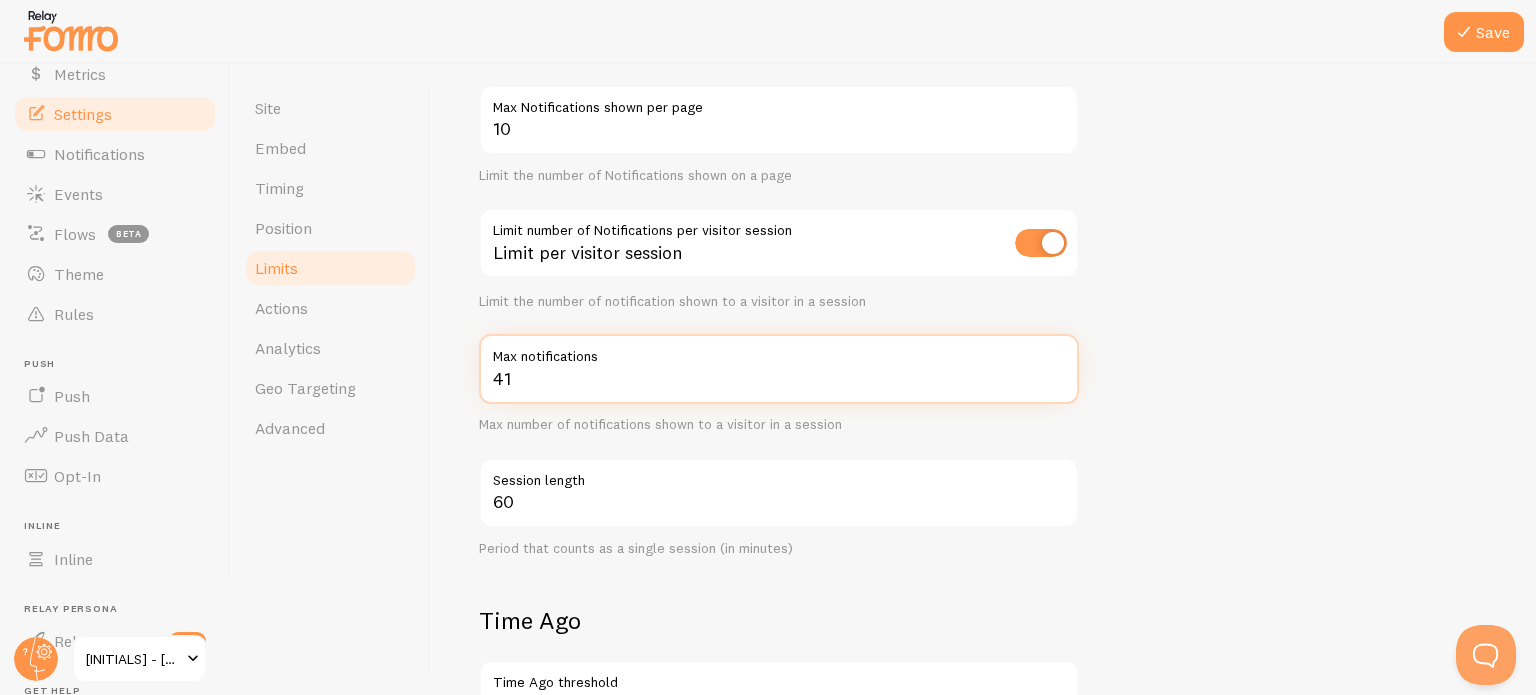 click on "41" at bounding box center [779, 369] 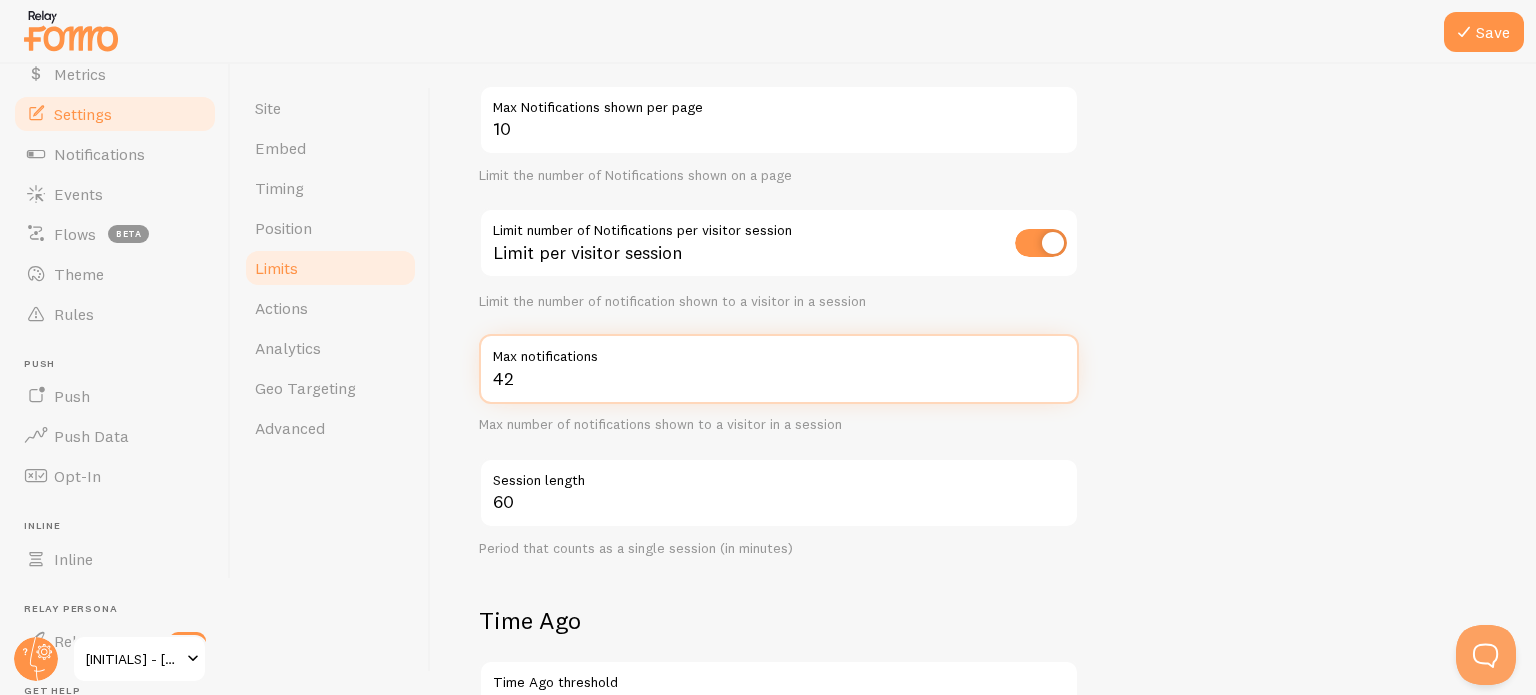 click on "42" at bounding box center (779, 369) 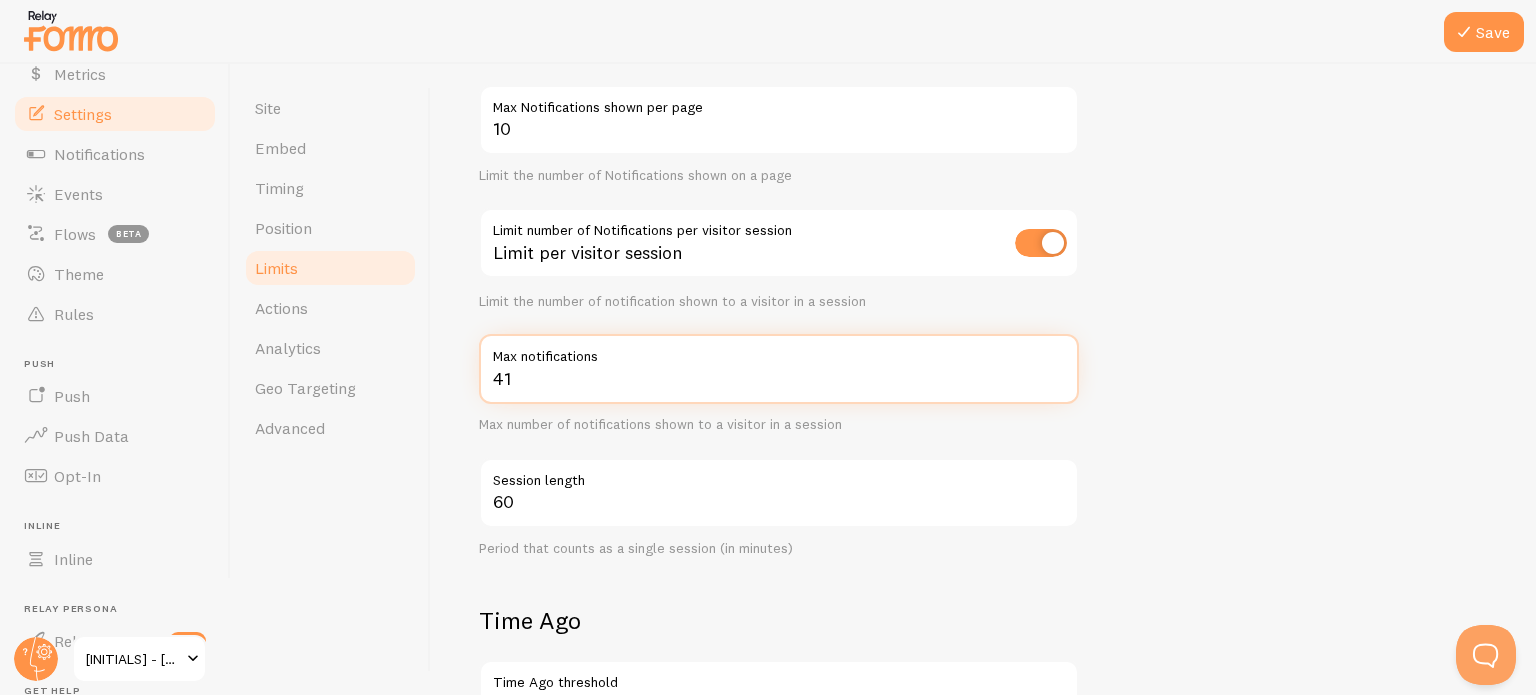 click on "41" at bounding box center (779, 369) 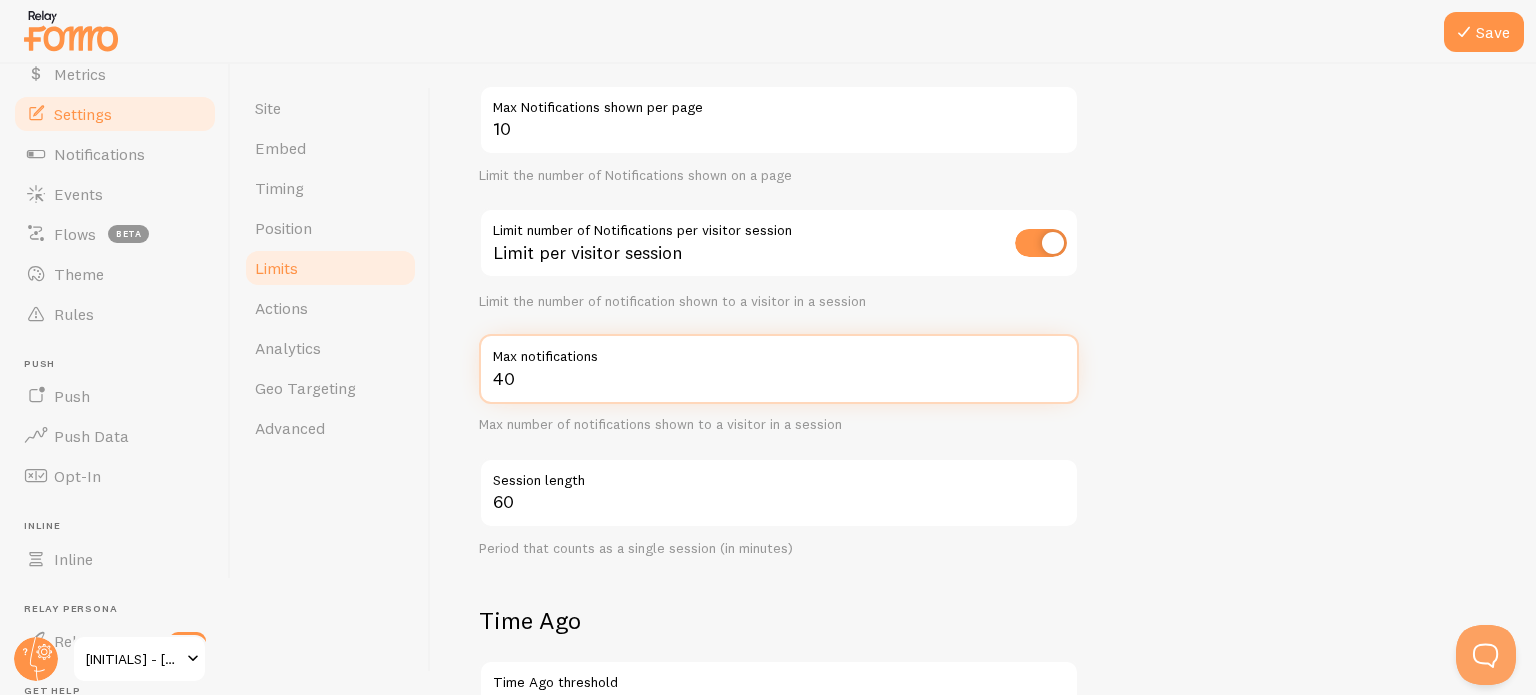 click on "40" at bounding box center [779, 369] 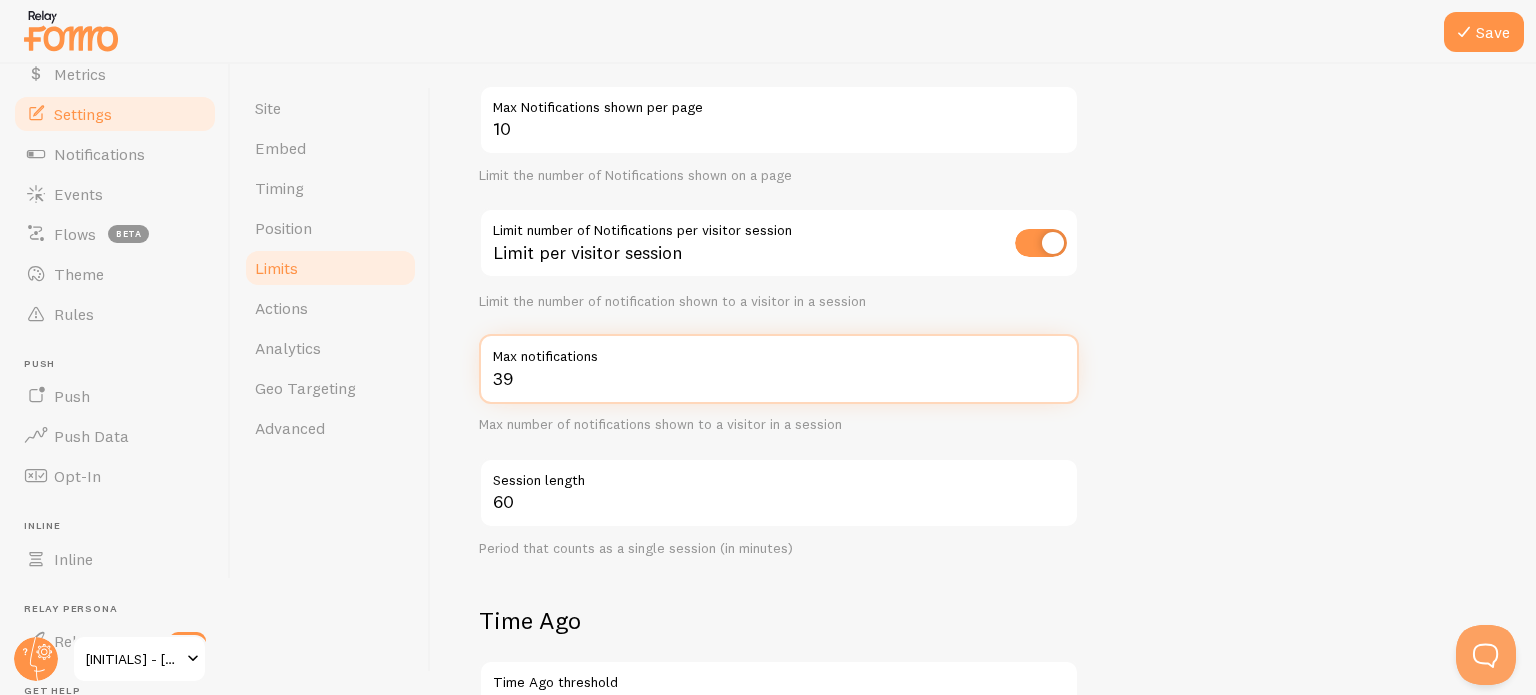 click on "39" at bounding box center (779, 369) 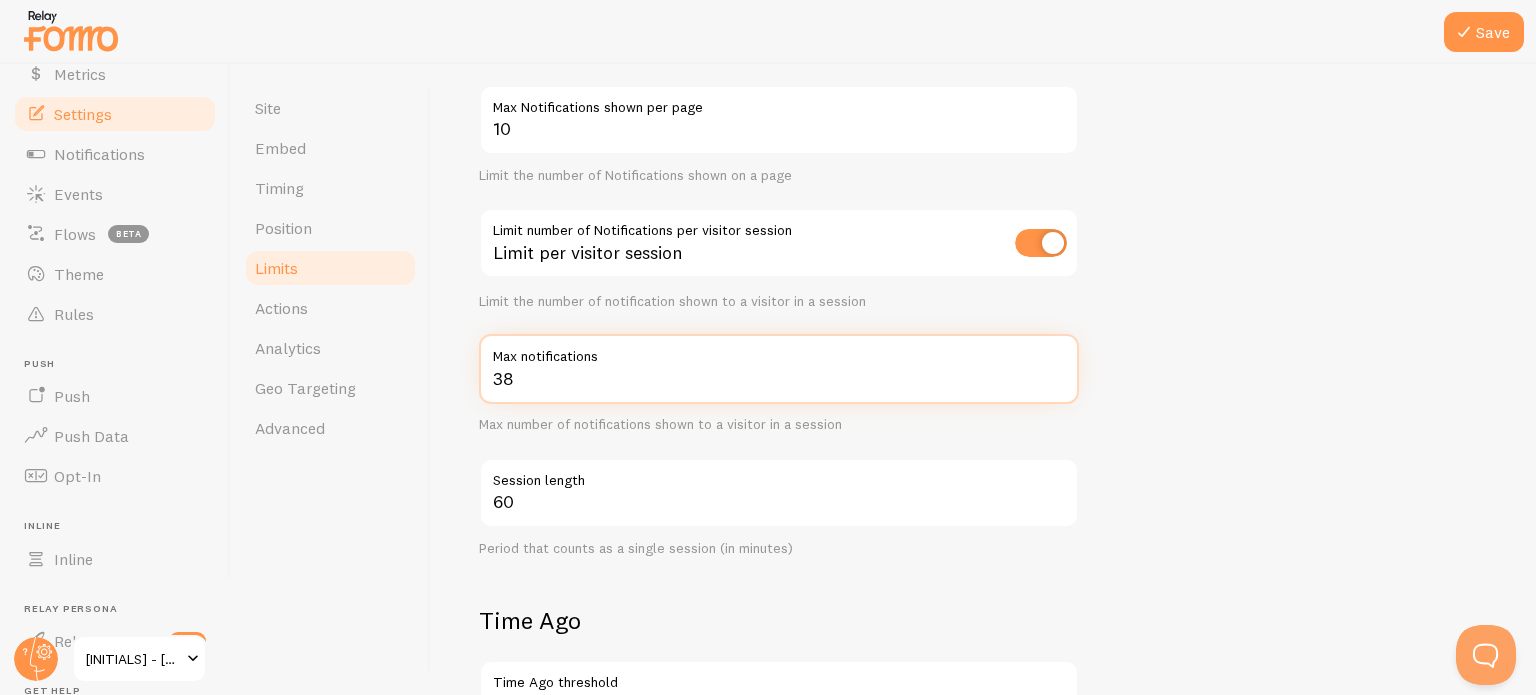 click on "38" at bounding box center (779, 369) 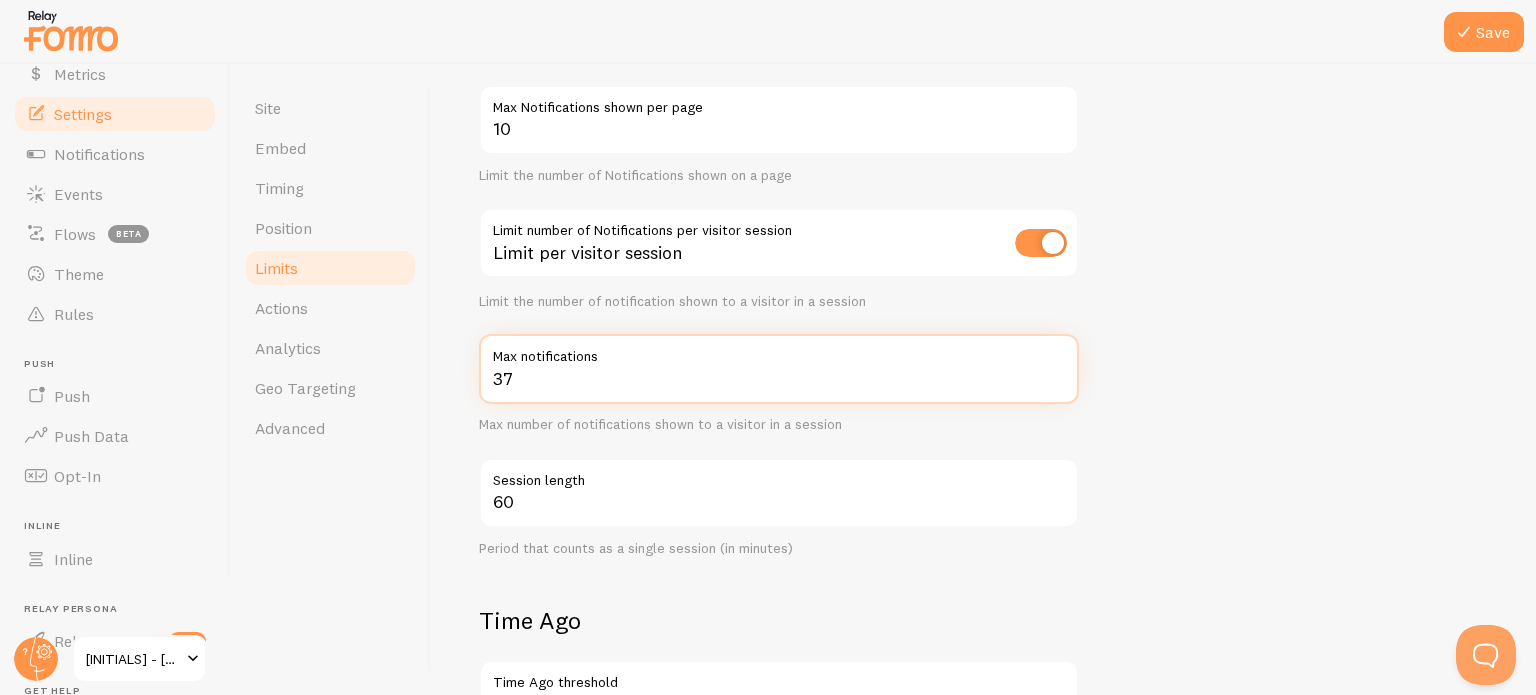 click on "37" at bounding box center (779, 369) 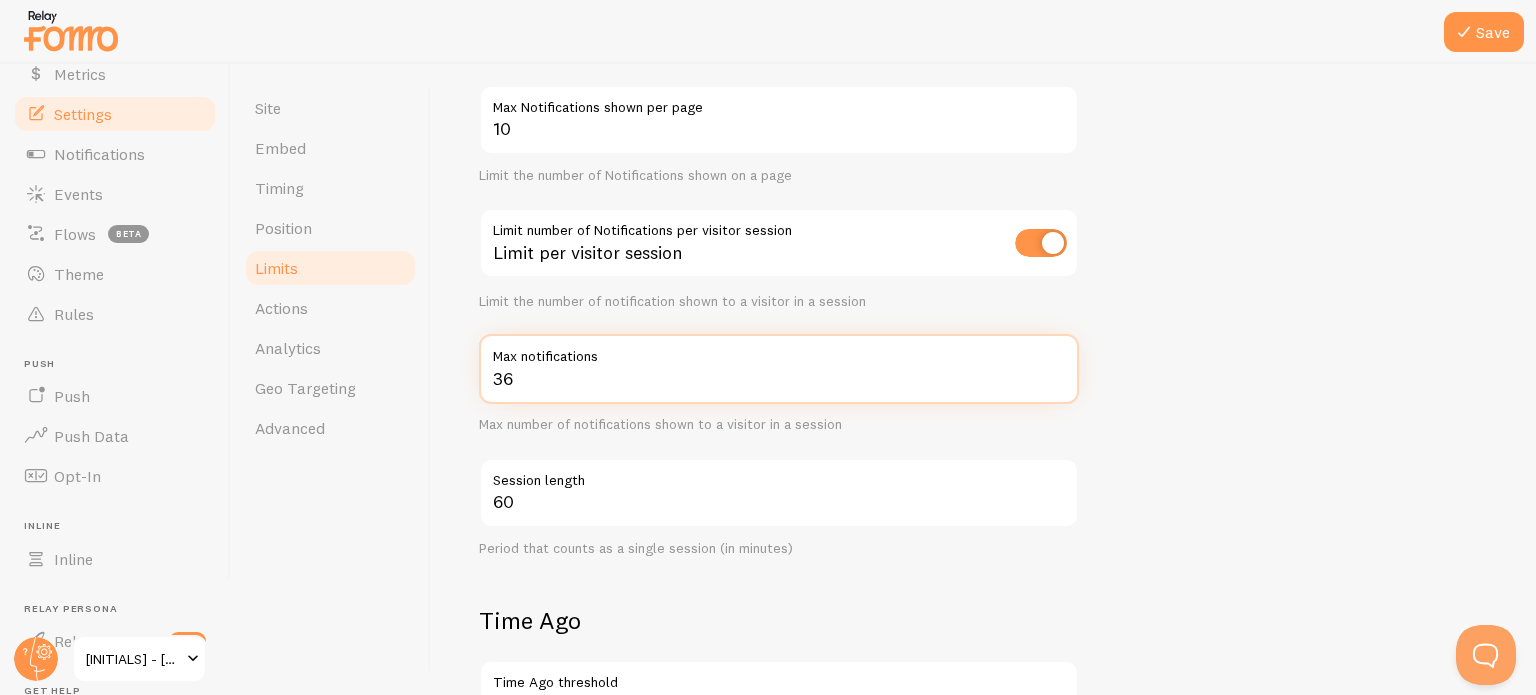 click on "36" at bounding box center (779, 369) 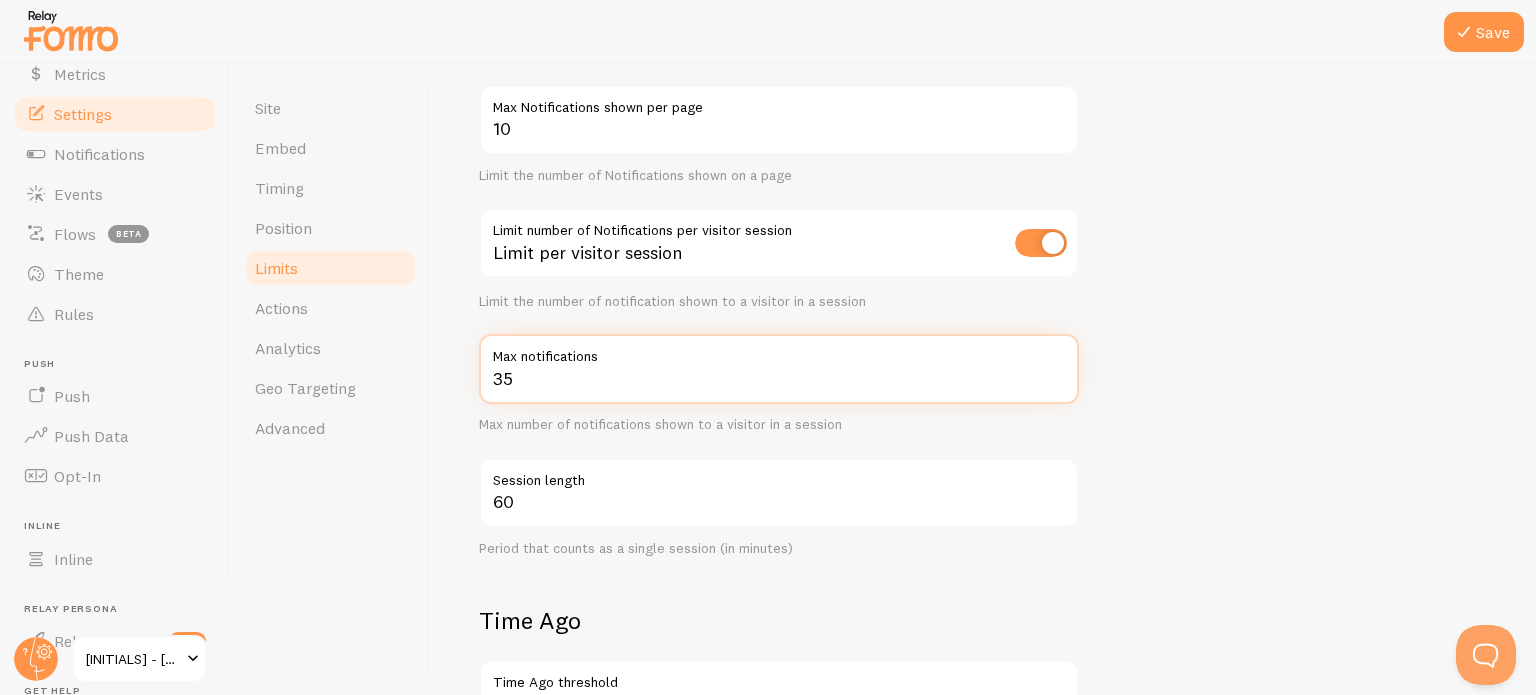 click on "35" at bounding box center [779, 369] 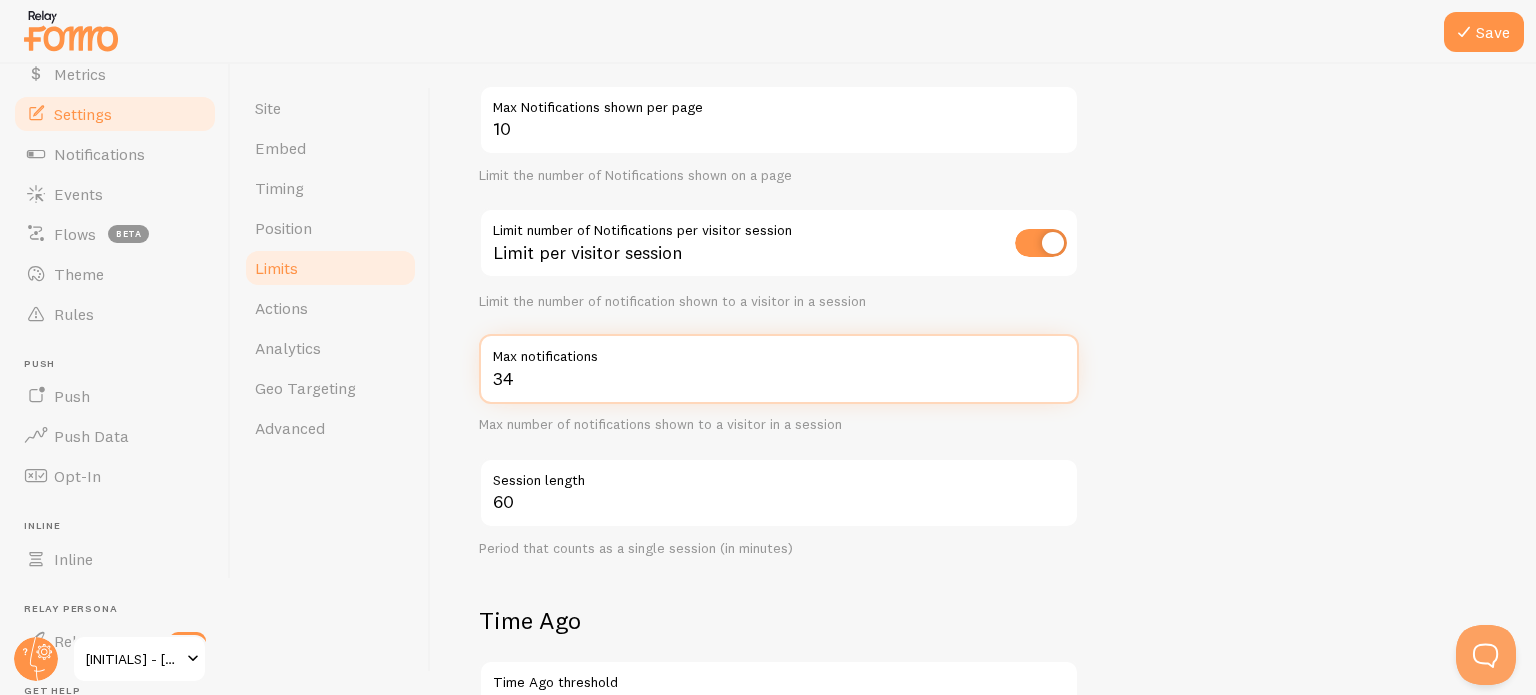 click on "34" at bounding box center [779, 369] 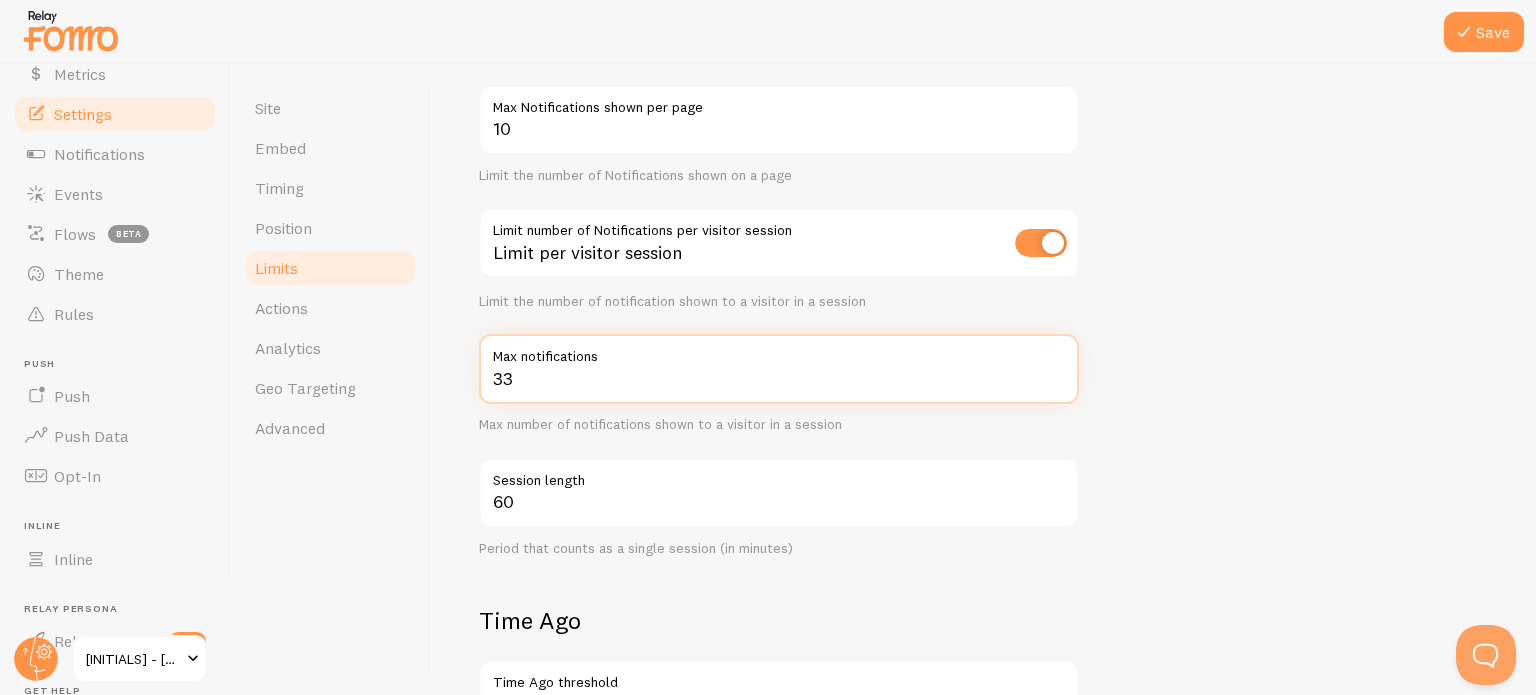 click on "33" at bounding box center (779, 369) 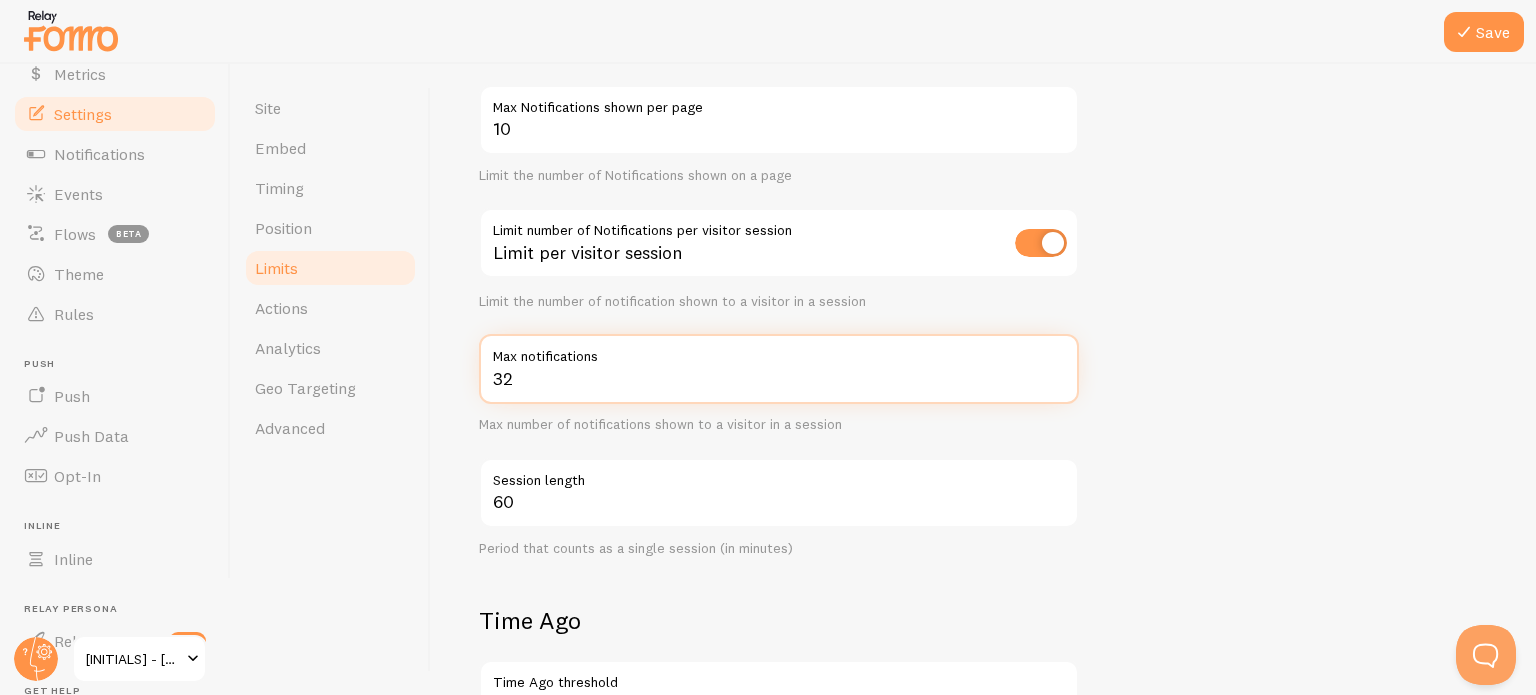 click on "32" at bounding box center (779, 369) 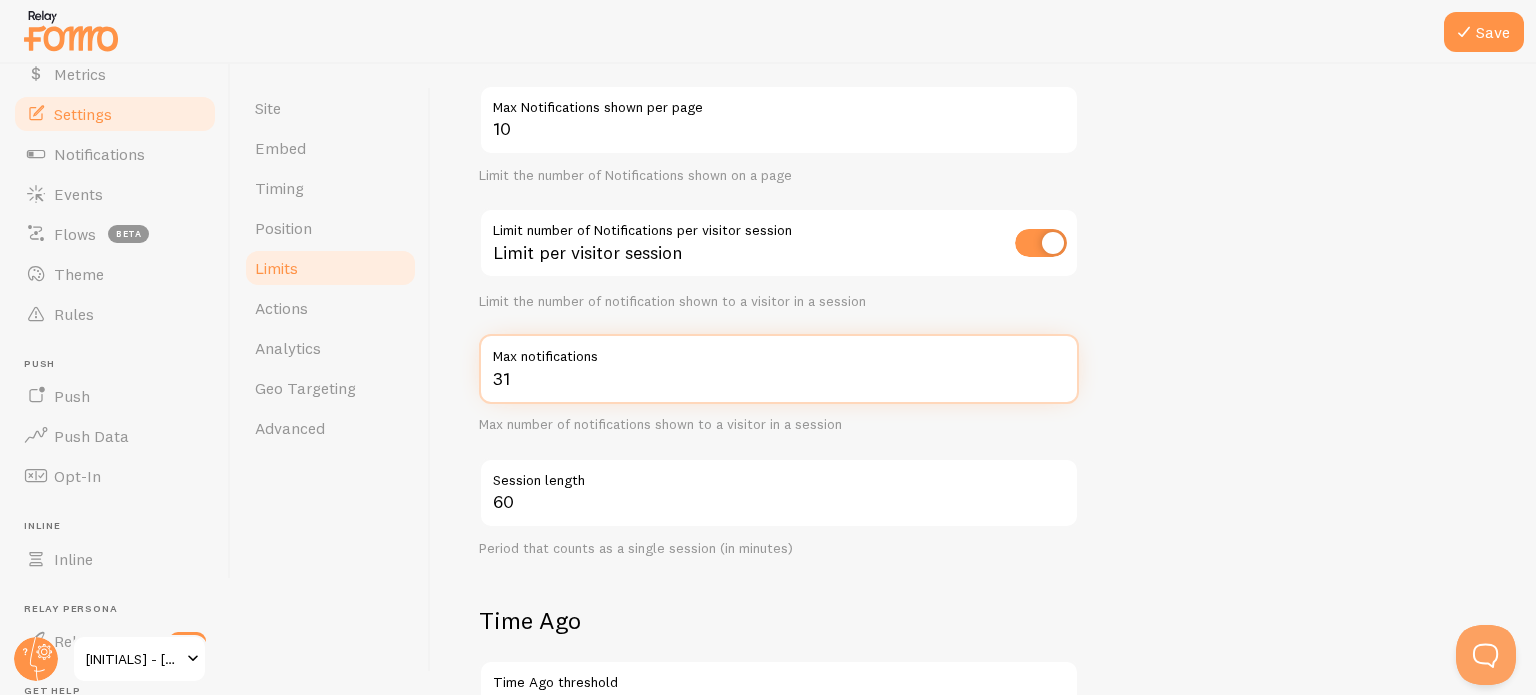 click on "31" at bounding box center [779, 369] 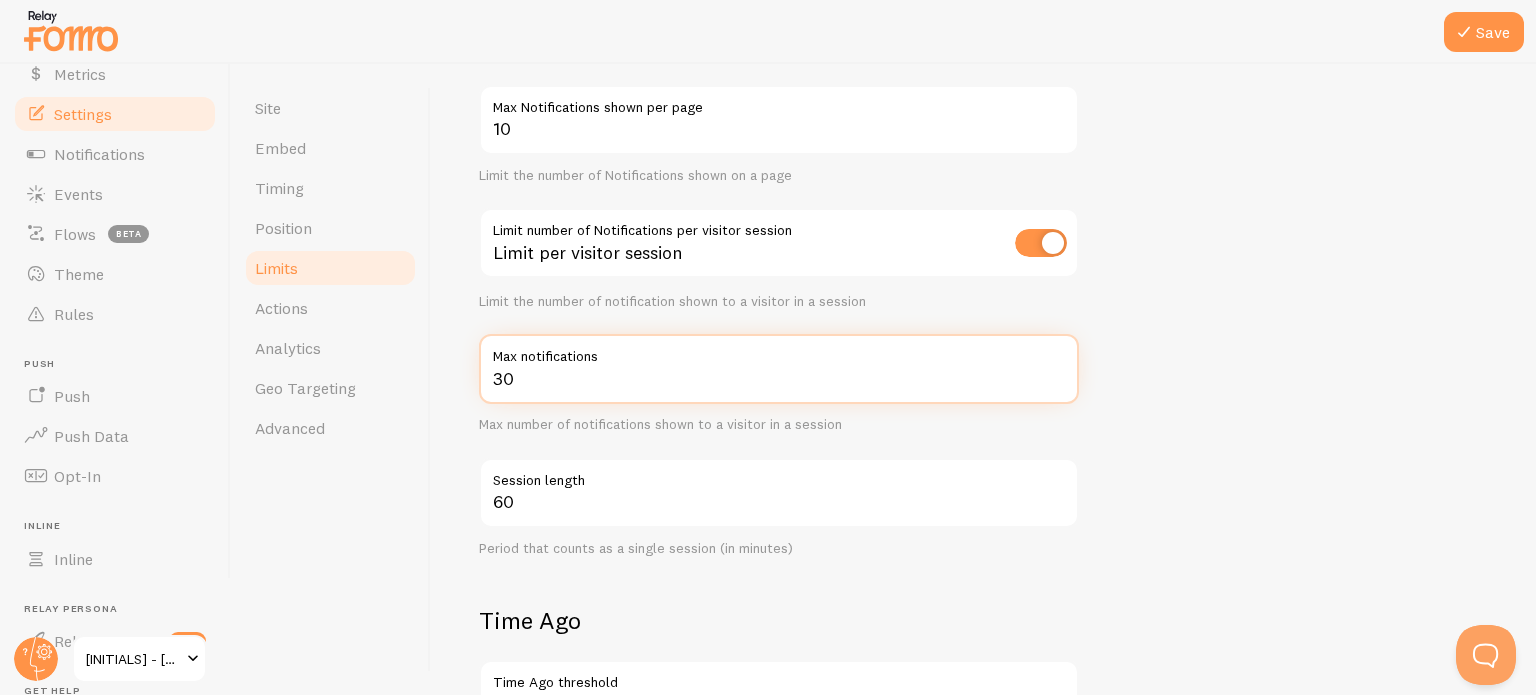 click on "30" at bounding box center (779, 369) 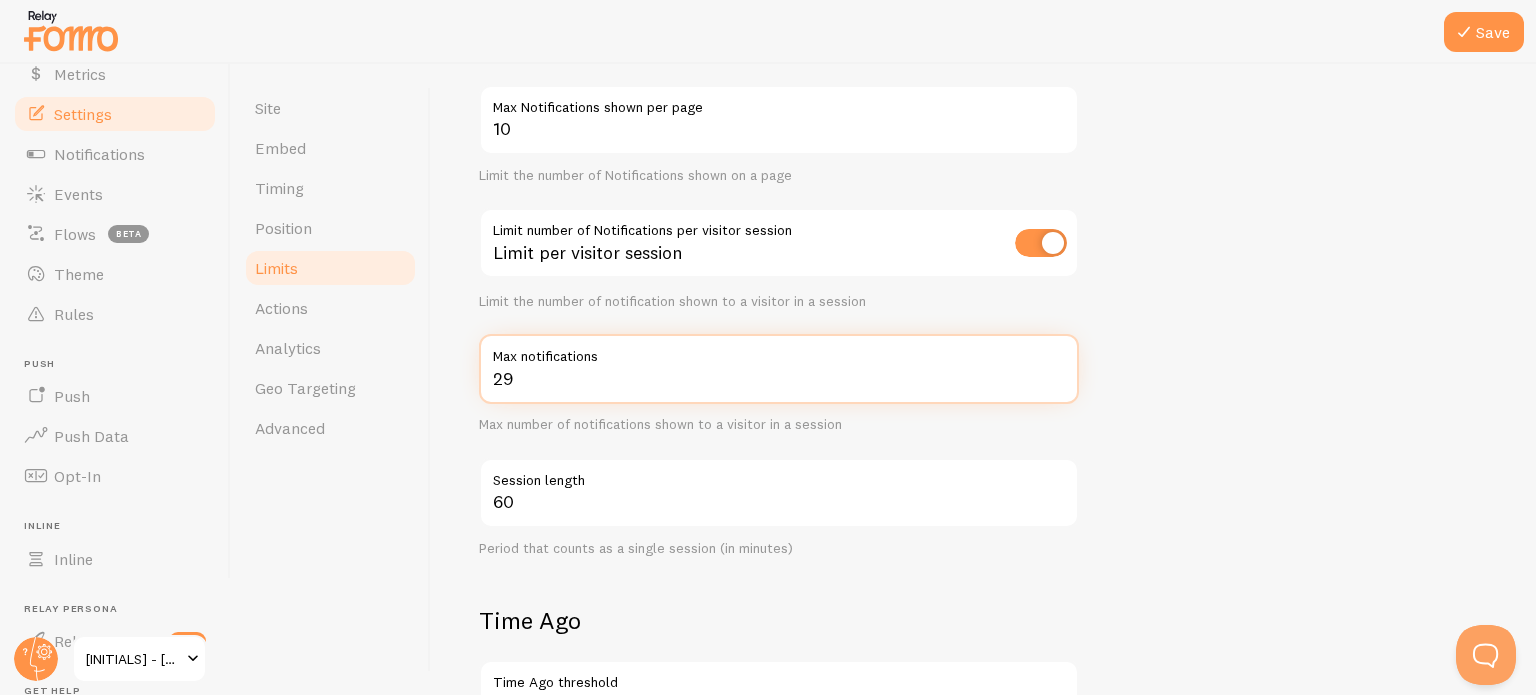click on "29" at bounding box center [779, 369] 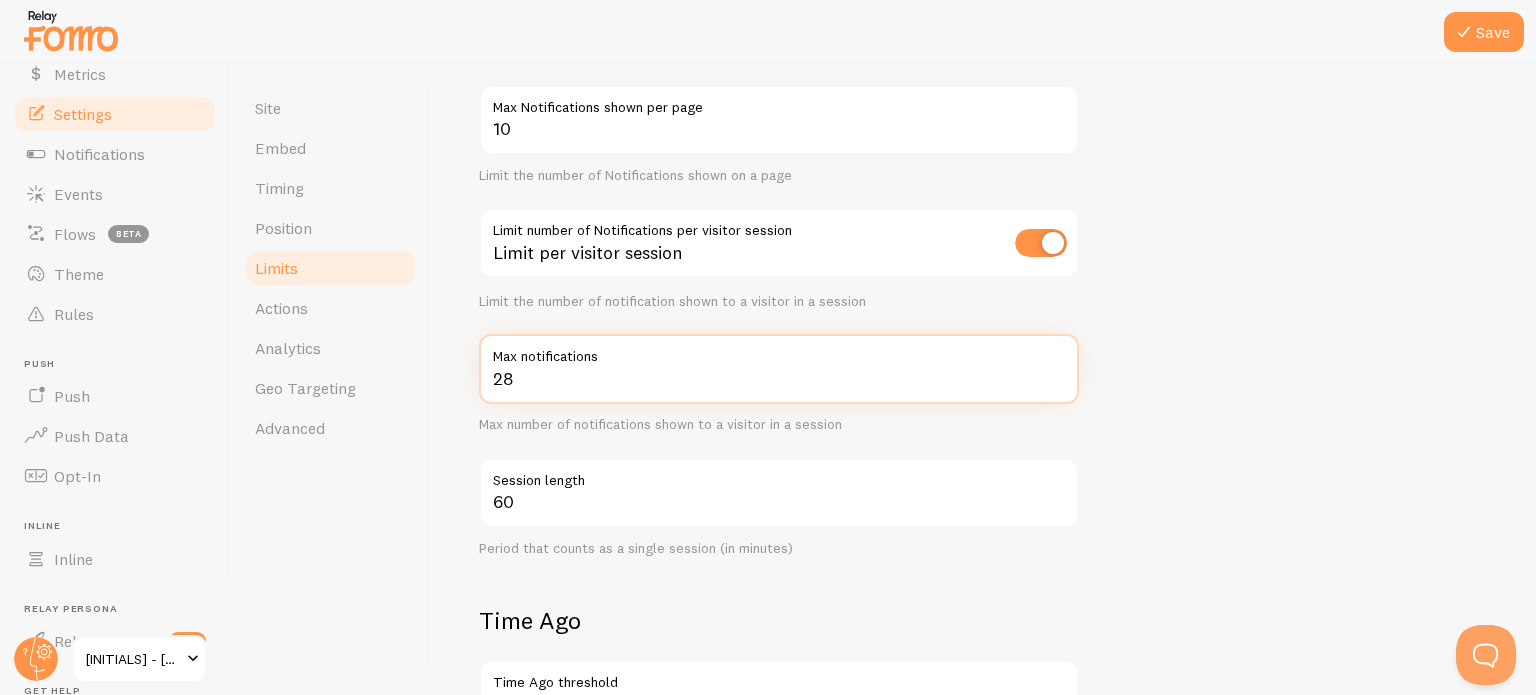 click on "28" at bounding box center (779, 369) 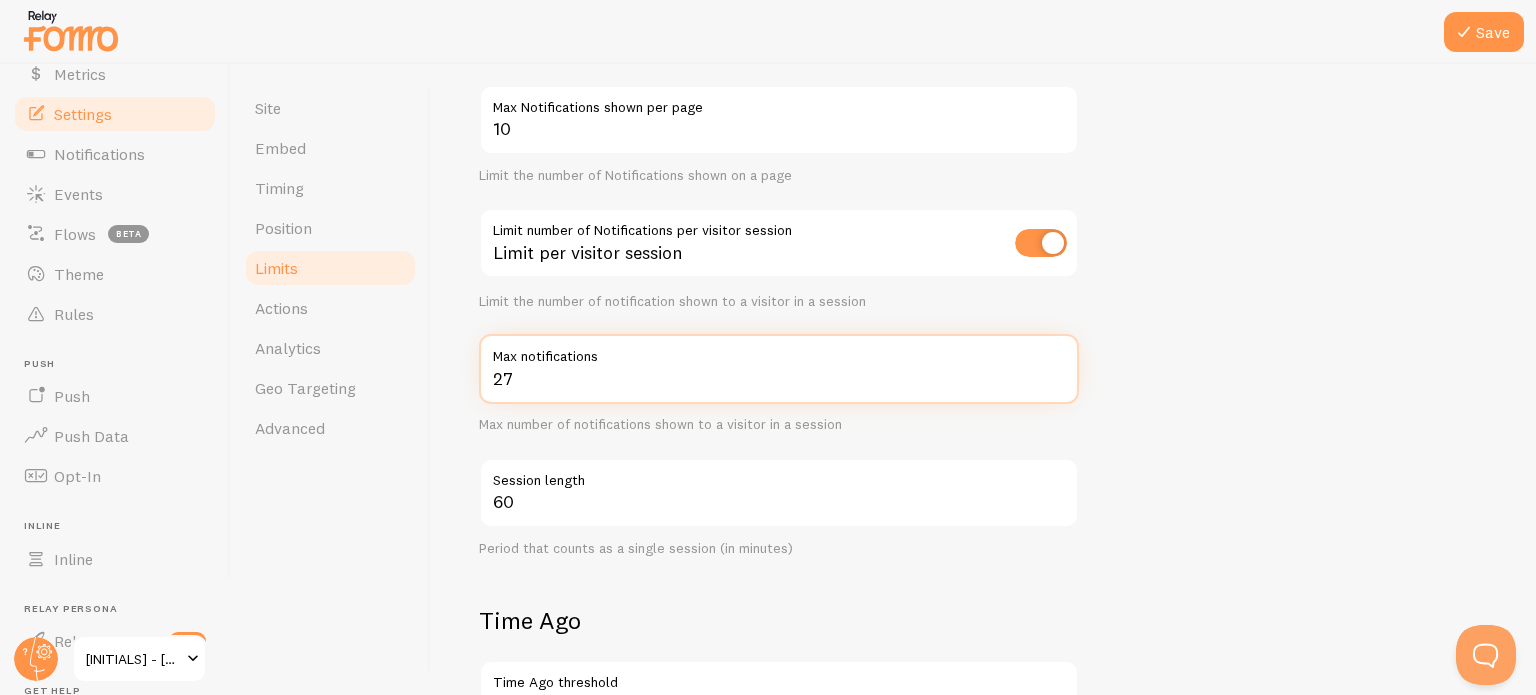 click on "27" at bounding box center (779, 369) 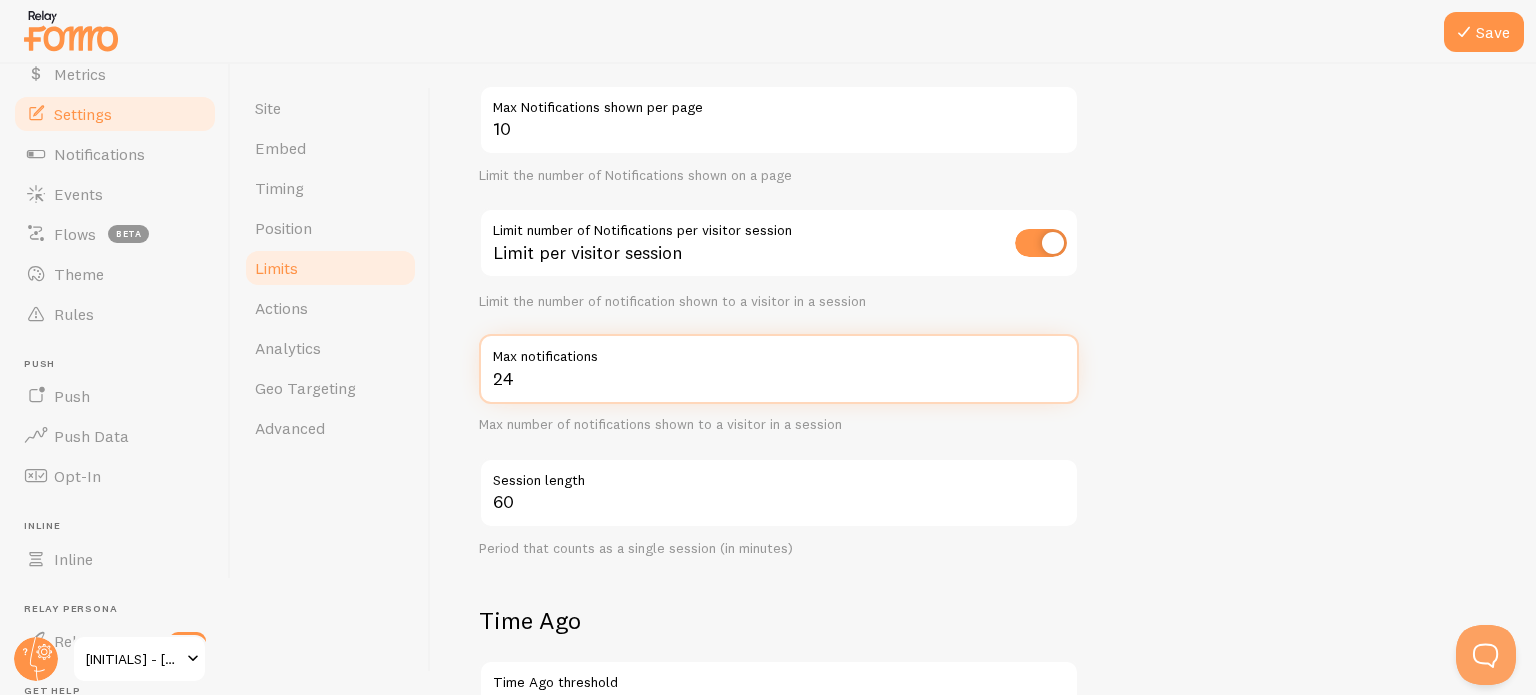 click on "24" at bounding box center [779, 369] 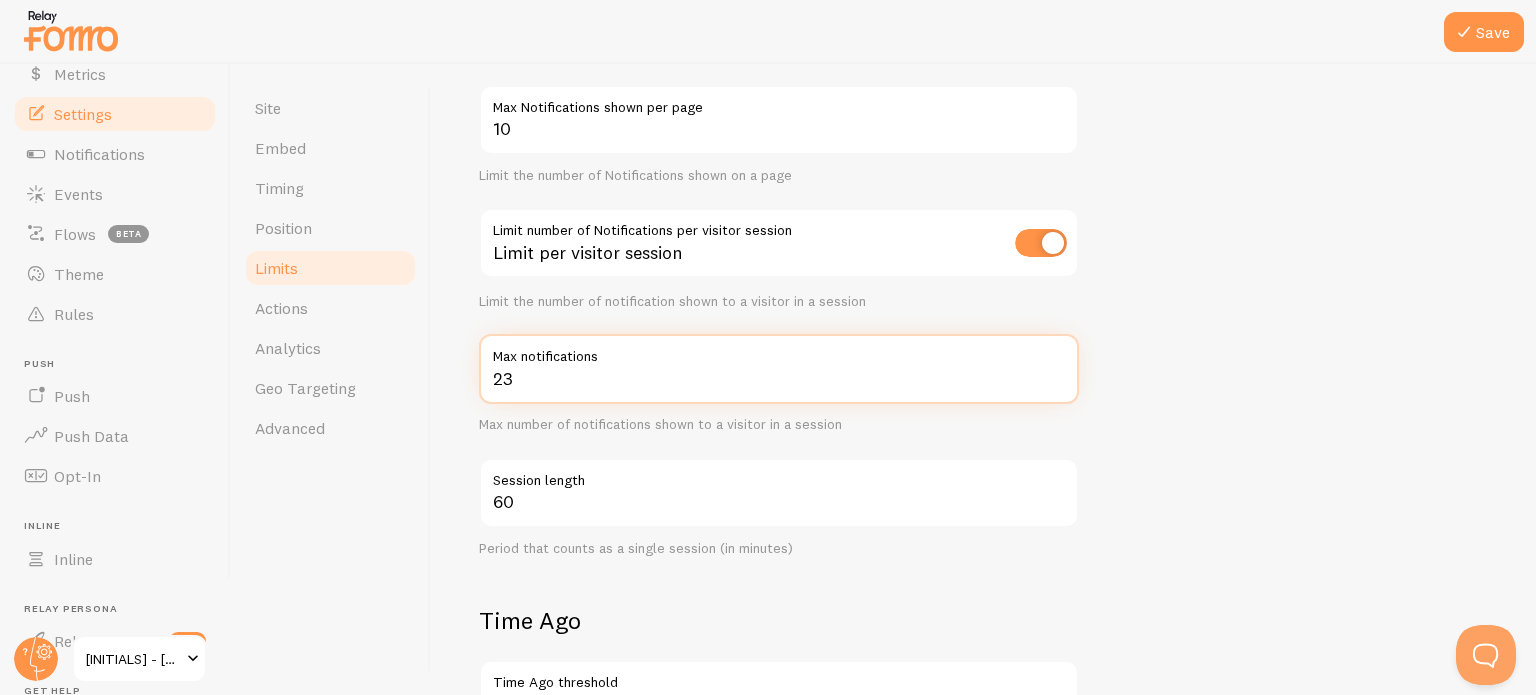 click on "23" at bounding box center (779, 369) 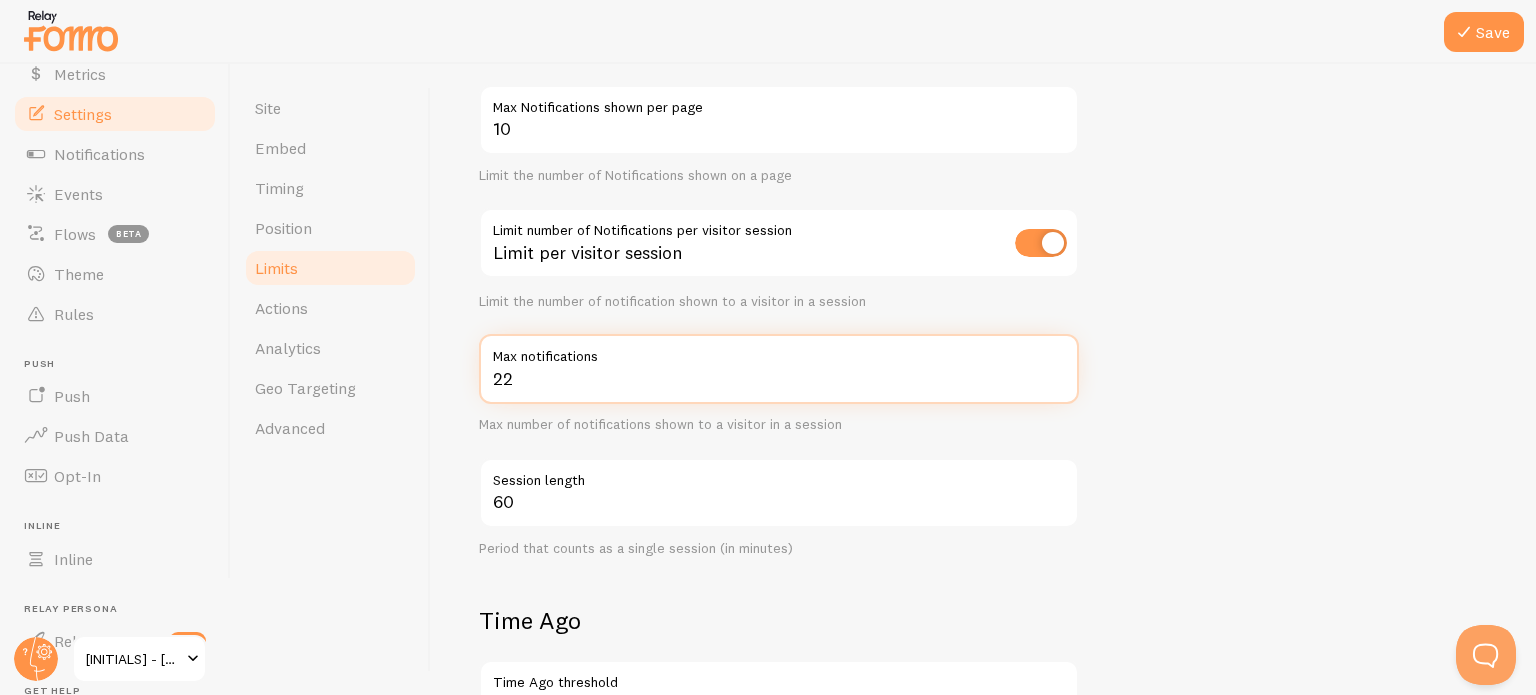 click on "22" at bounding box center (779, 369) 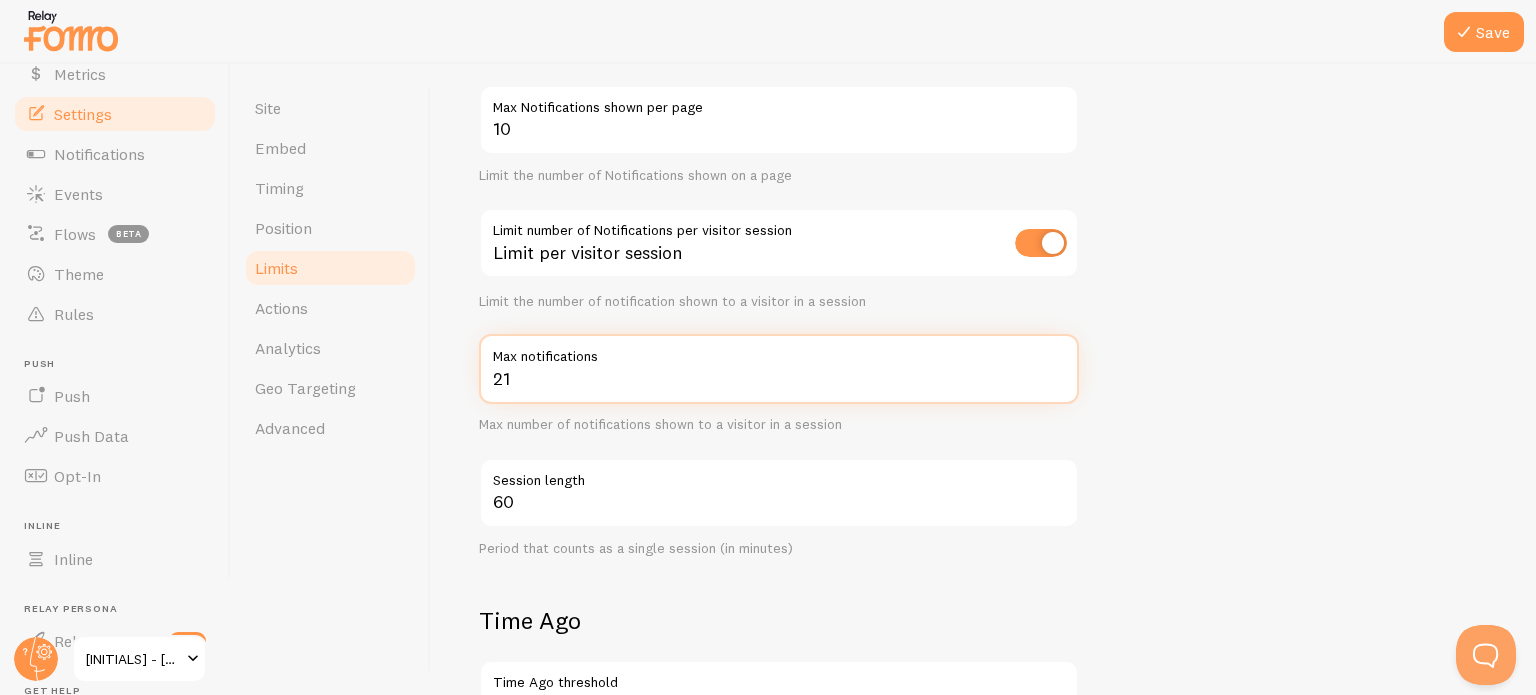 click on "21" at bounding box center [779, 369] 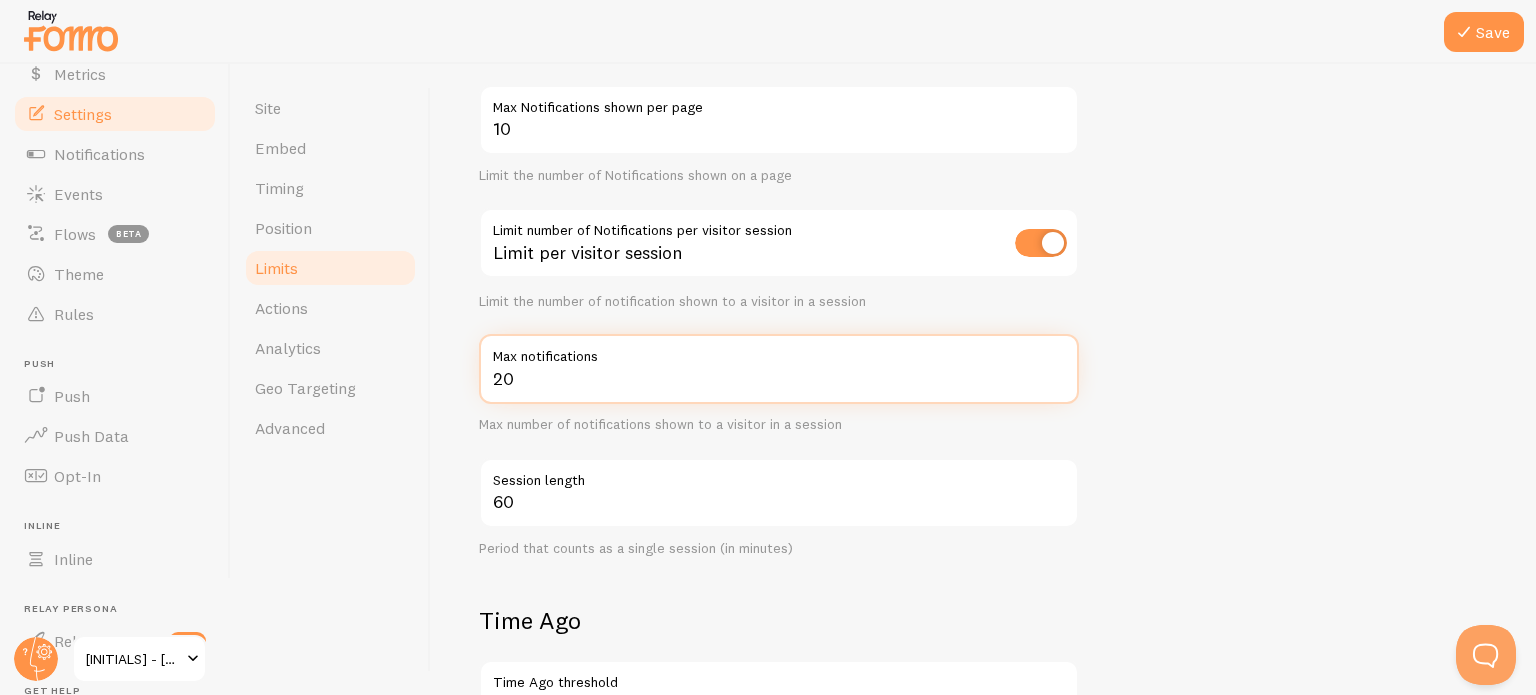 click on "20" at bounding box center [779, 369] 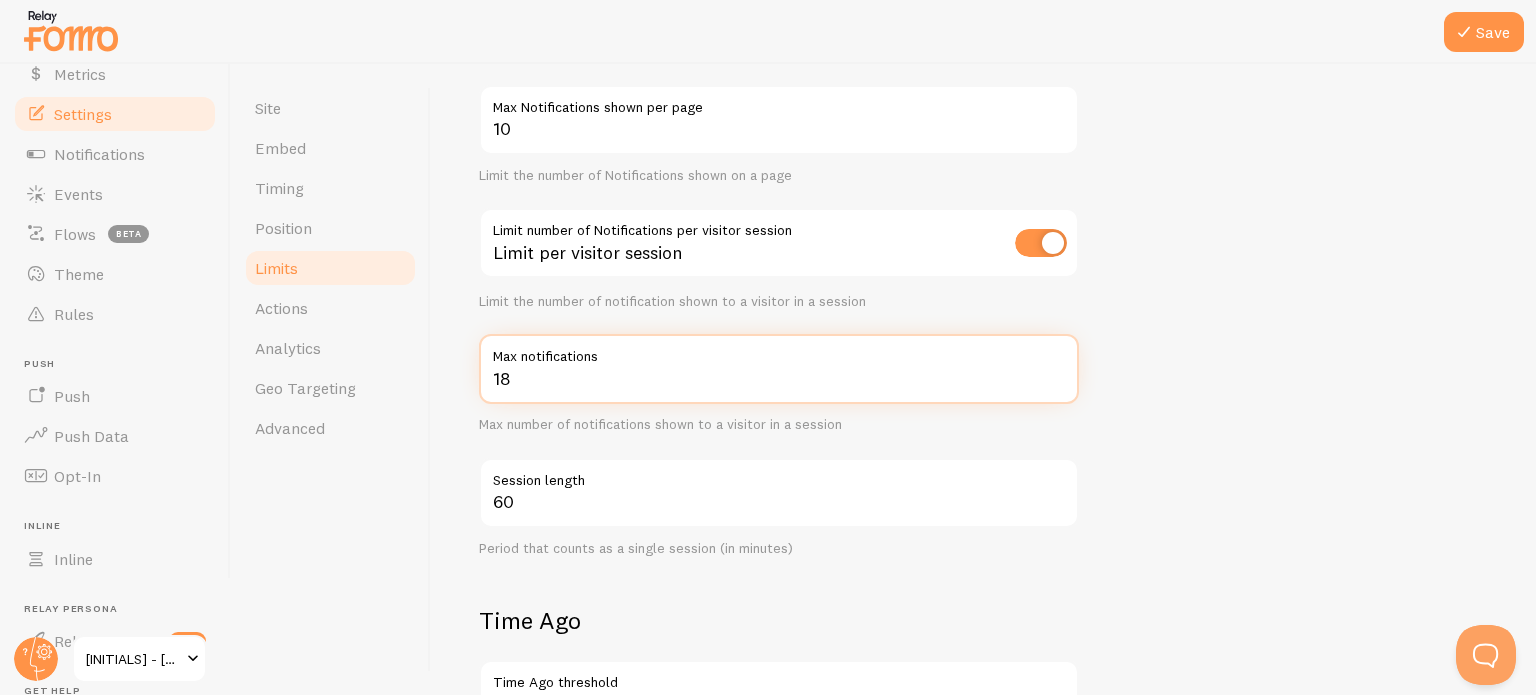 click on "18" at bounding box center (779, 369) 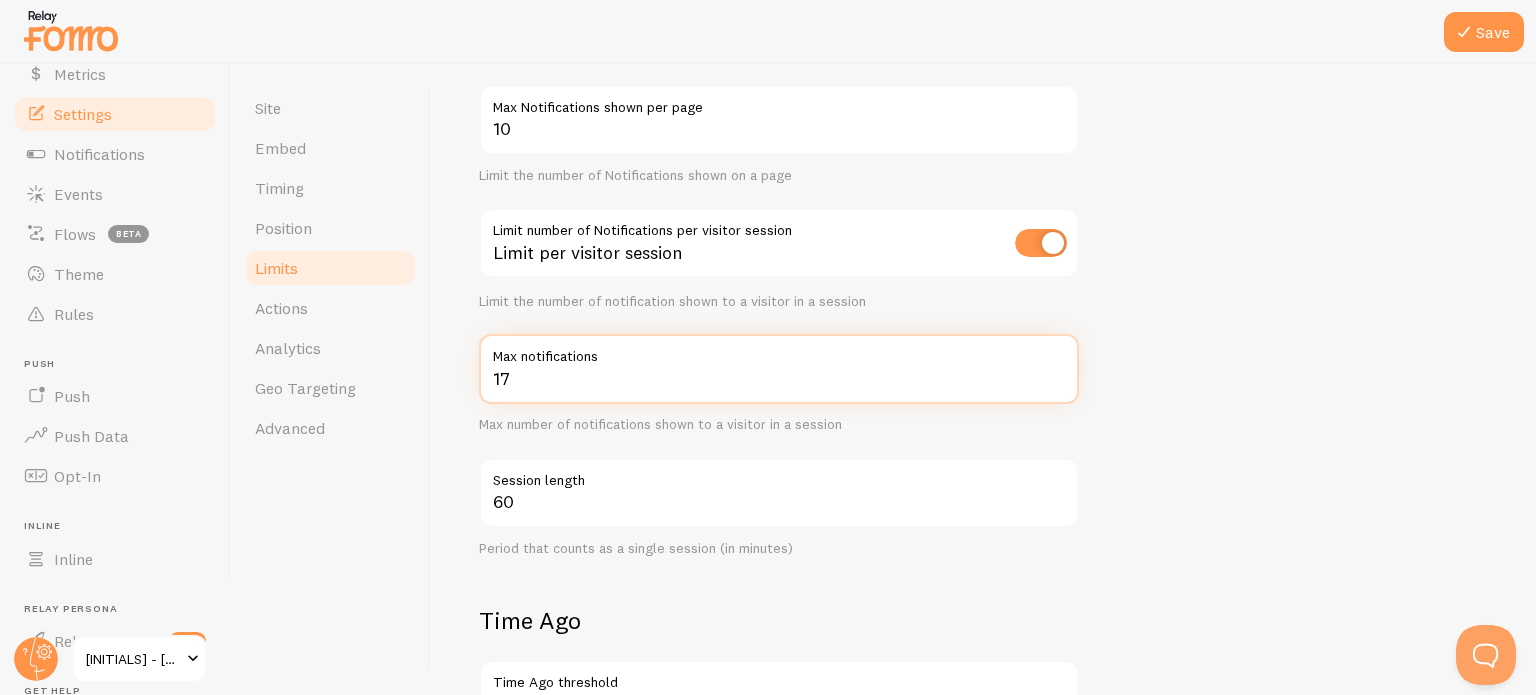 click on "17" at bounding box center (779, 369) 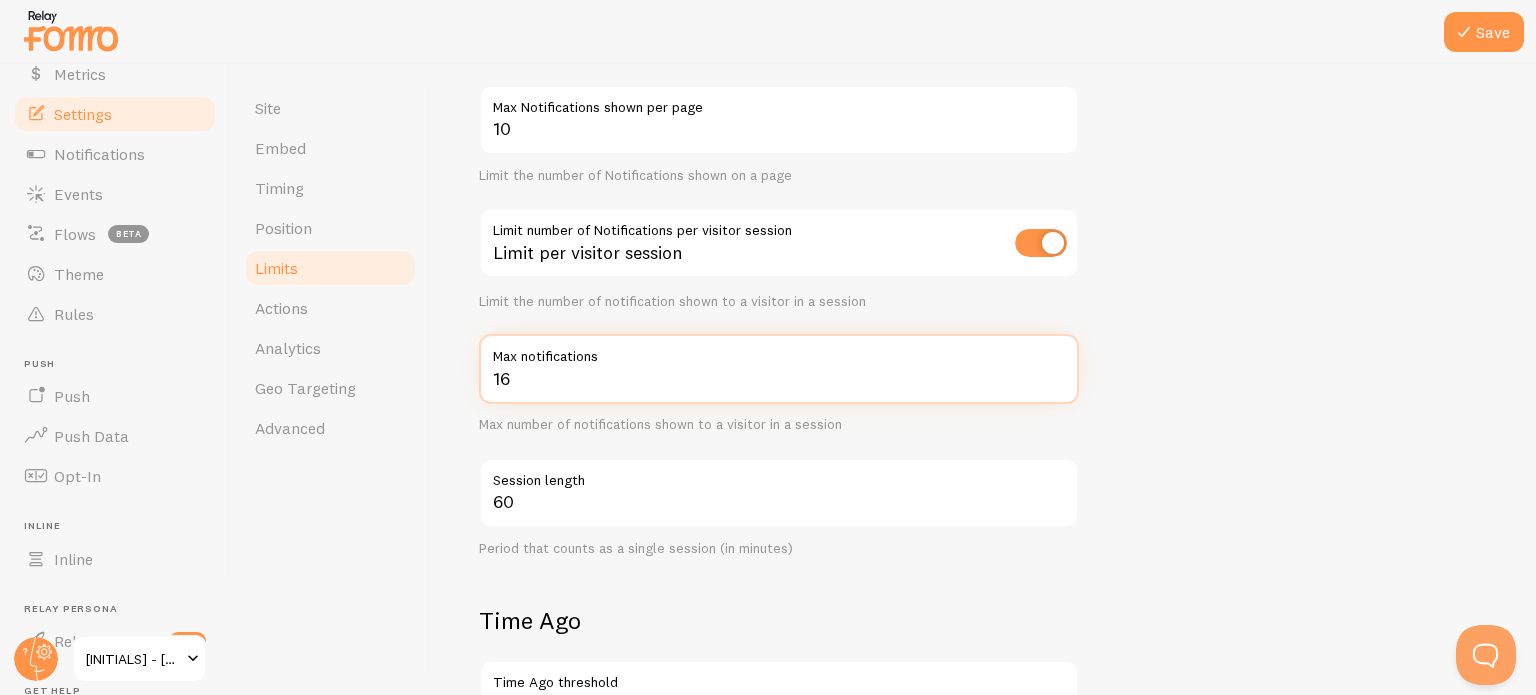 click on "16" at bounding box center [779, 369] 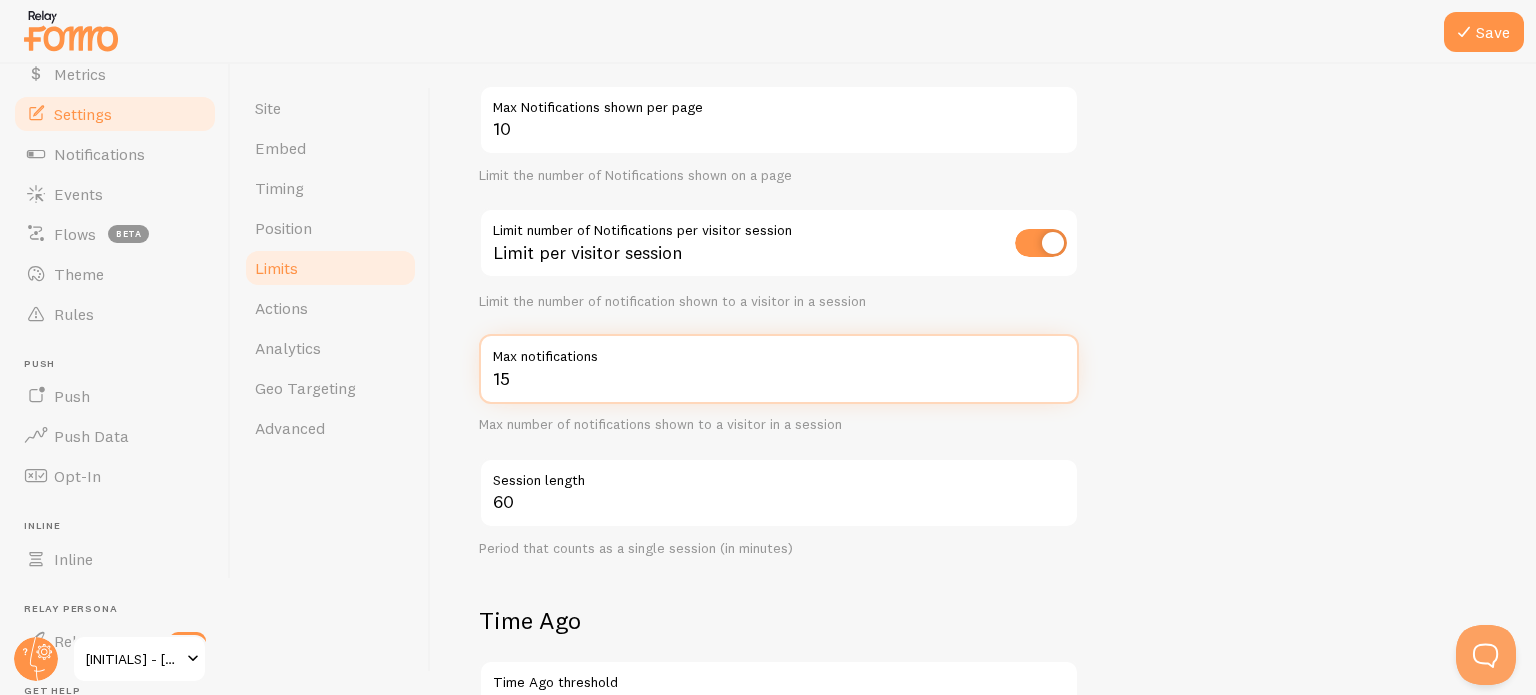 click on "15" at bounding box center (779, 369) 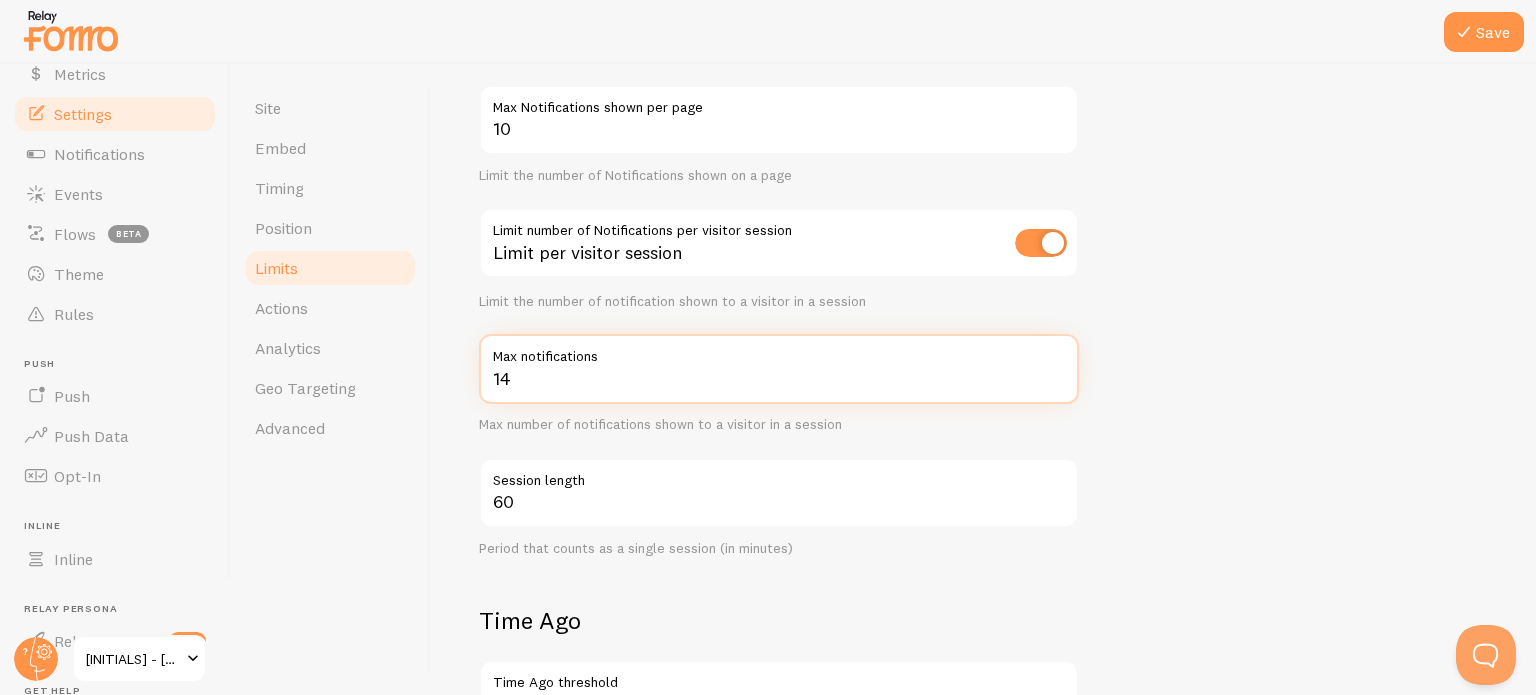 click on "14" at bounding box center (779, 369) 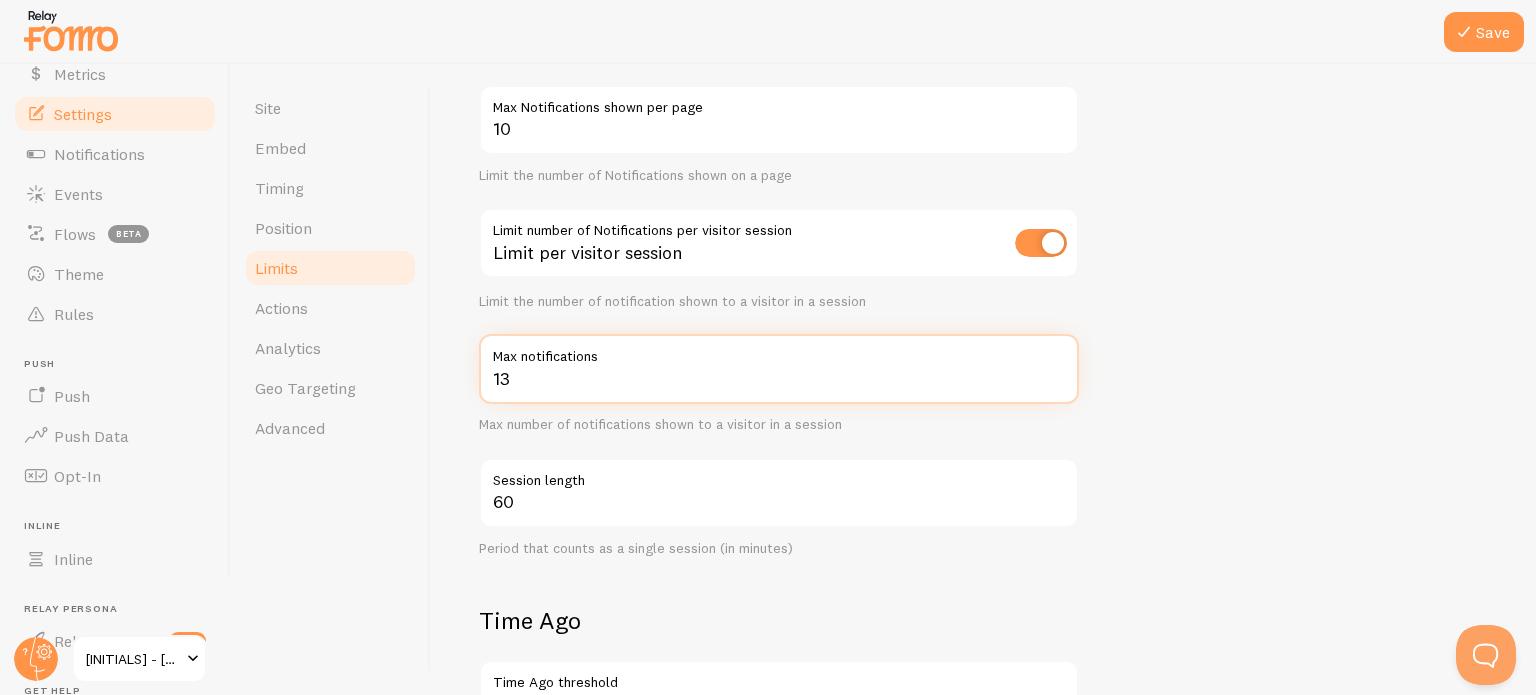 click on "13" at bounding box center (779, 369) 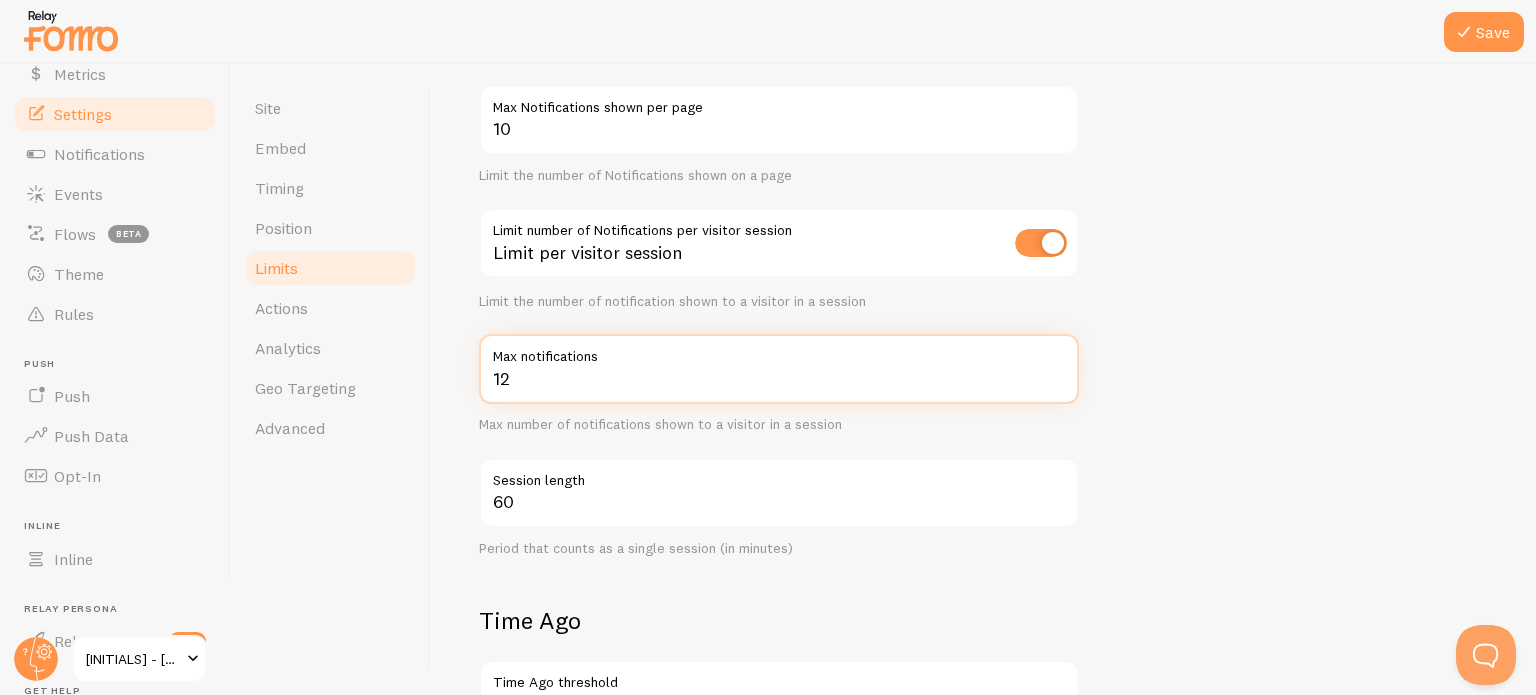 click on "12" at bounding box center [779, 369] 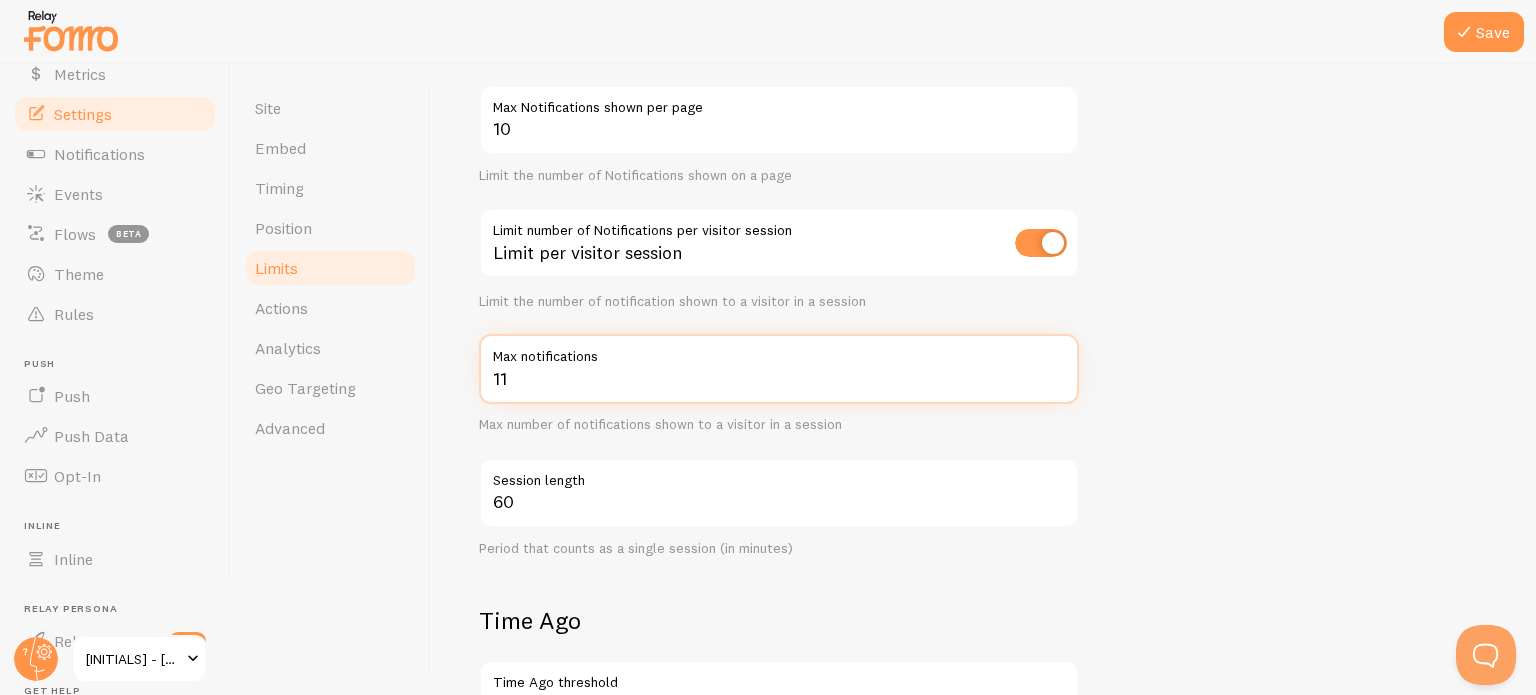 click on "11" at bounding box center (779, 369) 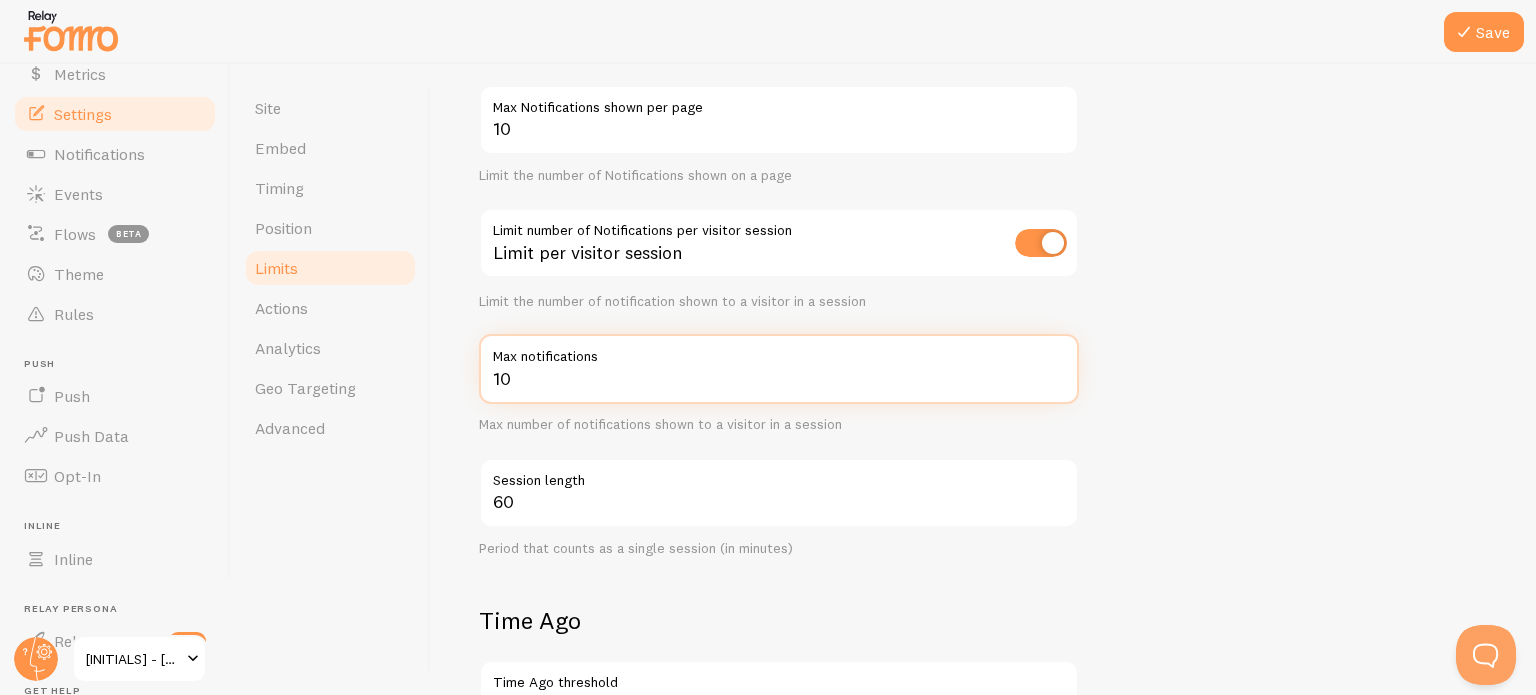 click on "10" at bounding box center [779, 369] 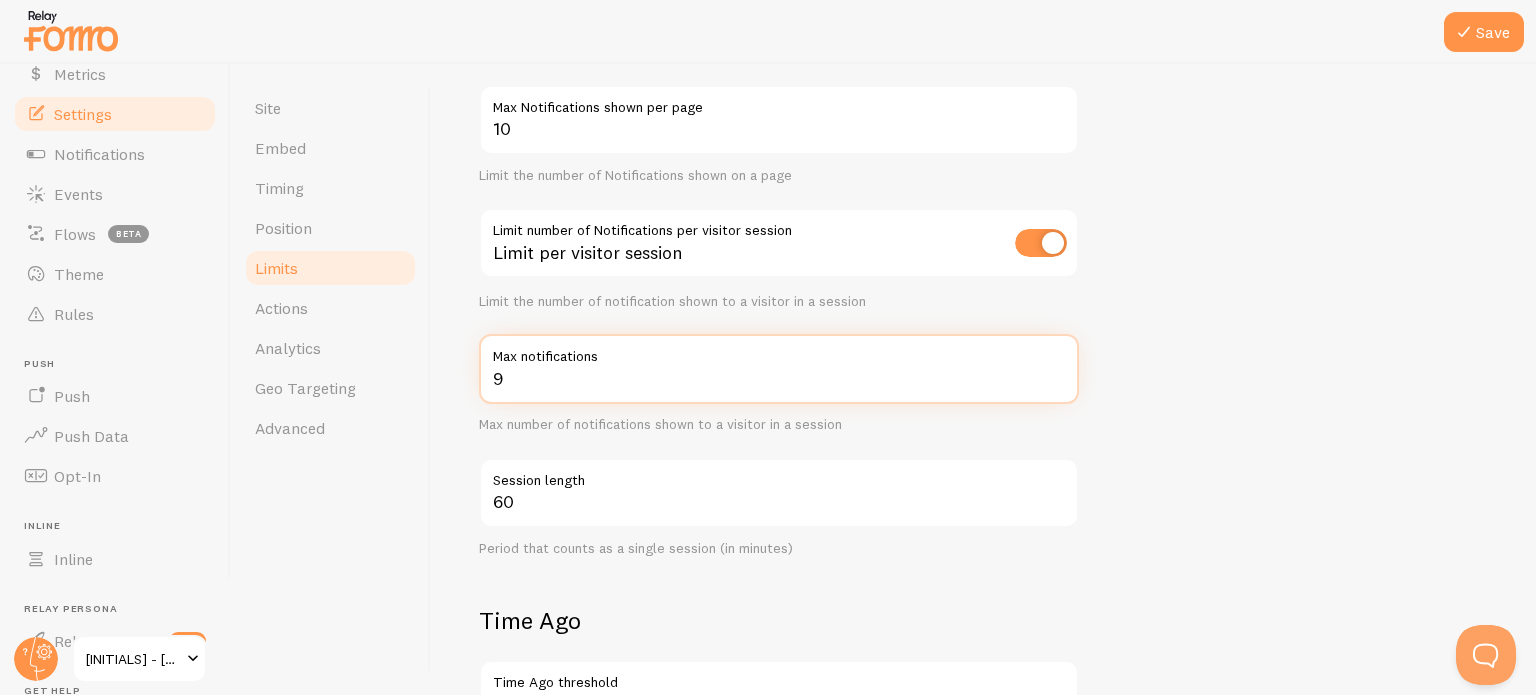 click on "9" at bounding box center [779, 369] 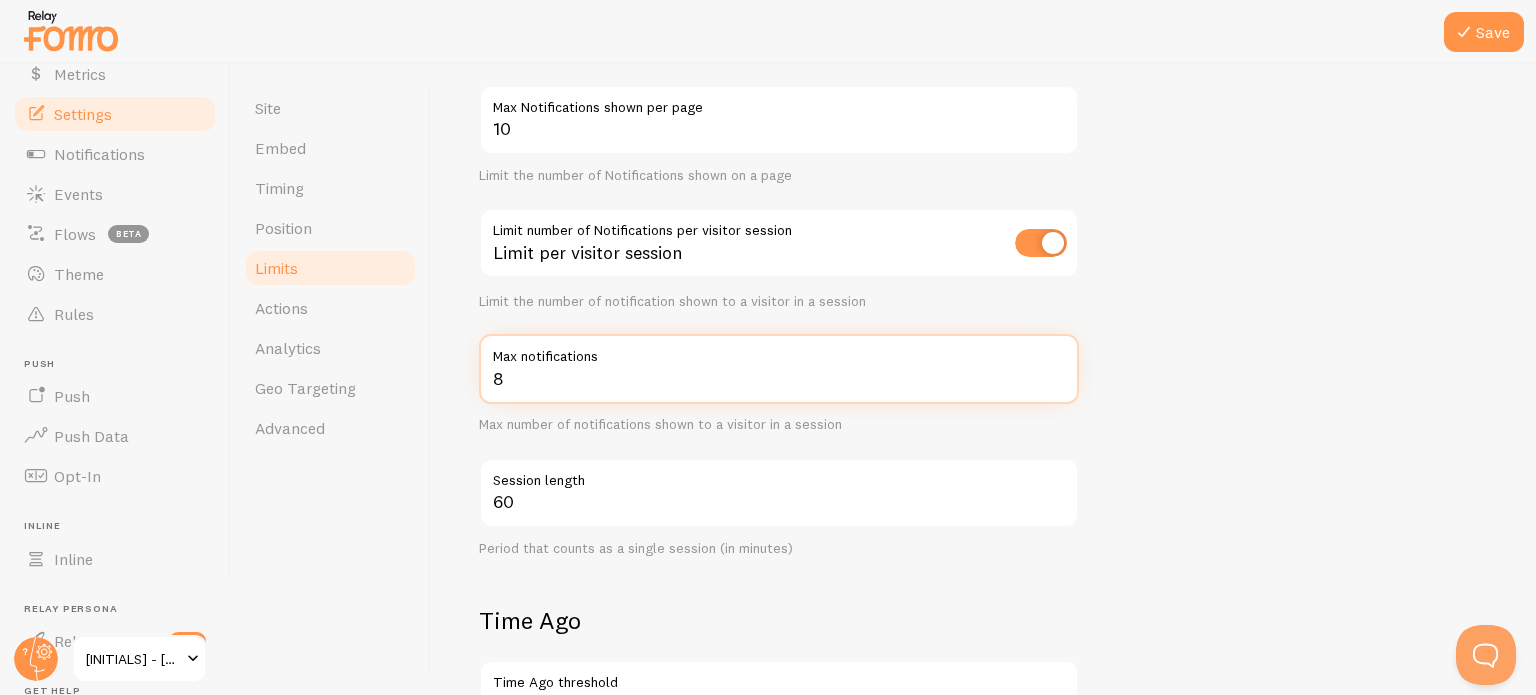 click on "8" at bounding box center [779, 369] 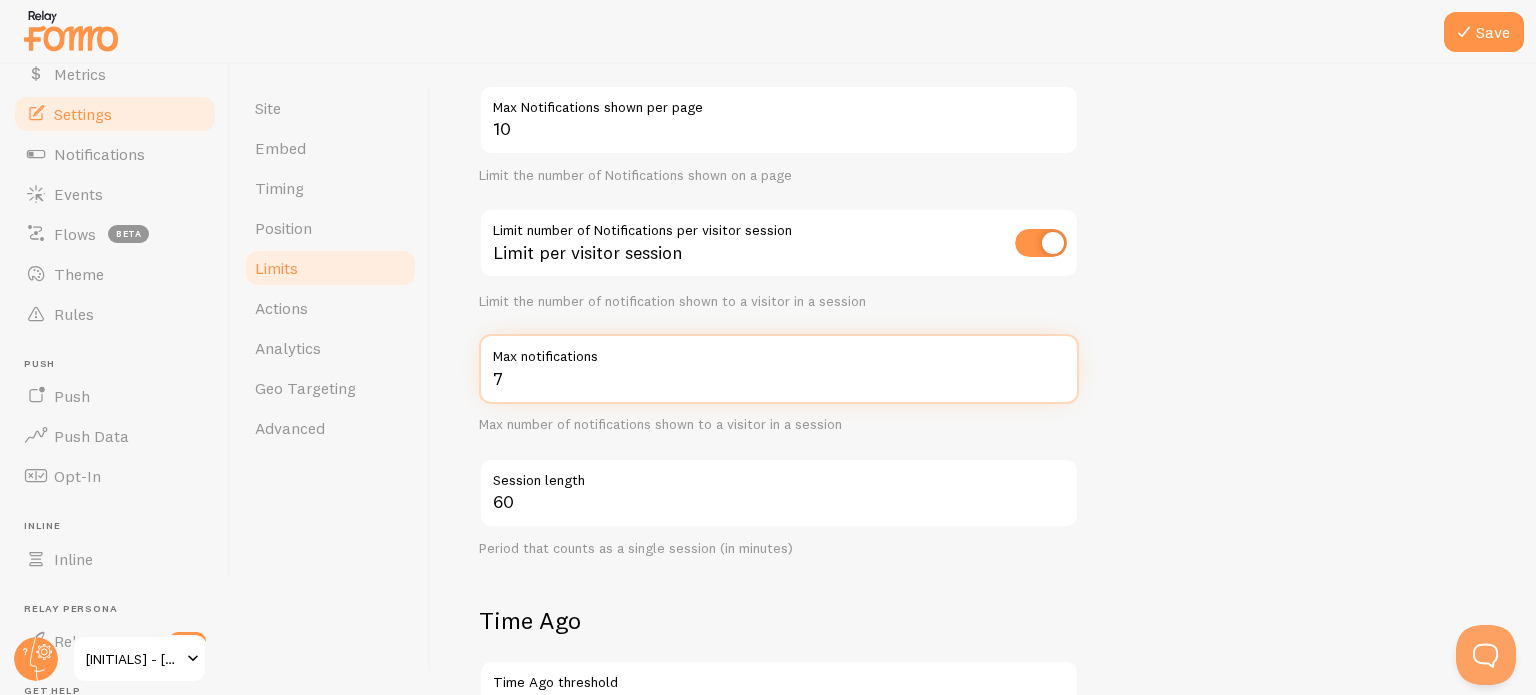 type on "7" 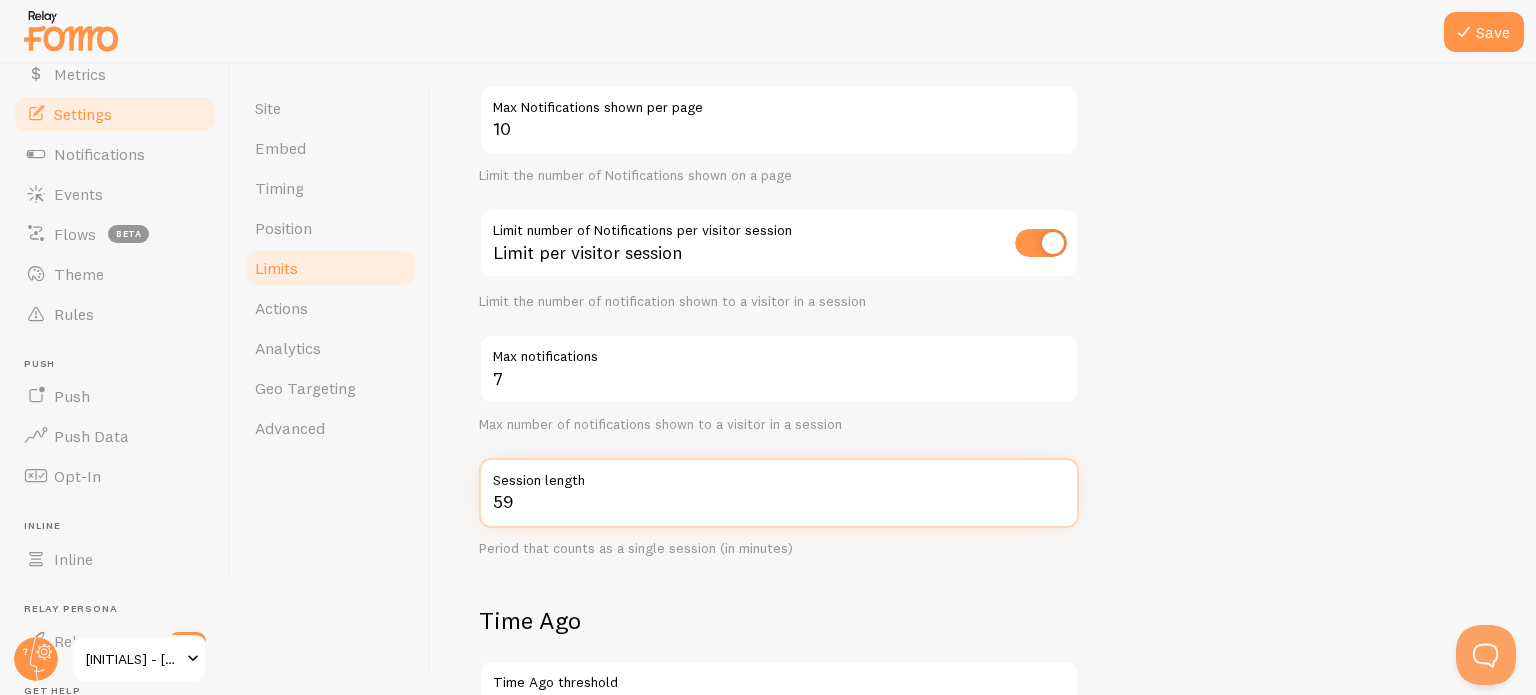 click on "59" at bounding box center [779, 493] 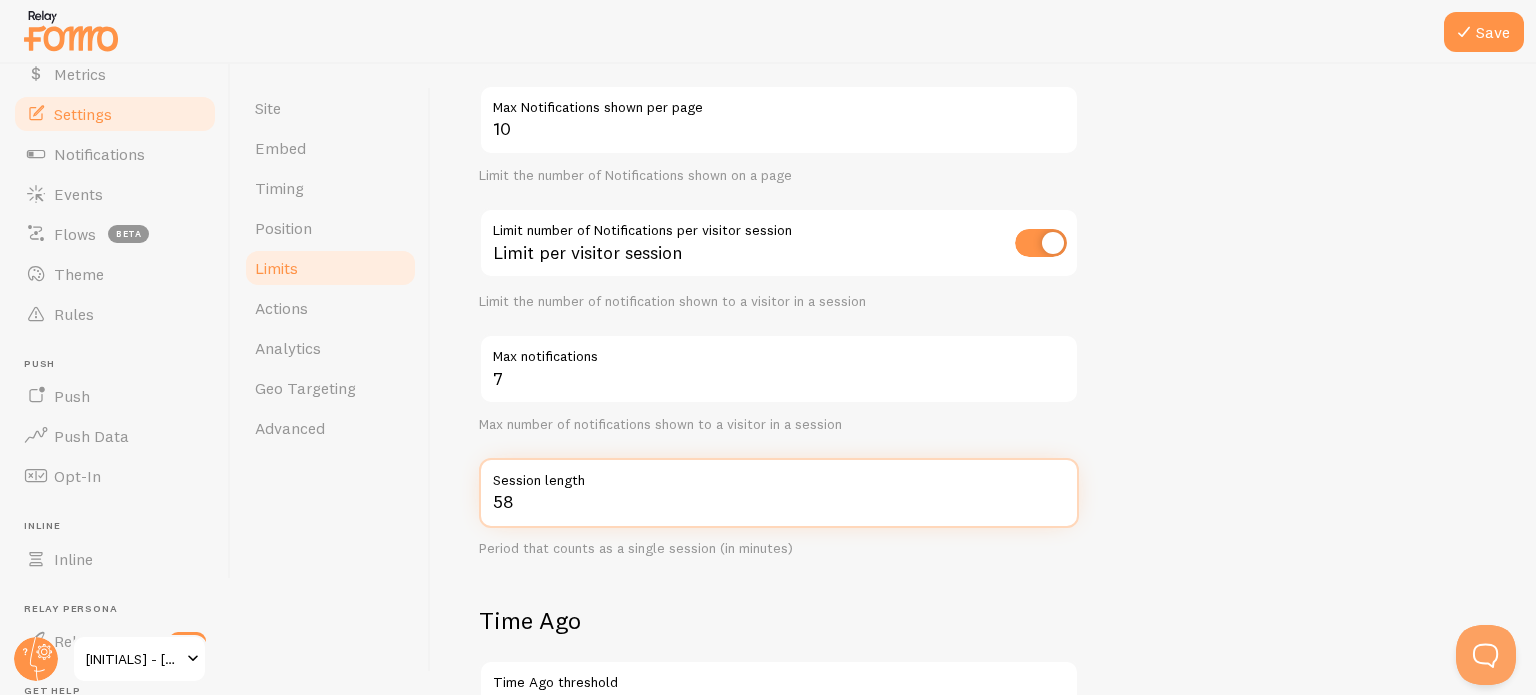 click on "58" at bounding box center (779, 493) 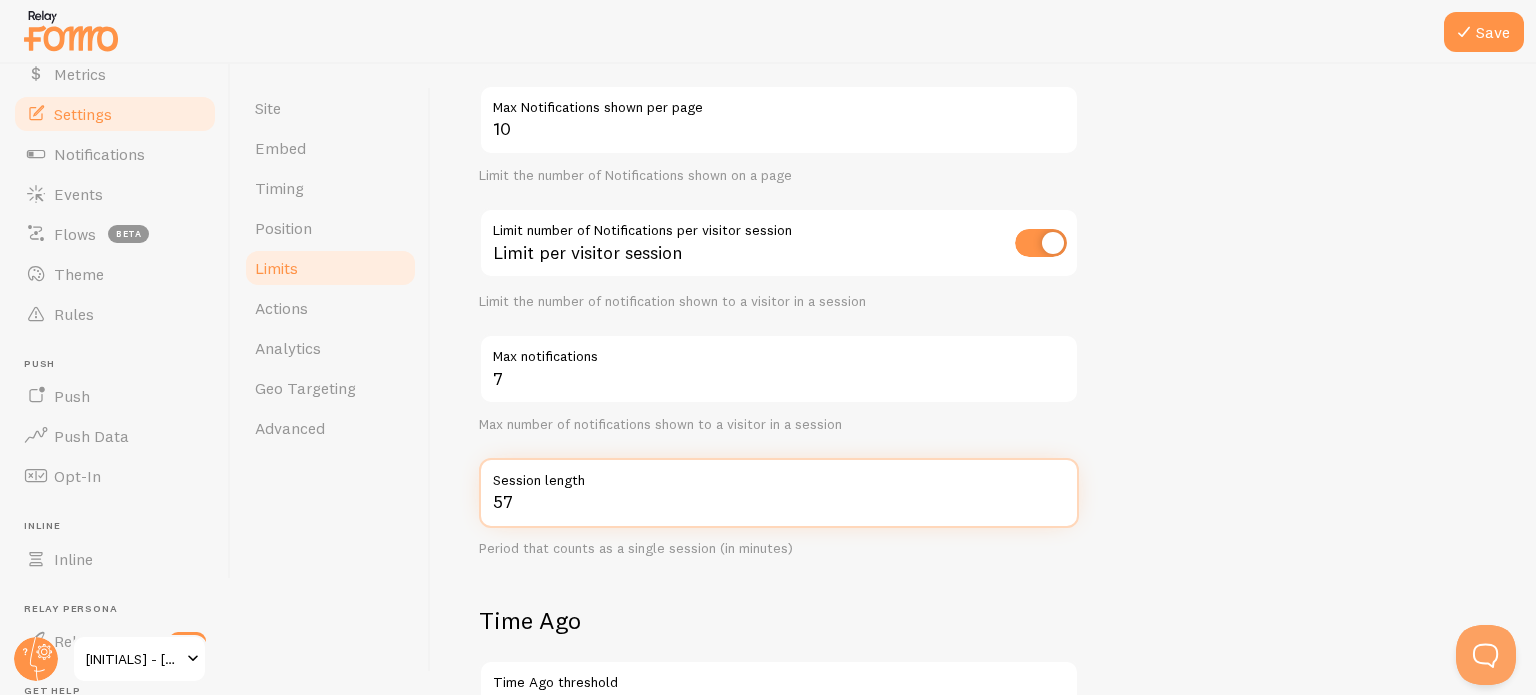 click on "57" at bounding box center (779, 493) 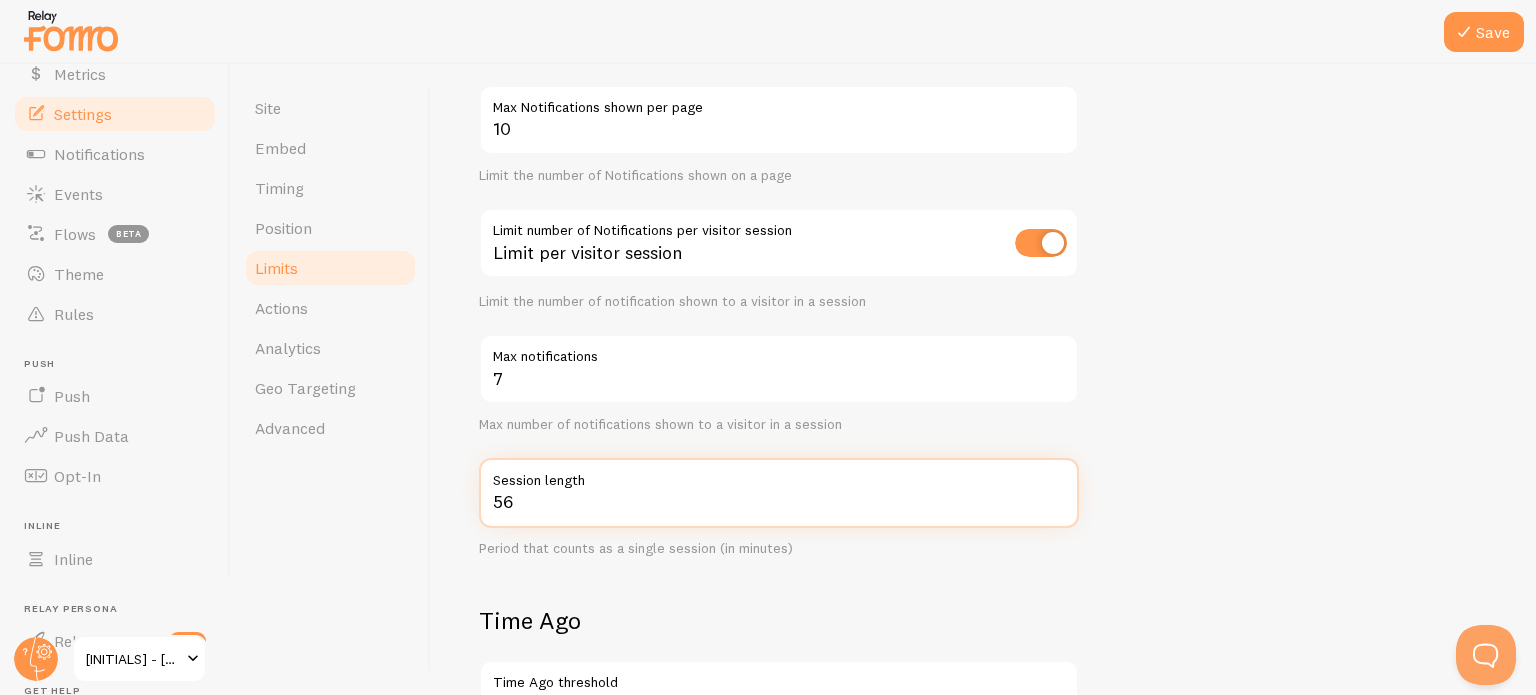 click on "56" at bounding box center [779, 493] 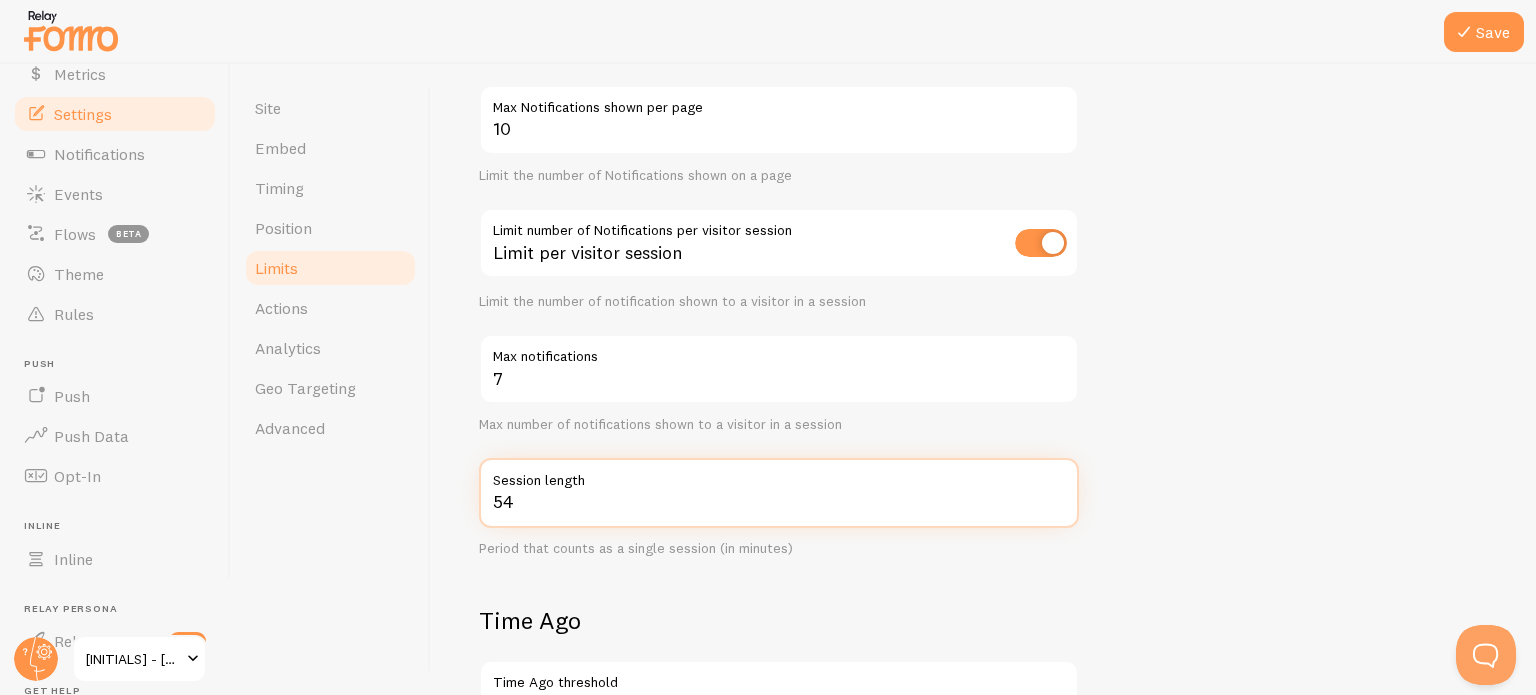 click on "54" at bounding box center [779, 493] 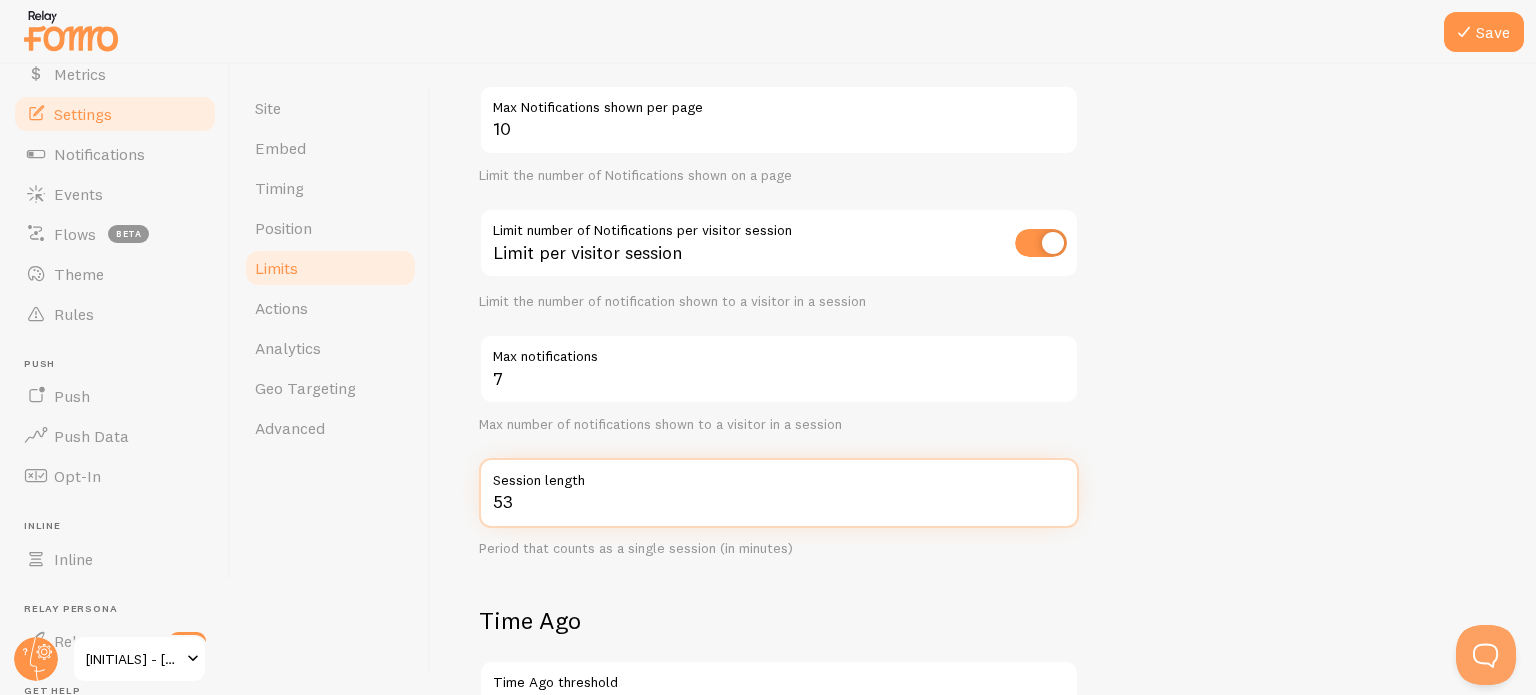 click on "53" at bounding box center [779, 493] 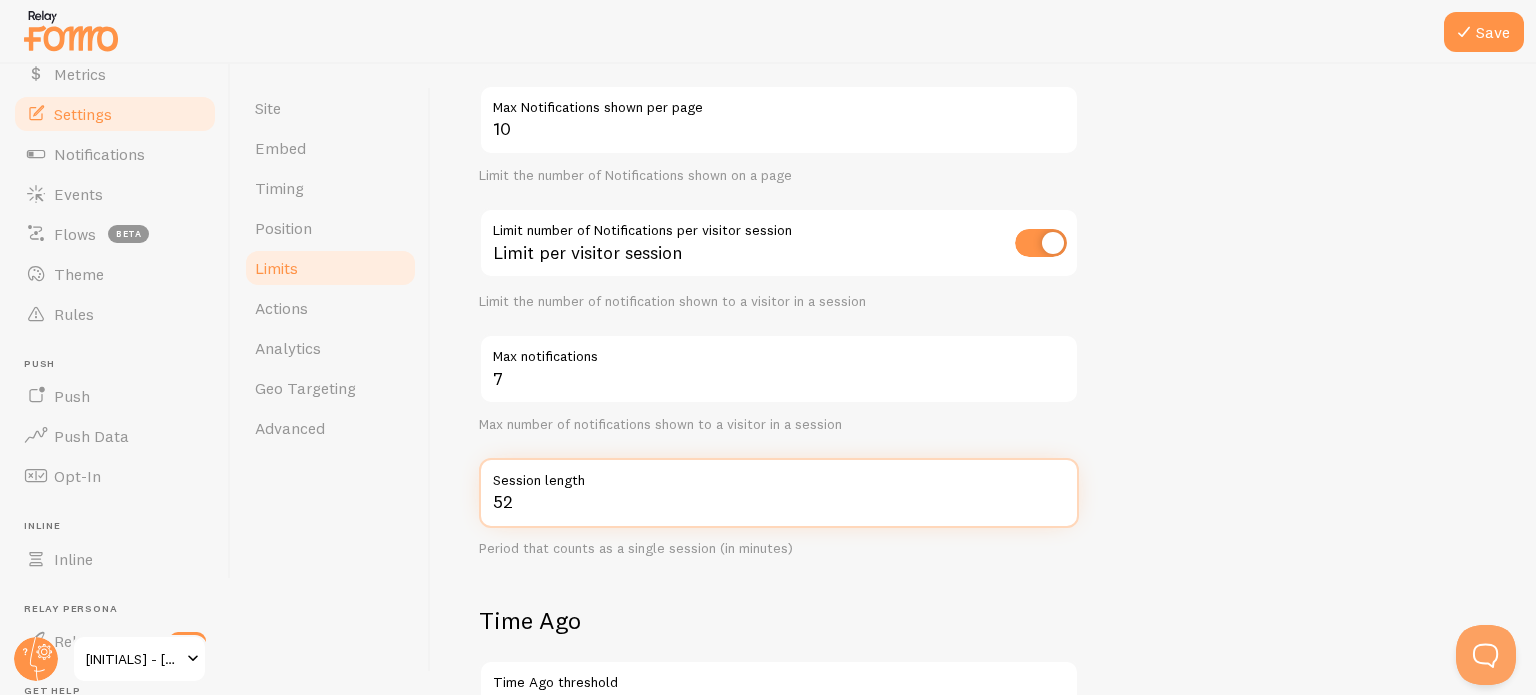 click on "52" at bounding box center (779, 493) 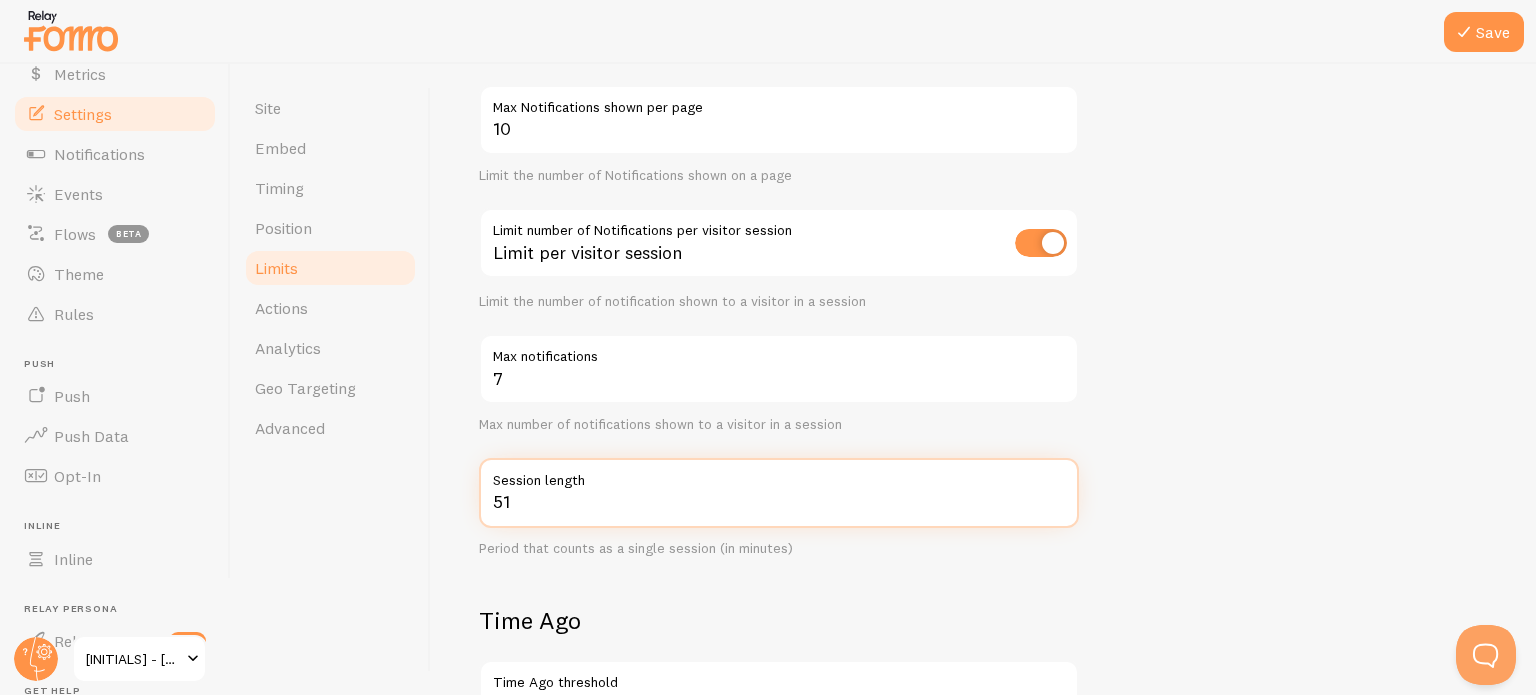 click on "51" at bounding box center (779, 493) 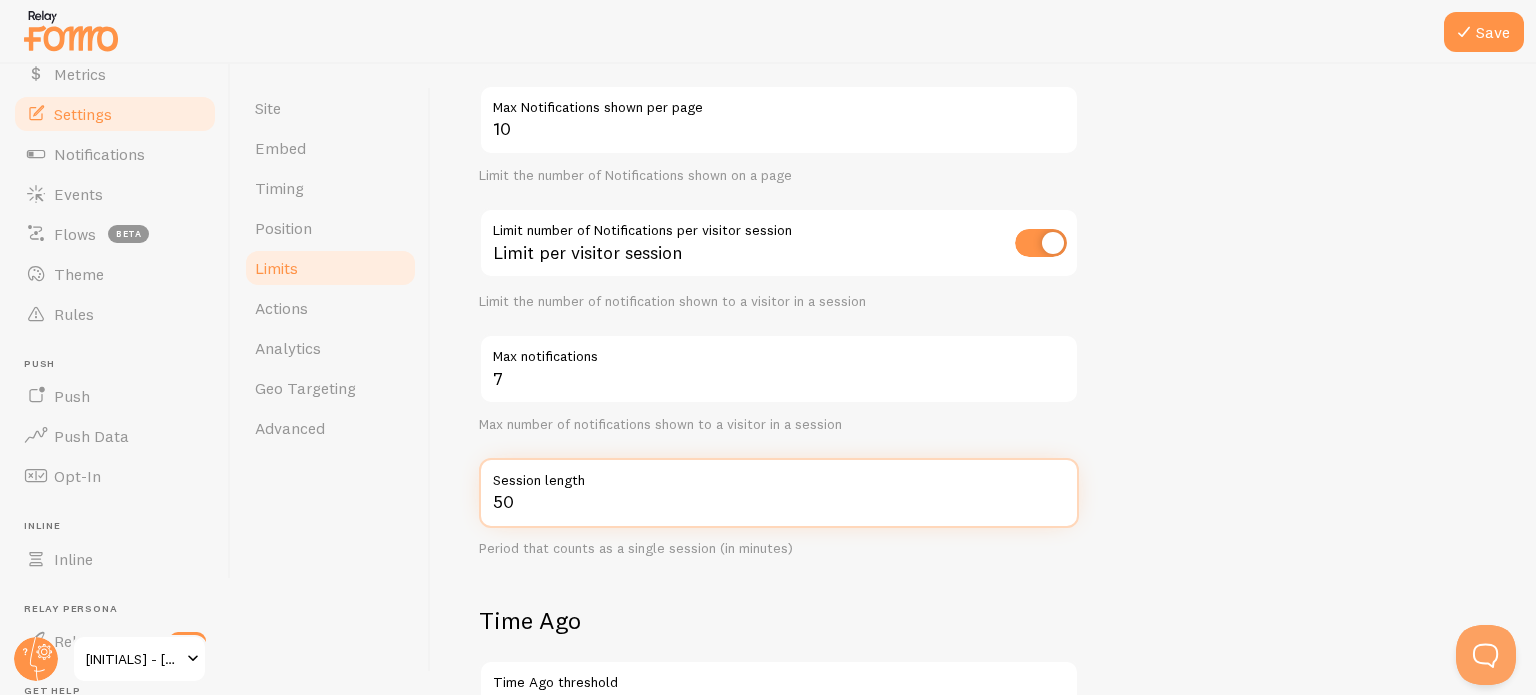click on "50" at bounding box center (779, 493) 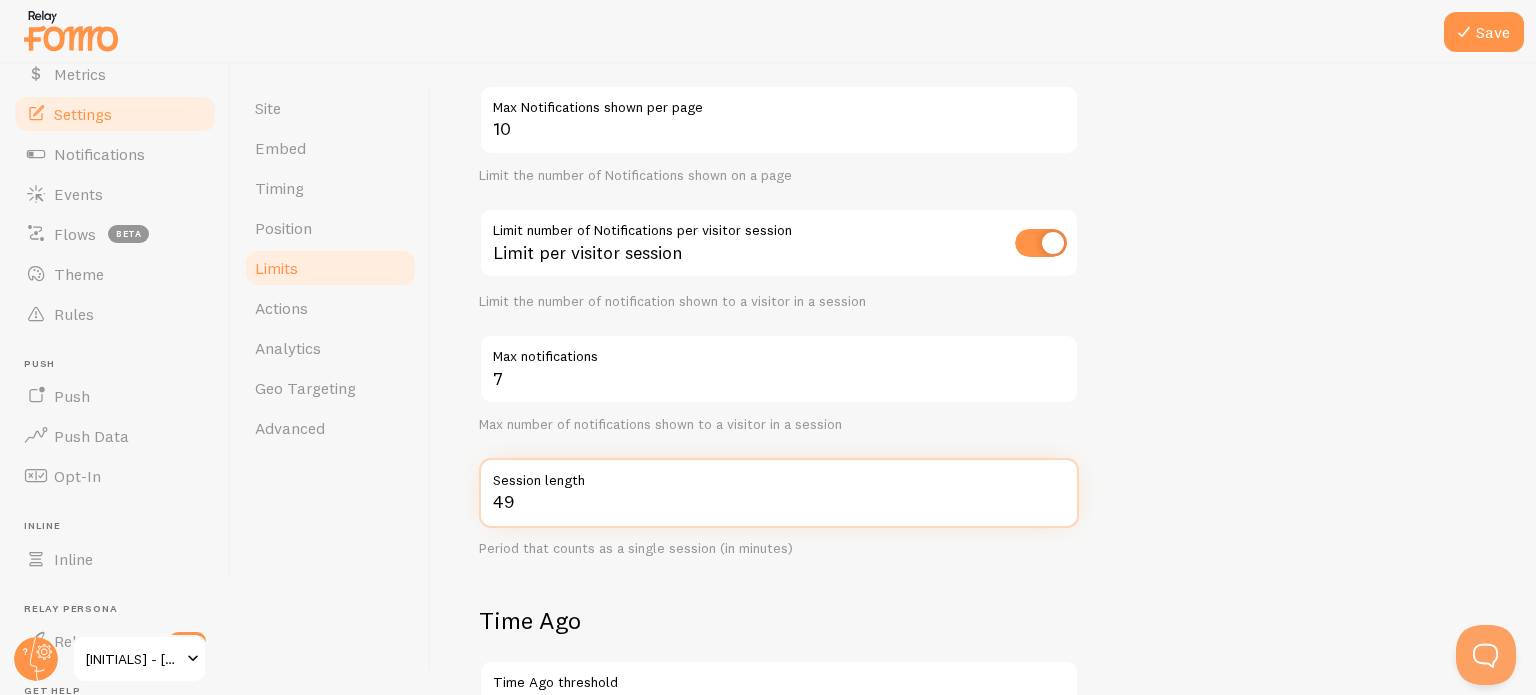 click on "49" at bounding box center (779, 493) 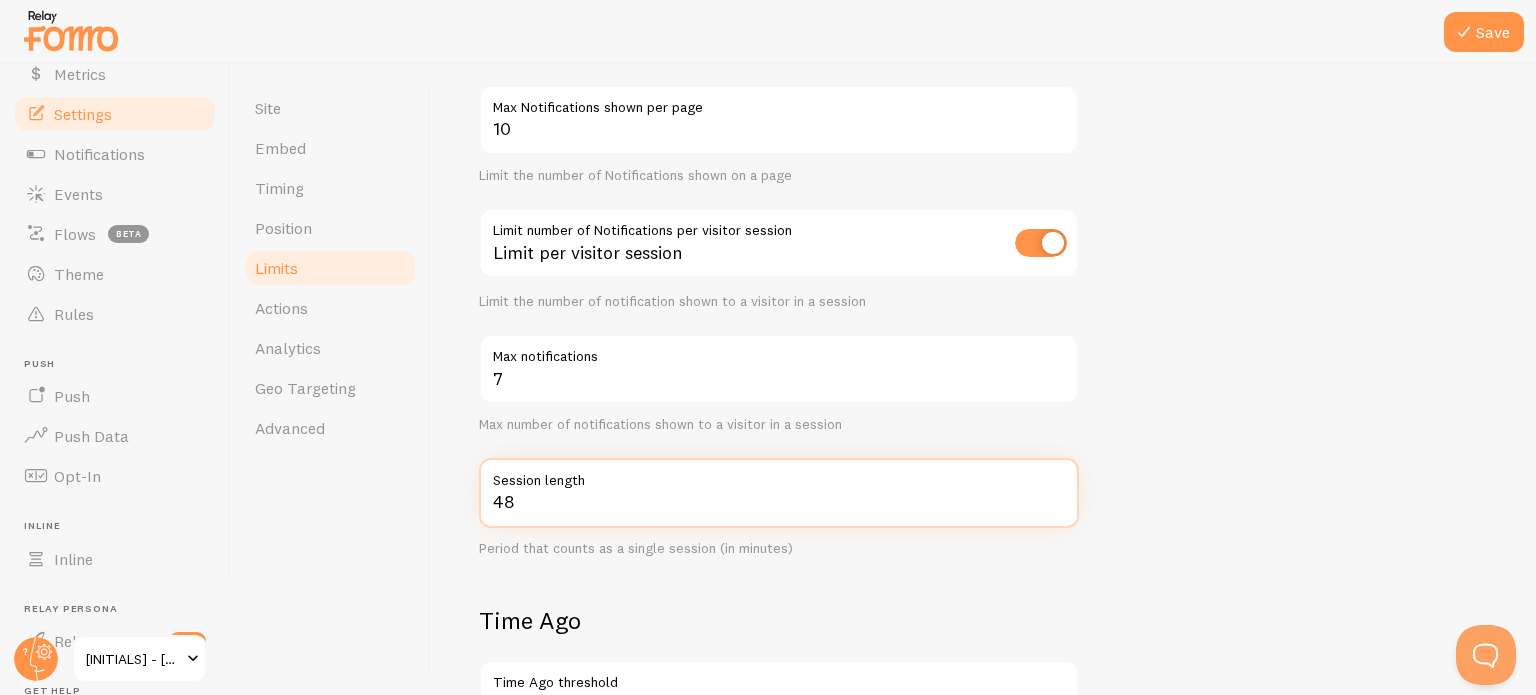 click on "48" at bounding box center (779, 493) 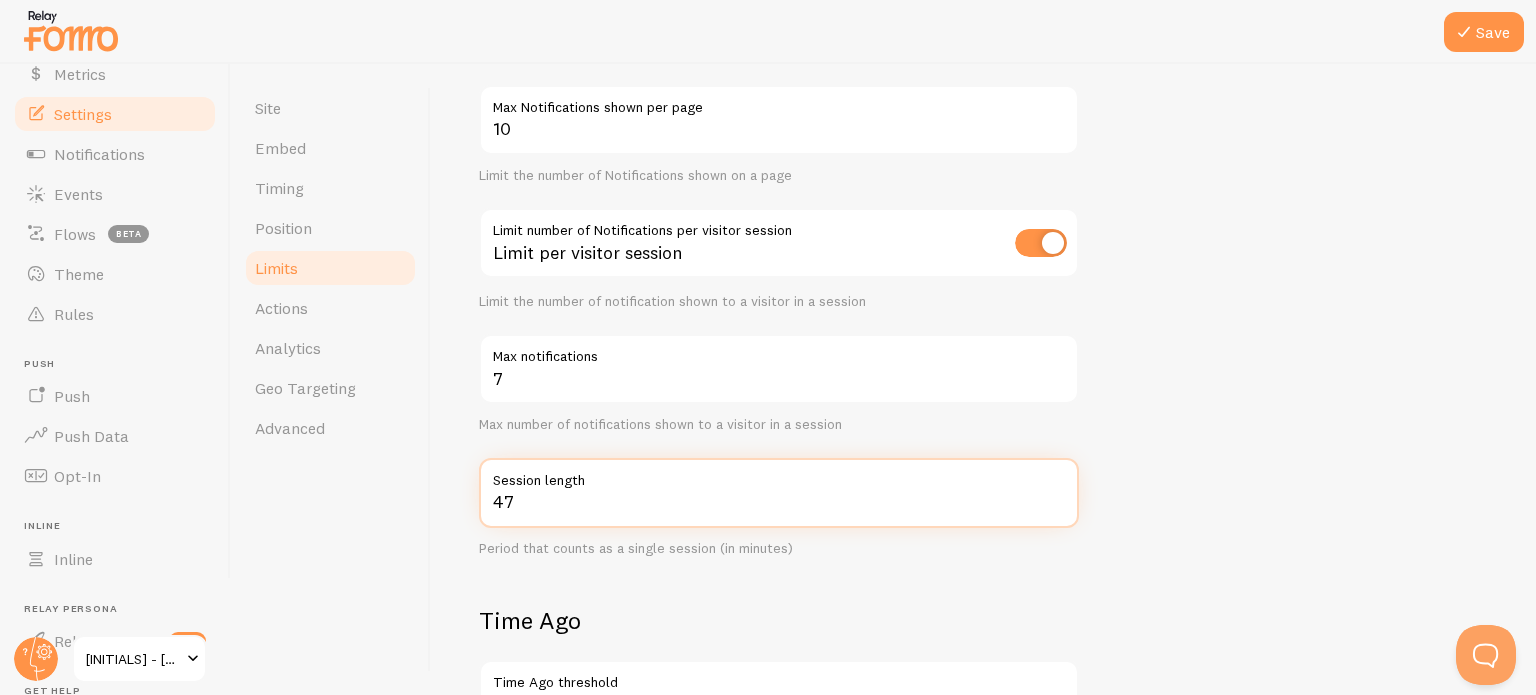 click on "47" at bounding box center [779, 493] 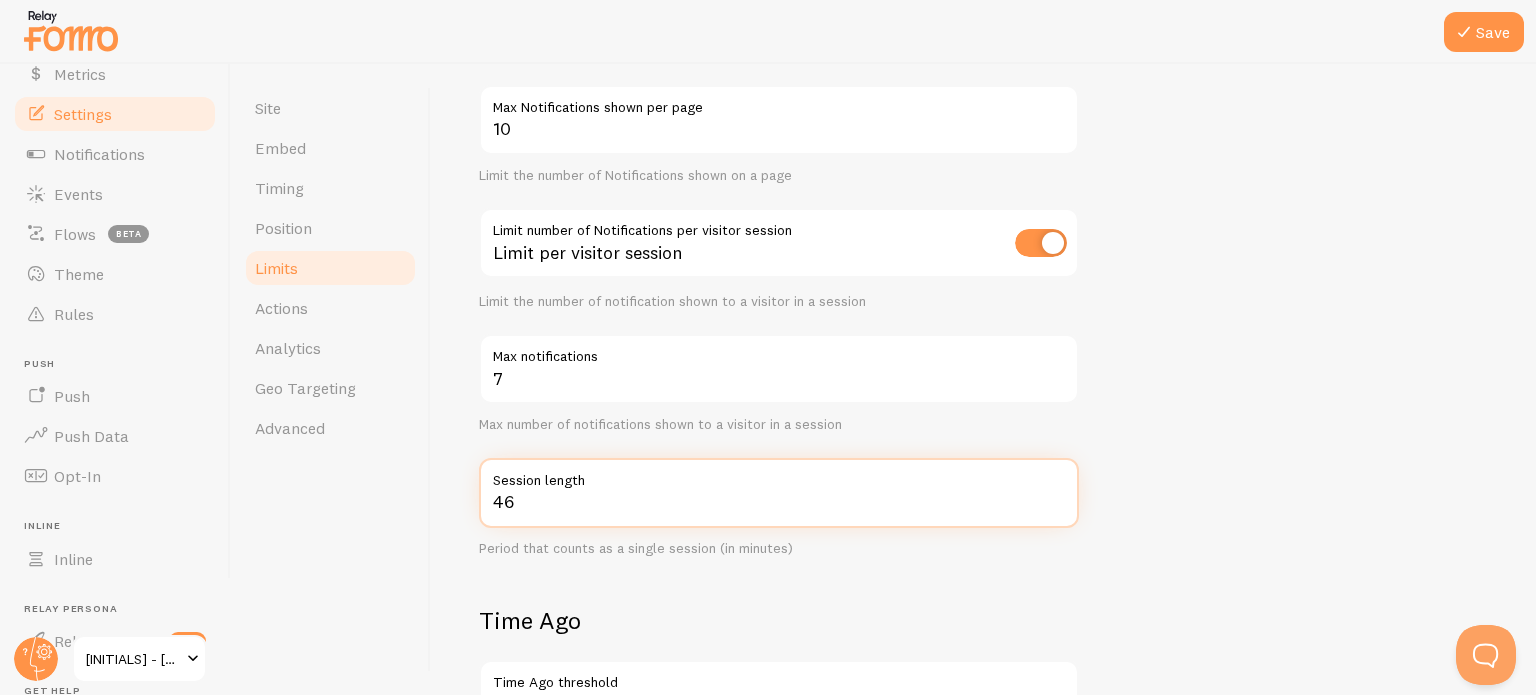 click on "46" at bounding box center [779, 493] 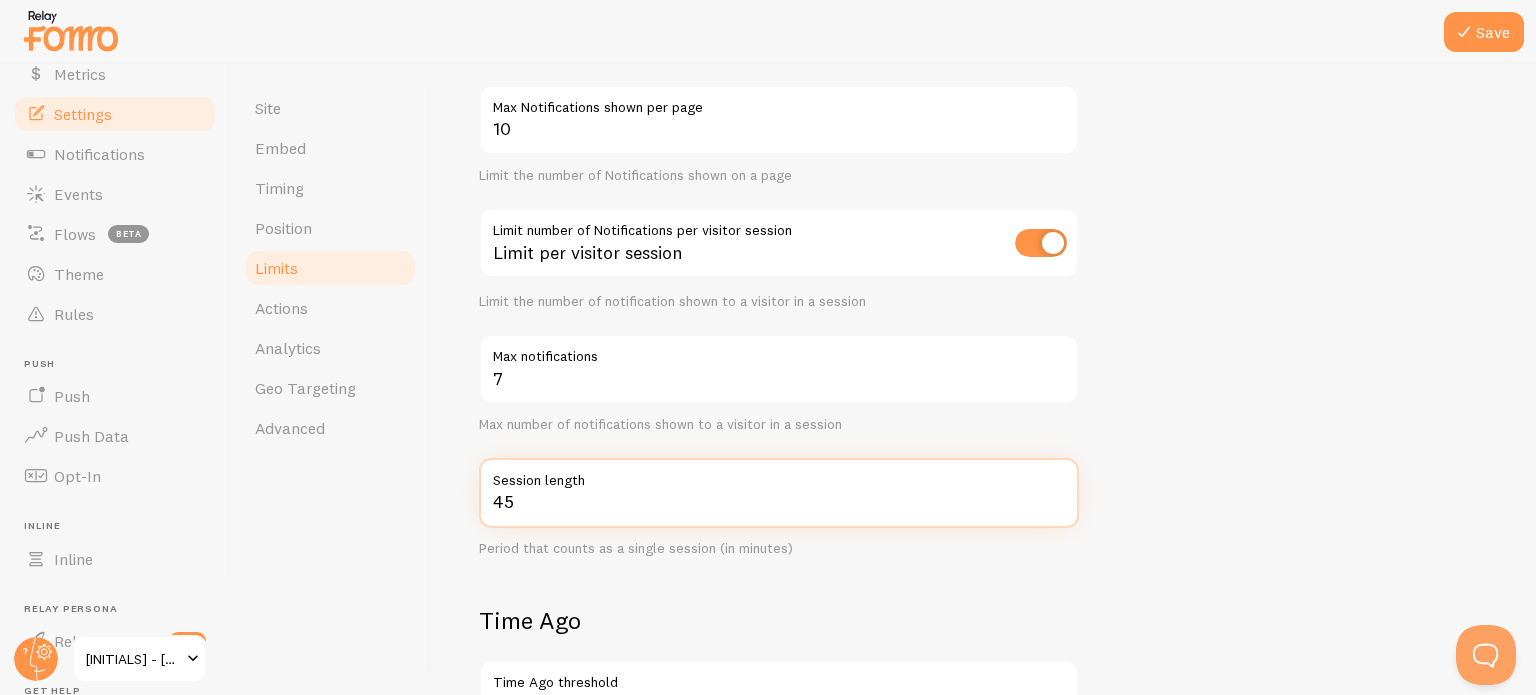 click on "45" at bounding box center [779, 493] 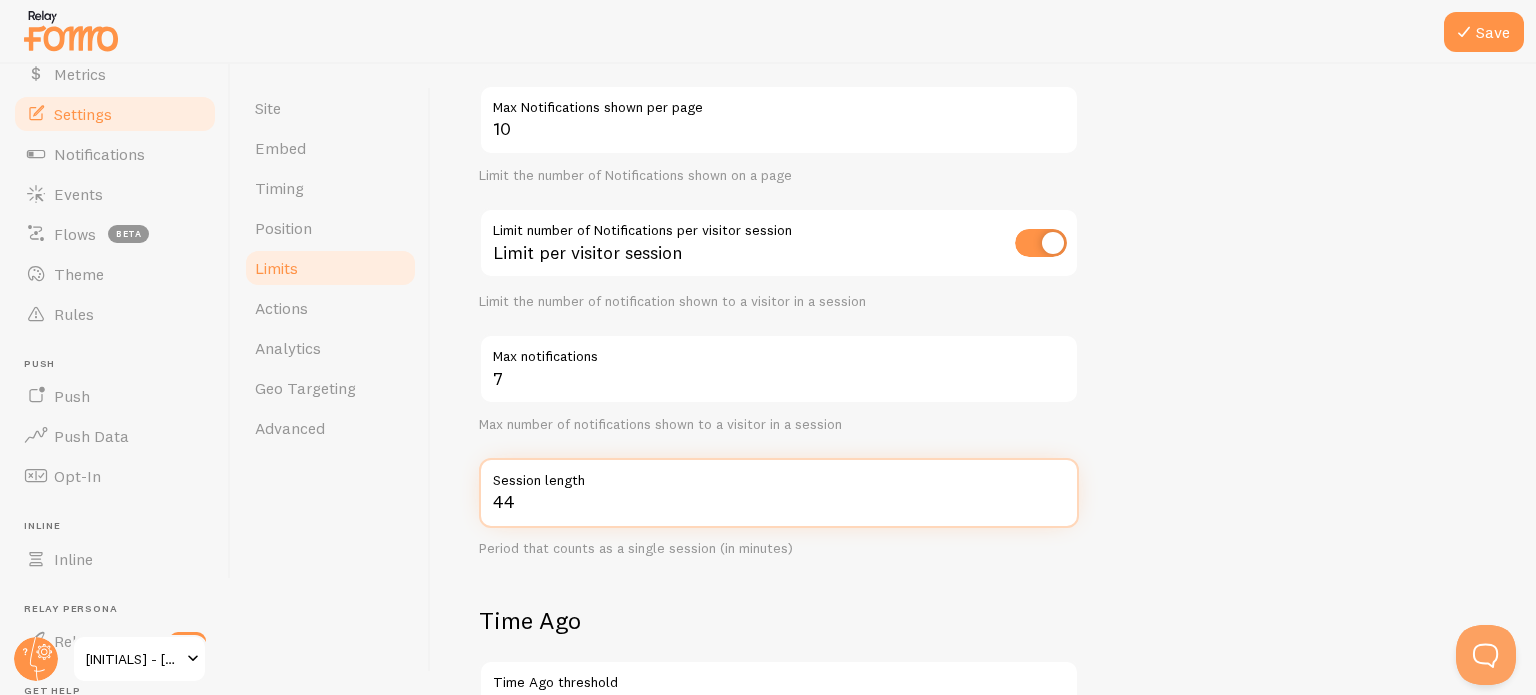 click on "44" at bounding box center (779, 493) 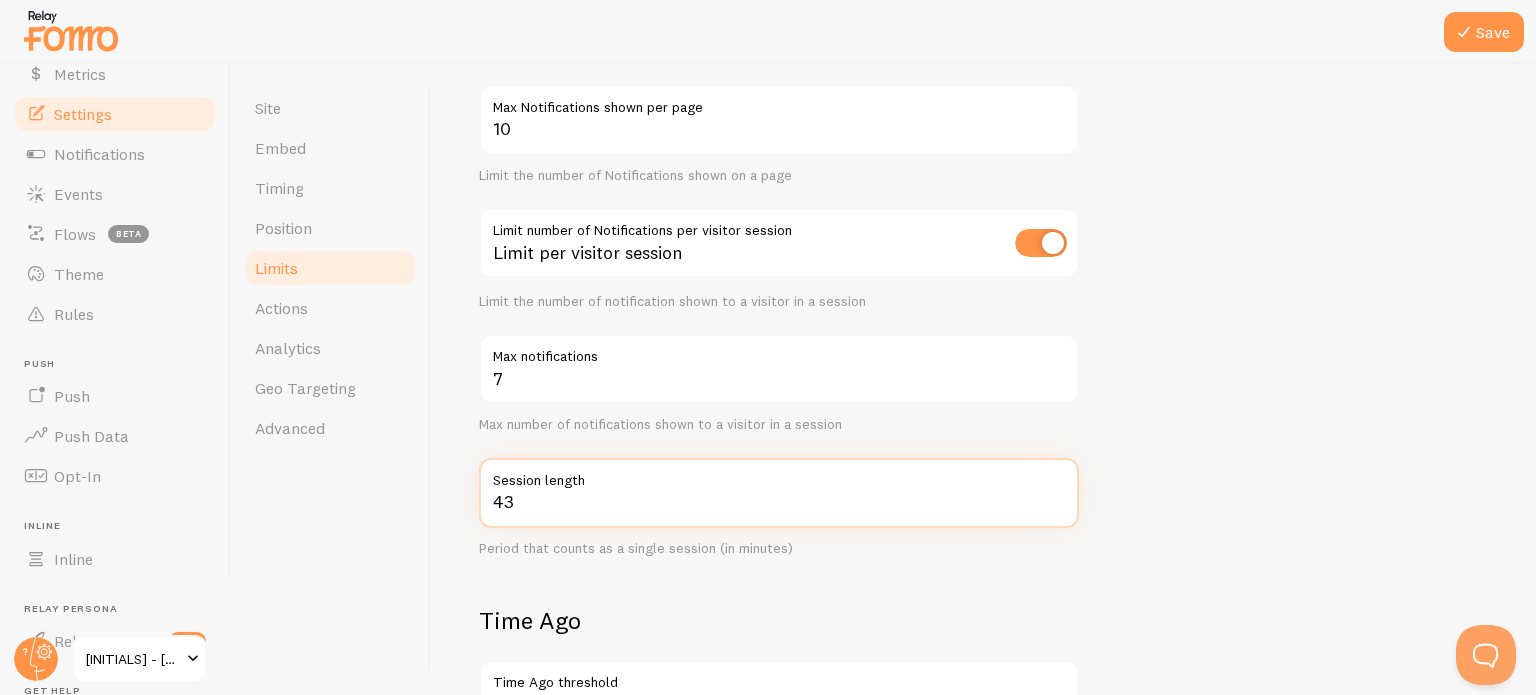 click on "43" at bounding box center (779, 493) 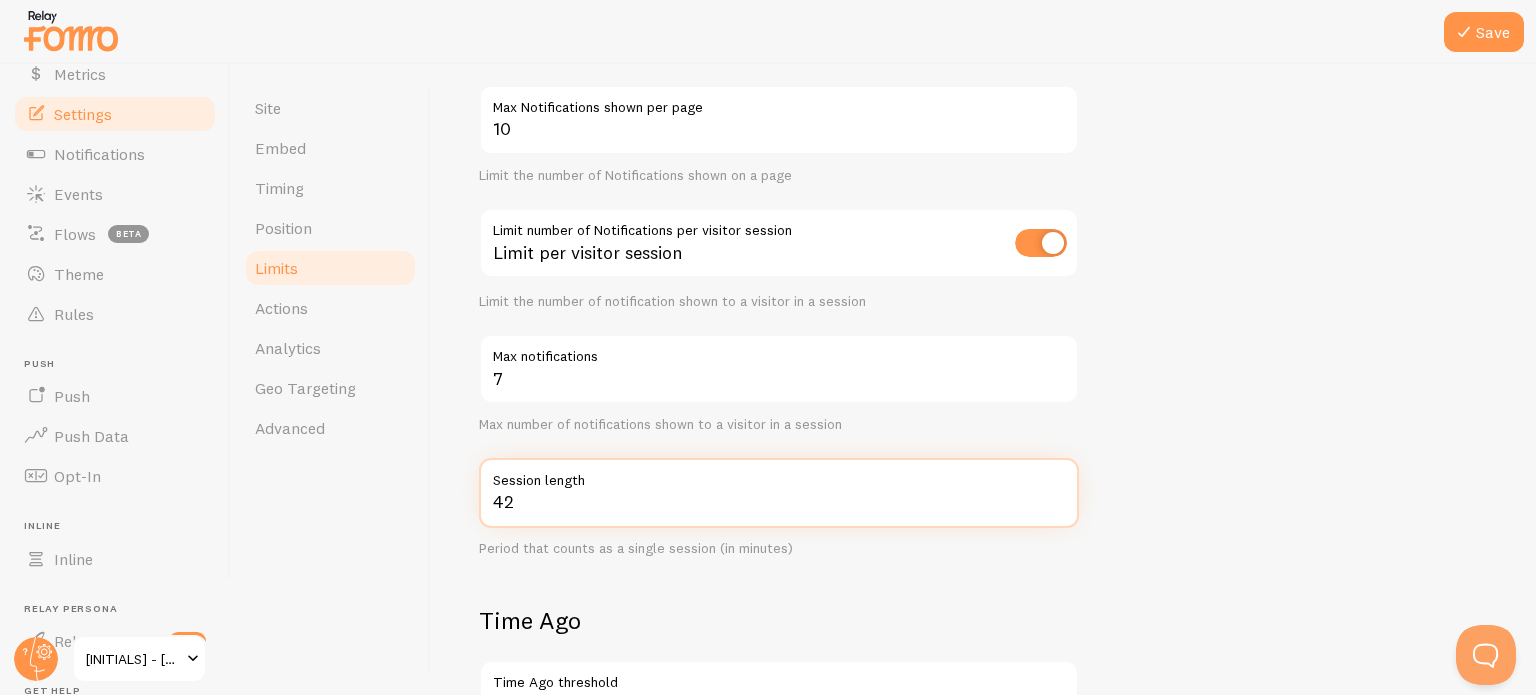 click on "42" at bounding box center (779, 493) 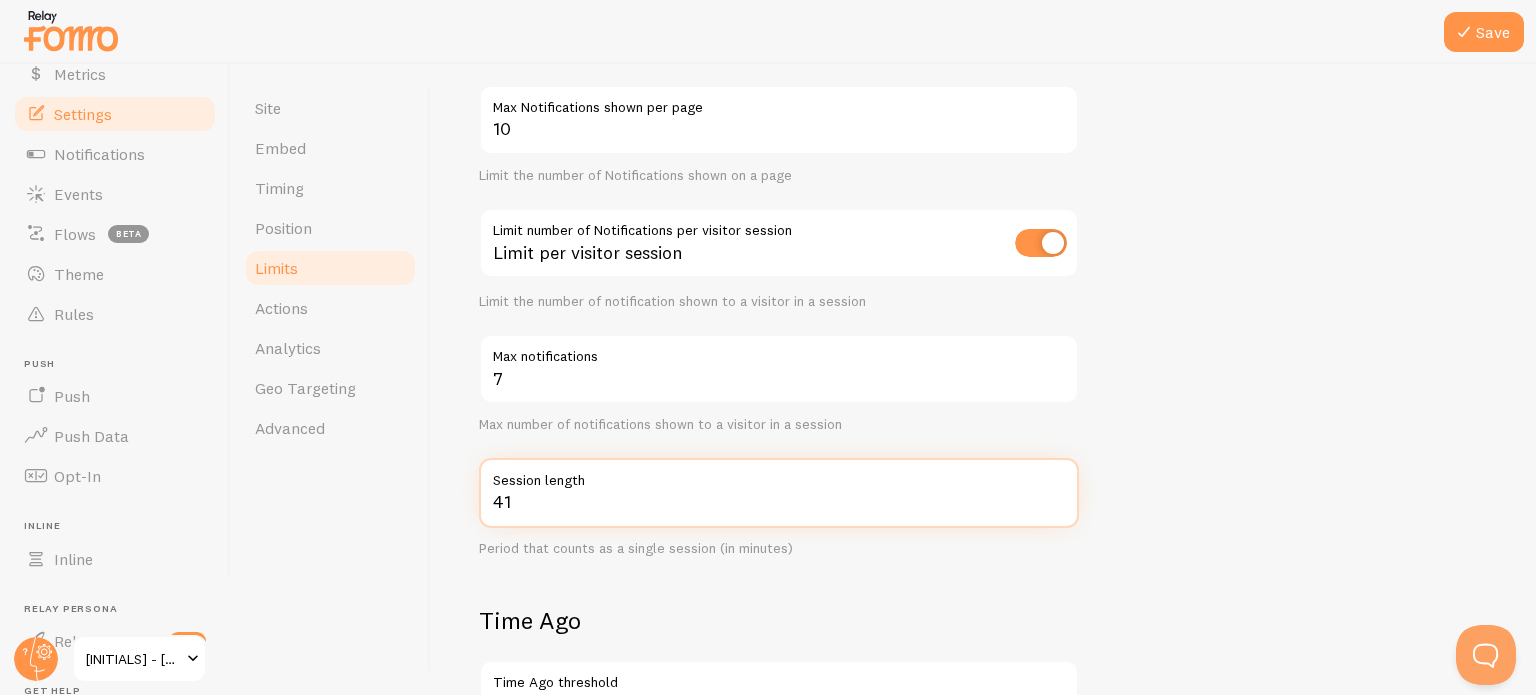 click on "41" at bounding box center [779, 493] 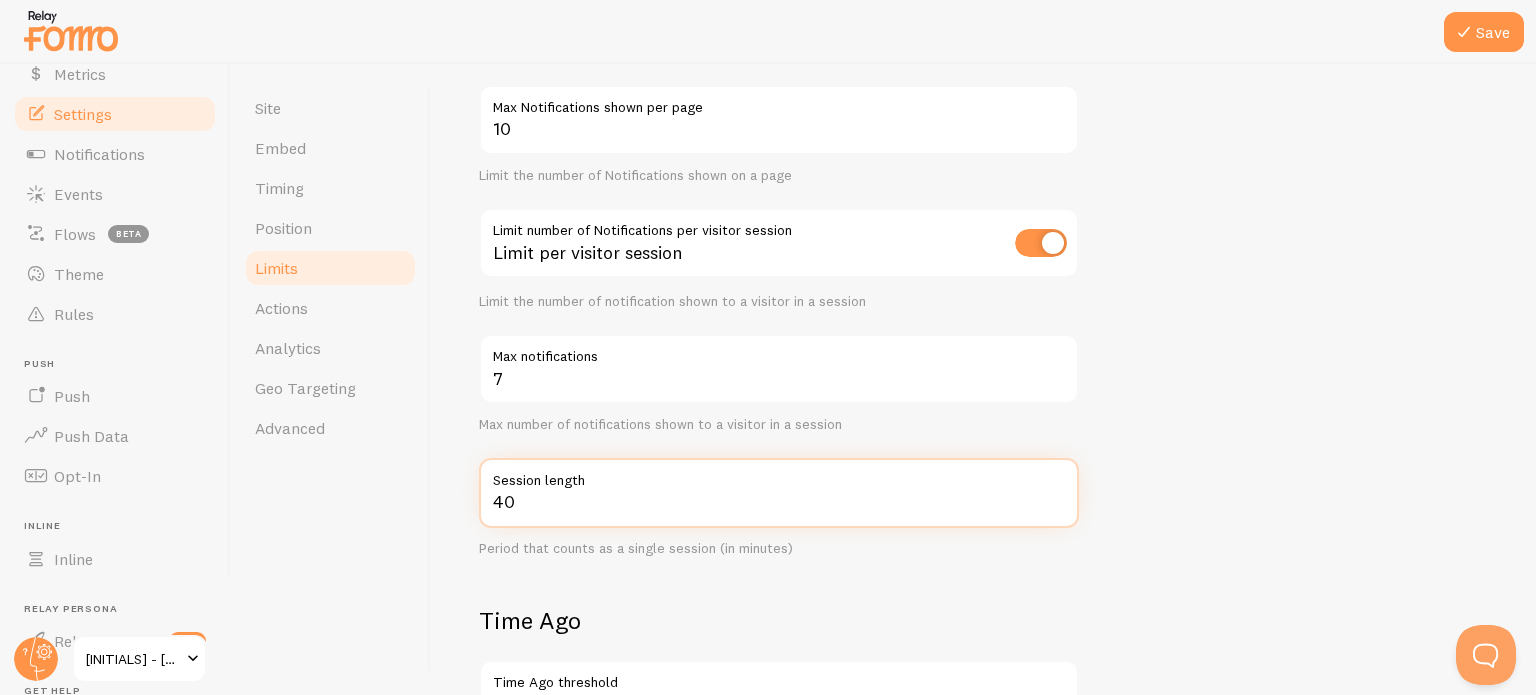 click on "40" at bounding box center (779, 493) 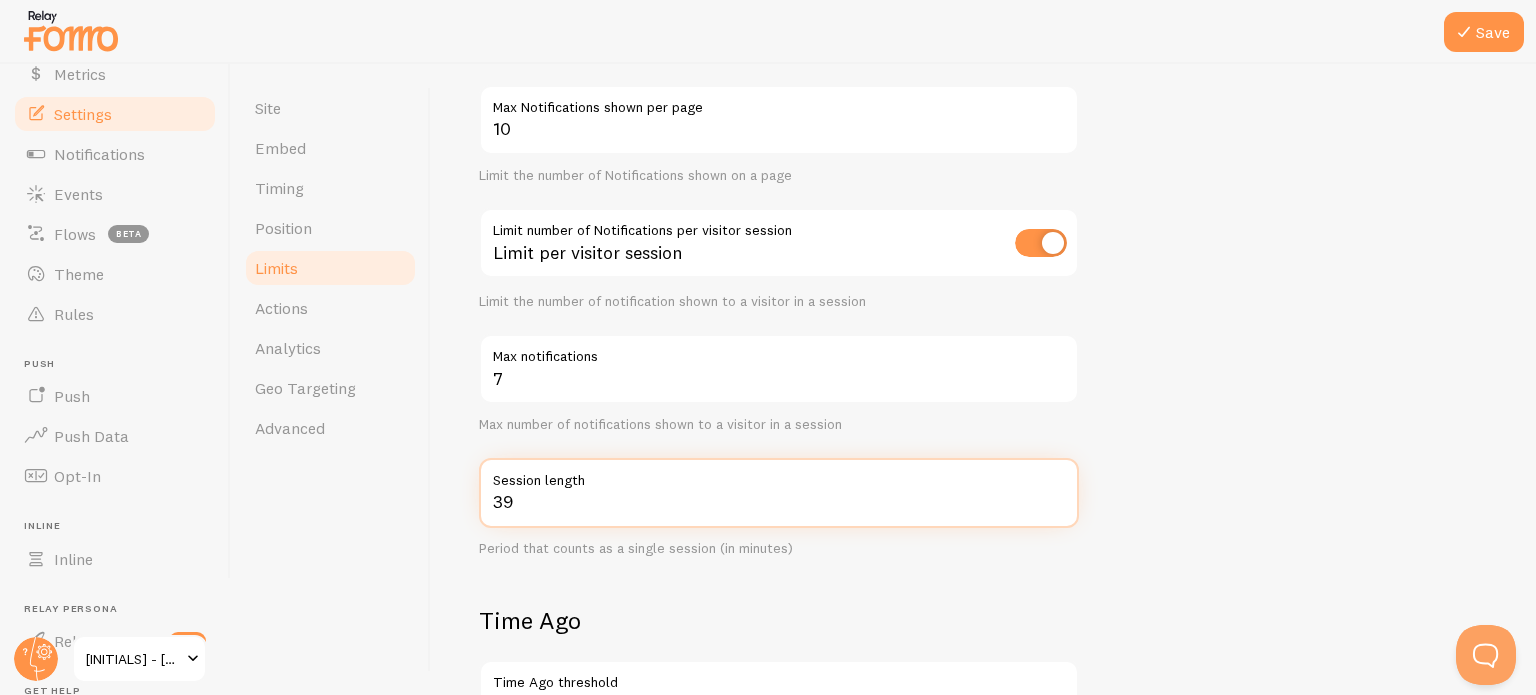 click on "39" at bounding box center [779, 493] 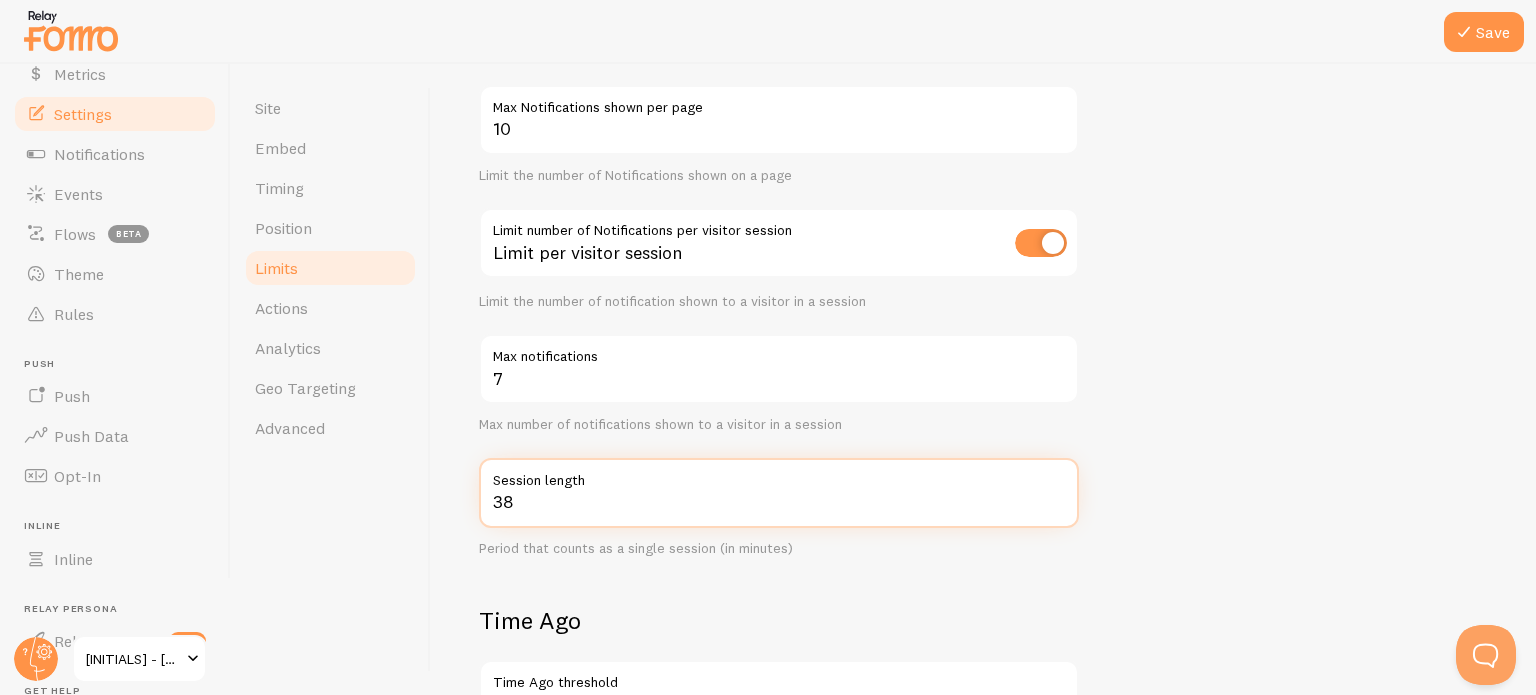 click on "38" at bounding box center [779, 493] 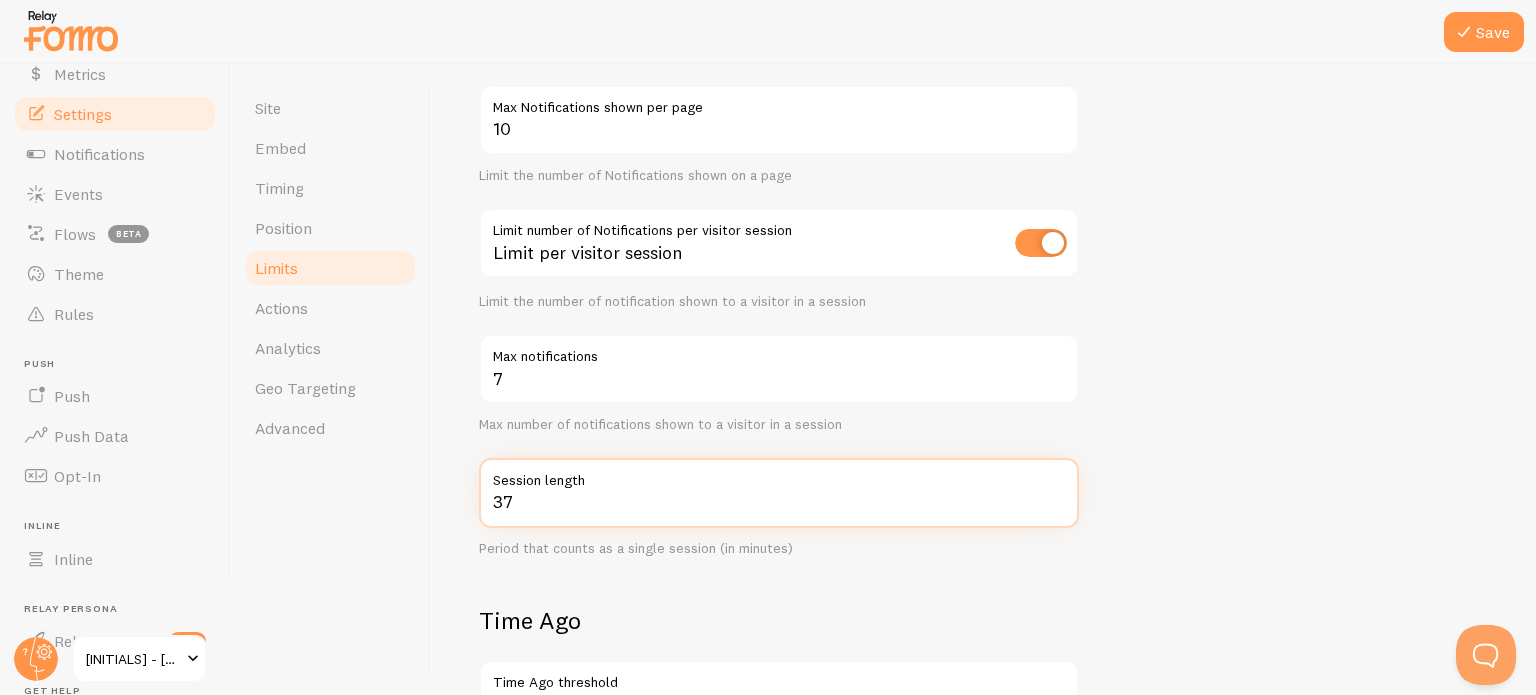 click on "37" at bounding box center [779, 493] 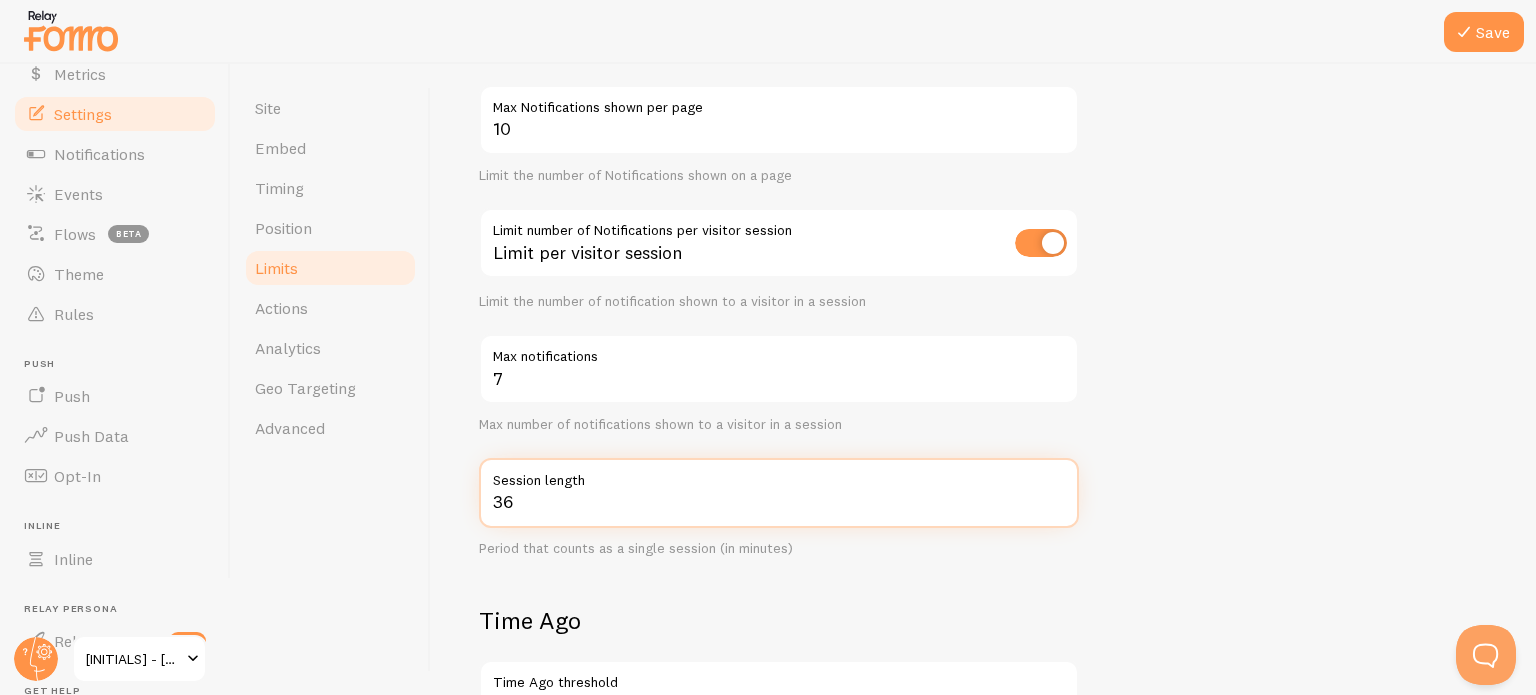 click on "36" at bounding box center (779, 493) 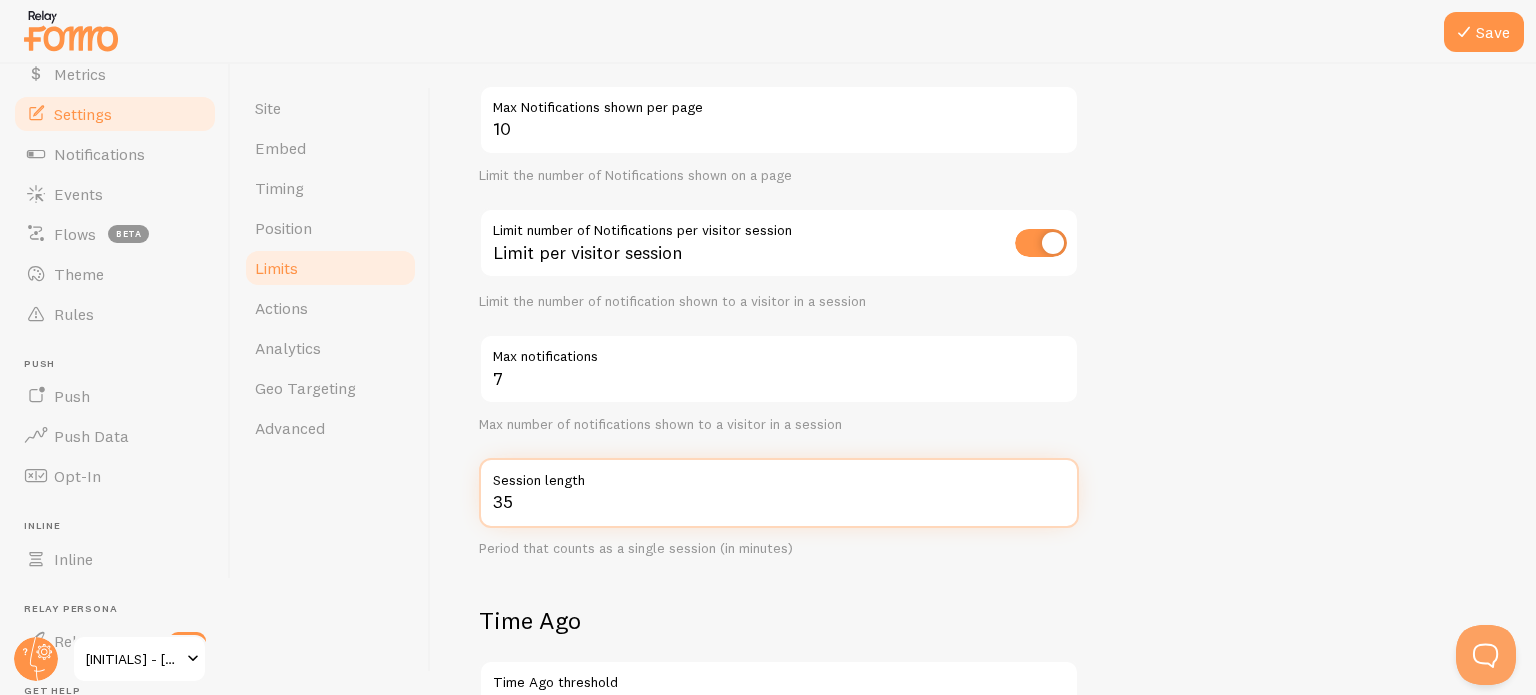 click on "35" at bounding box center (779, 493) 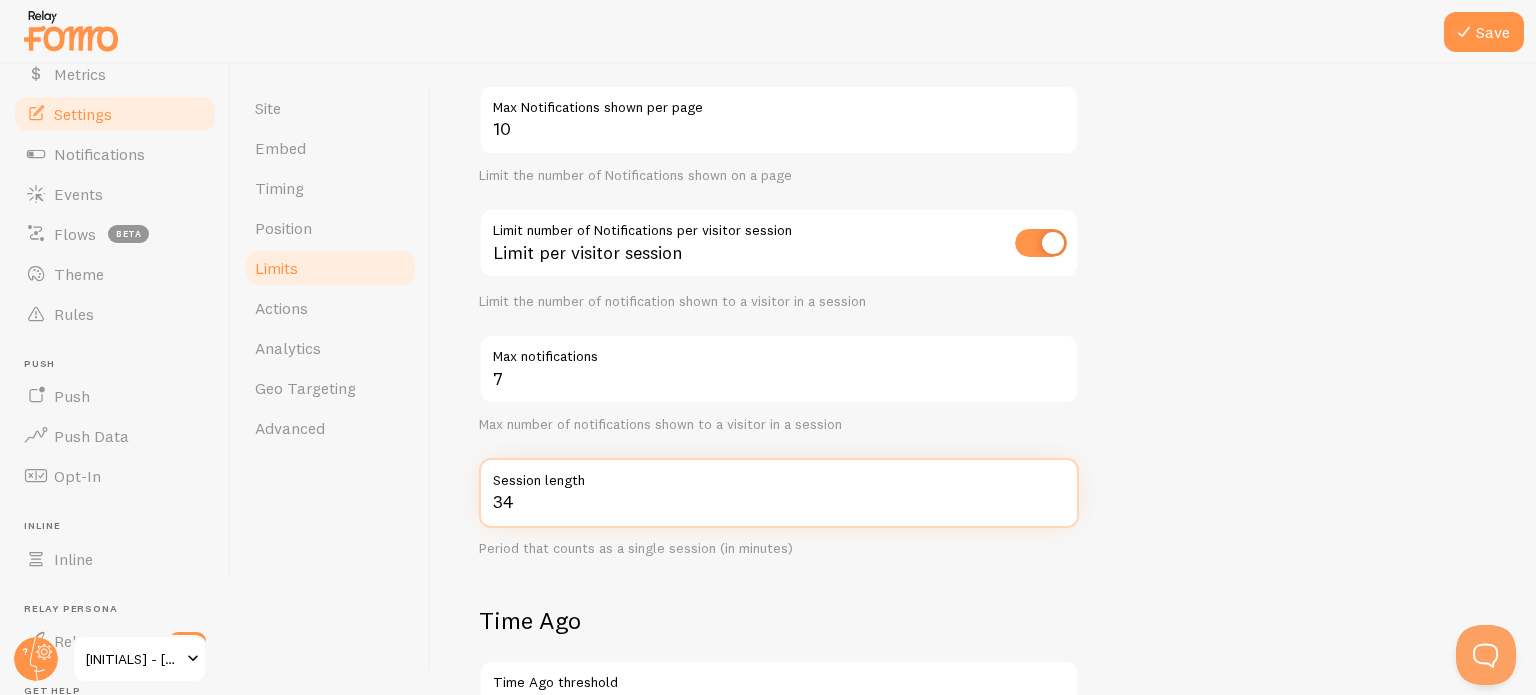 click on "34" at bounding box center (779, 493) 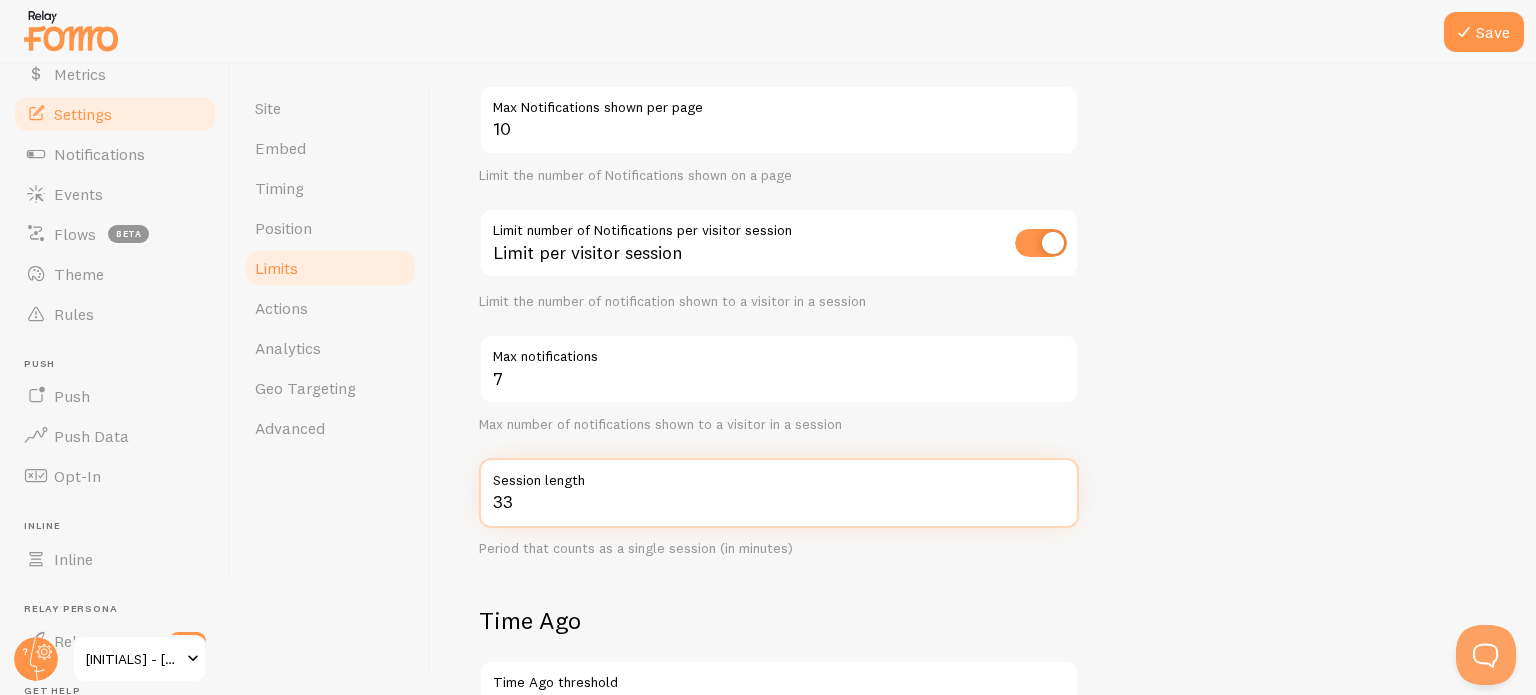 click on "33" at bounding box center [779, 493] 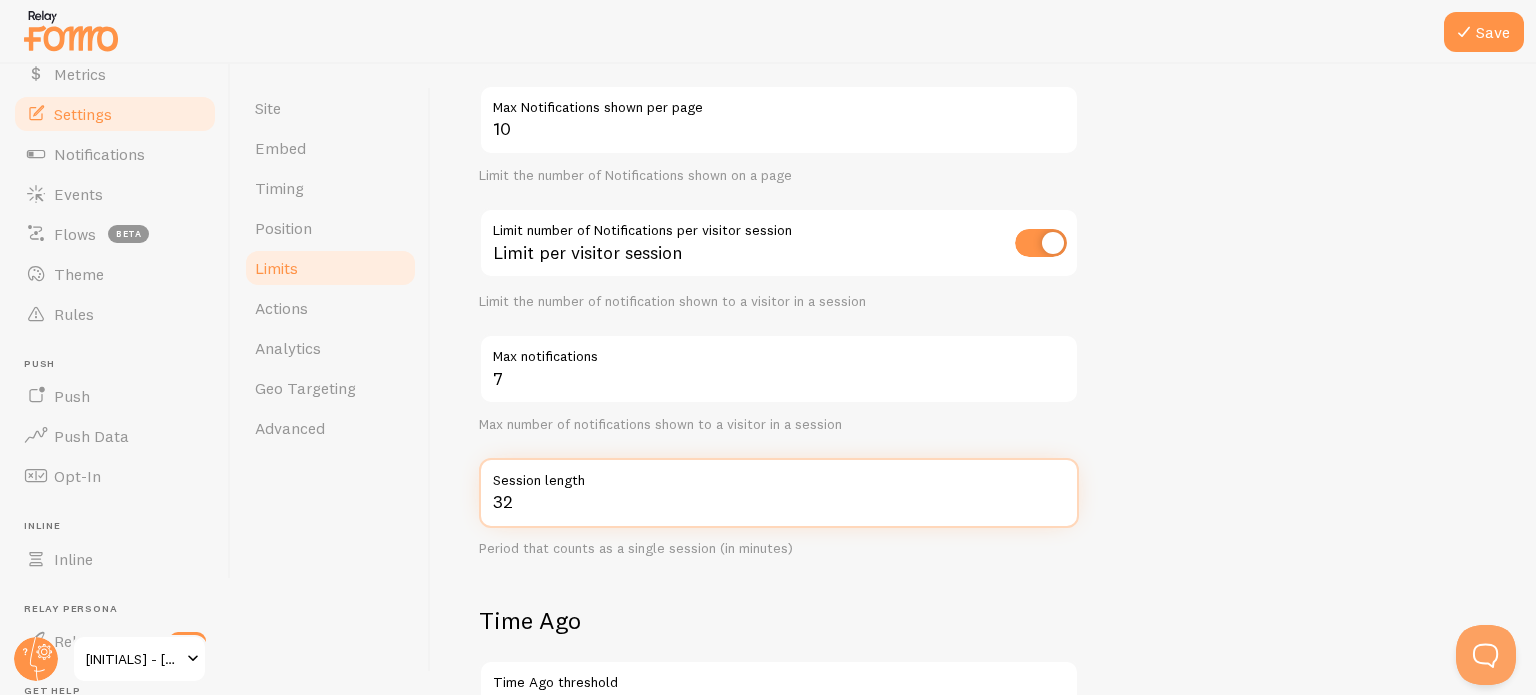 click on "32" at bounding box center [779, 493] 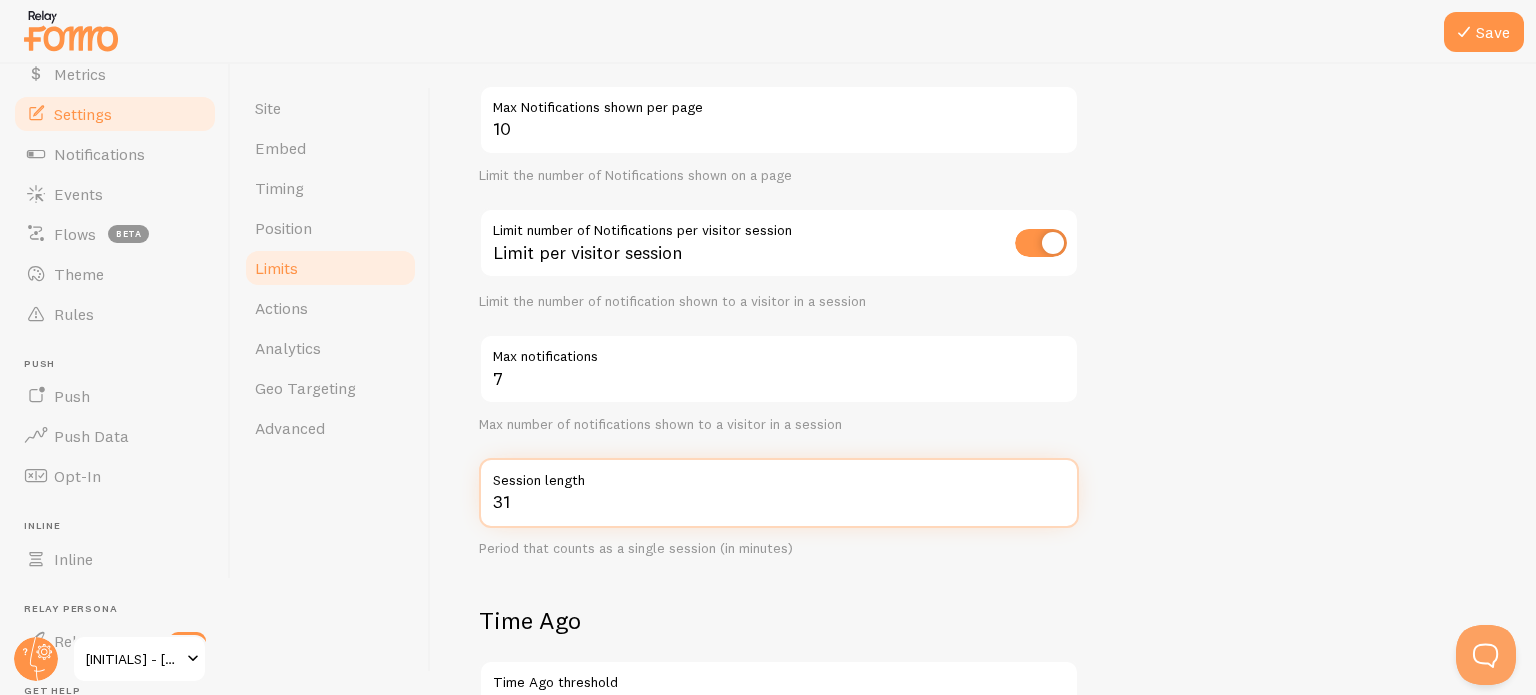 click on "31" at bounding box center (779, 493) 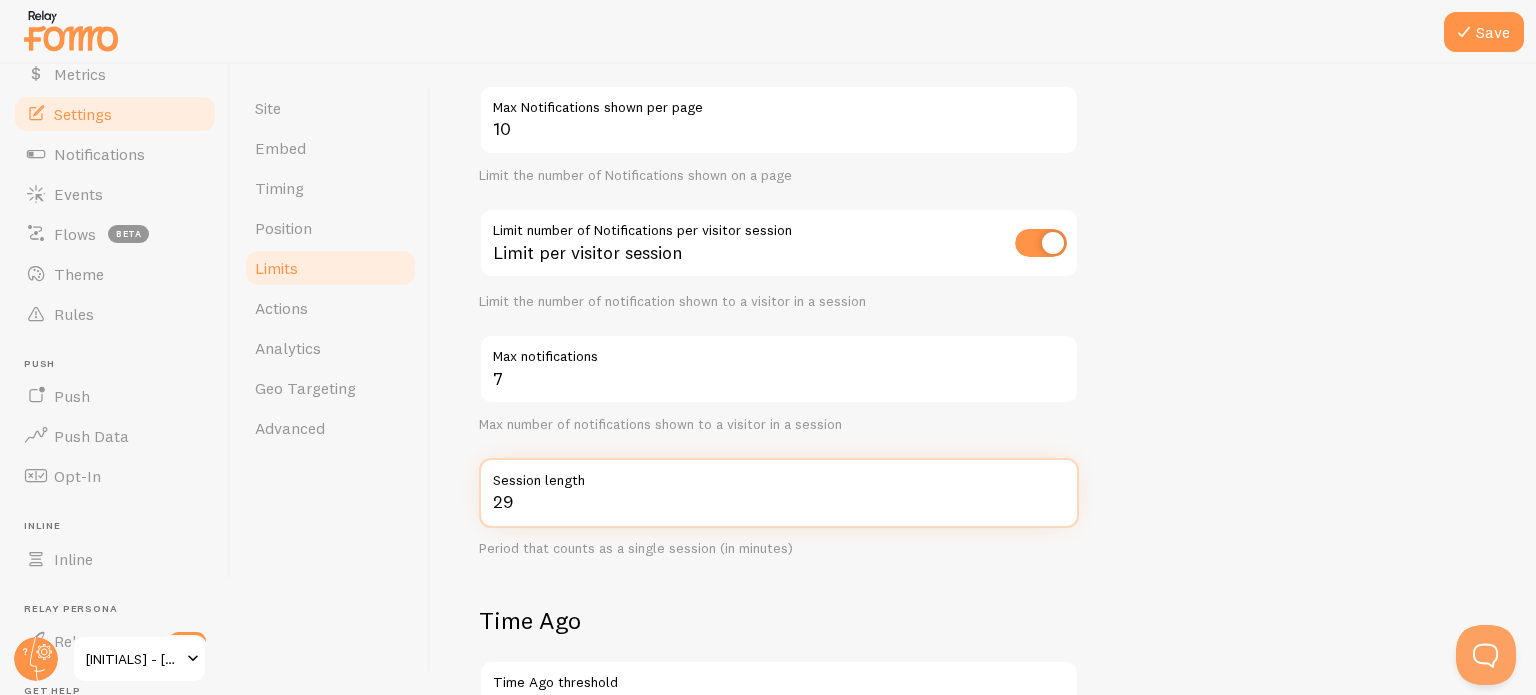 click on "29" at bounding box center [779, 493] 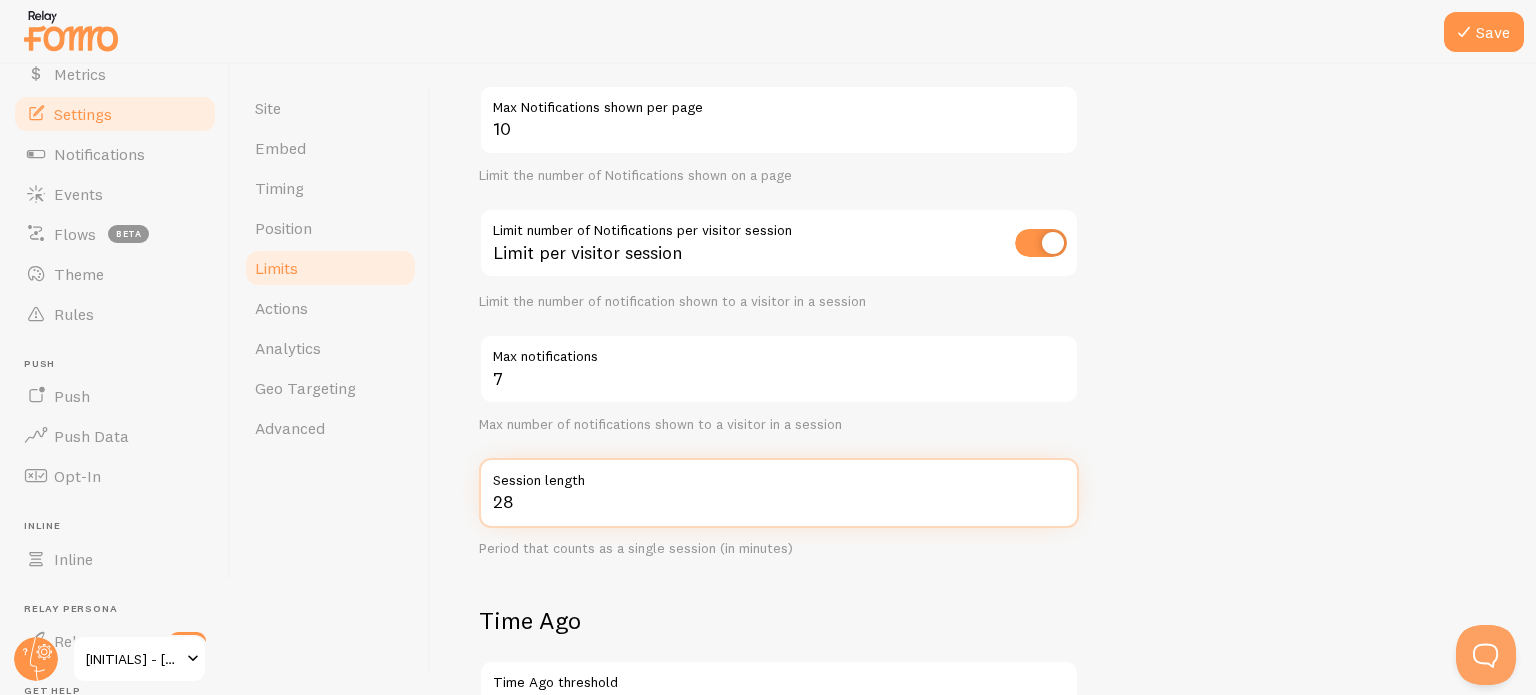click on "28" at bounding box center (779, 493) 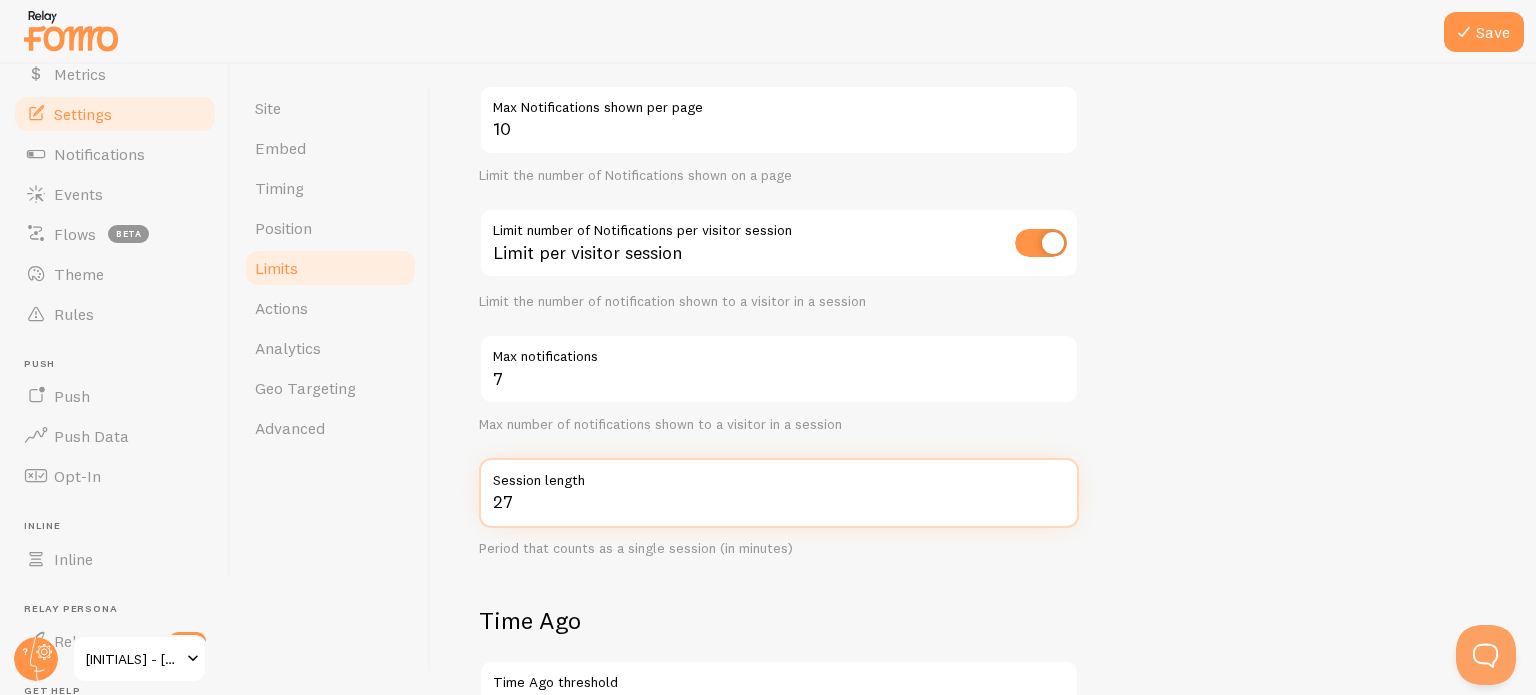 click on "27" at bounding box center (779, 493) 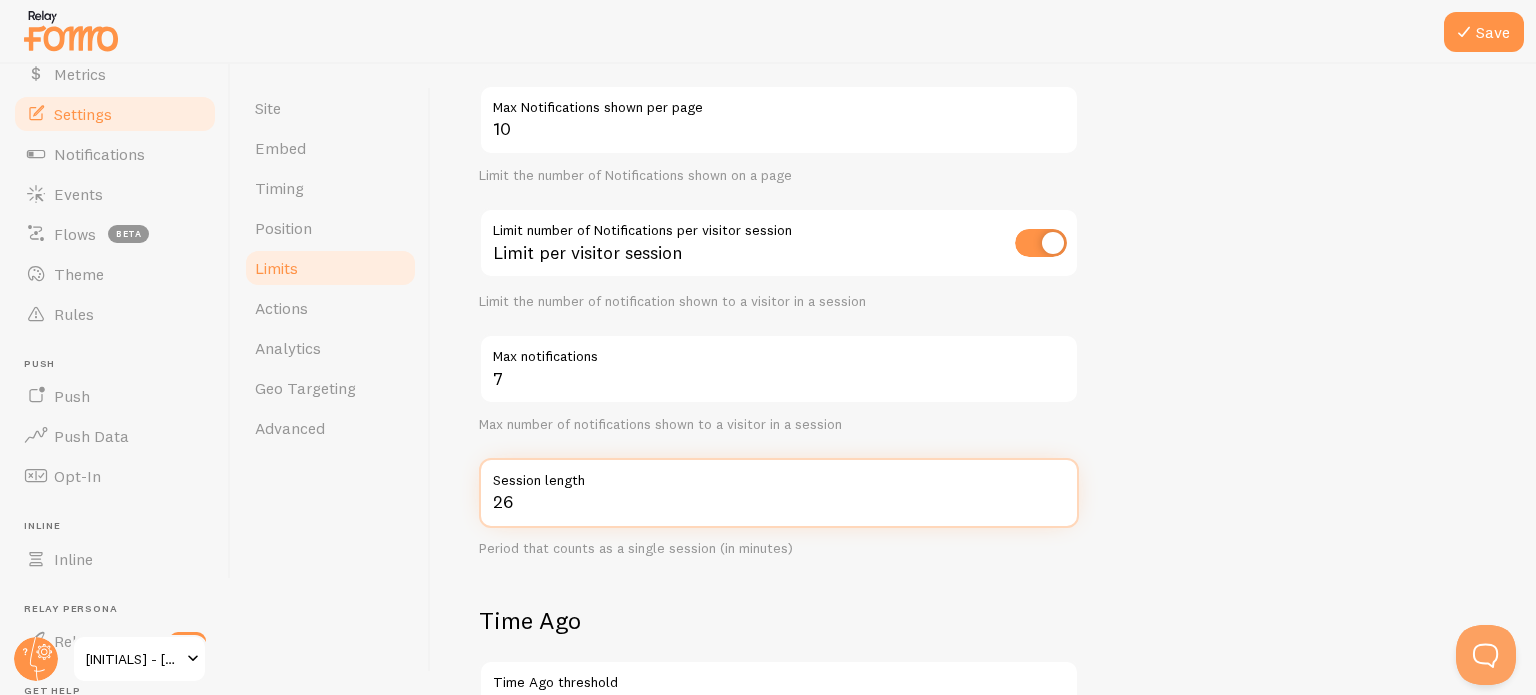 click on "26" at bounding box center (779, 493) 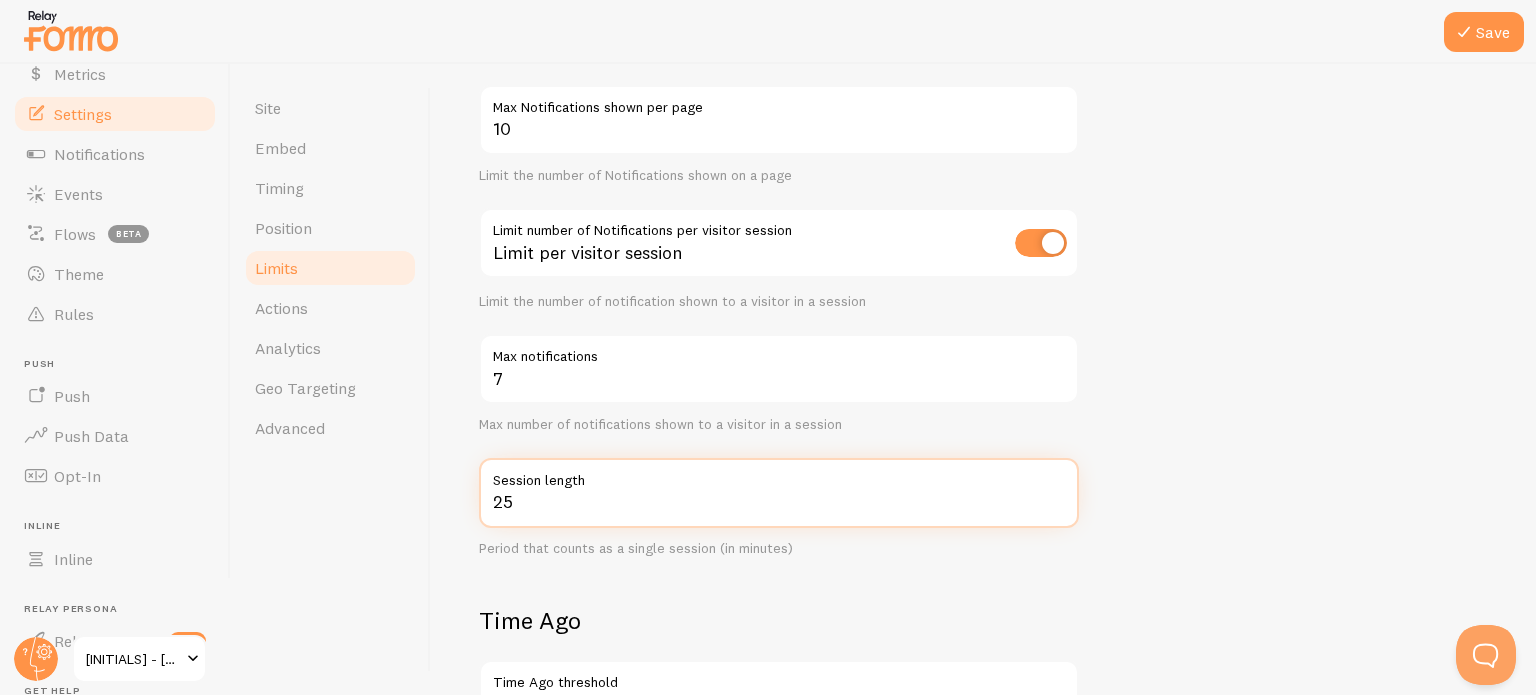 click on "25" at bounding box center (779, 493) 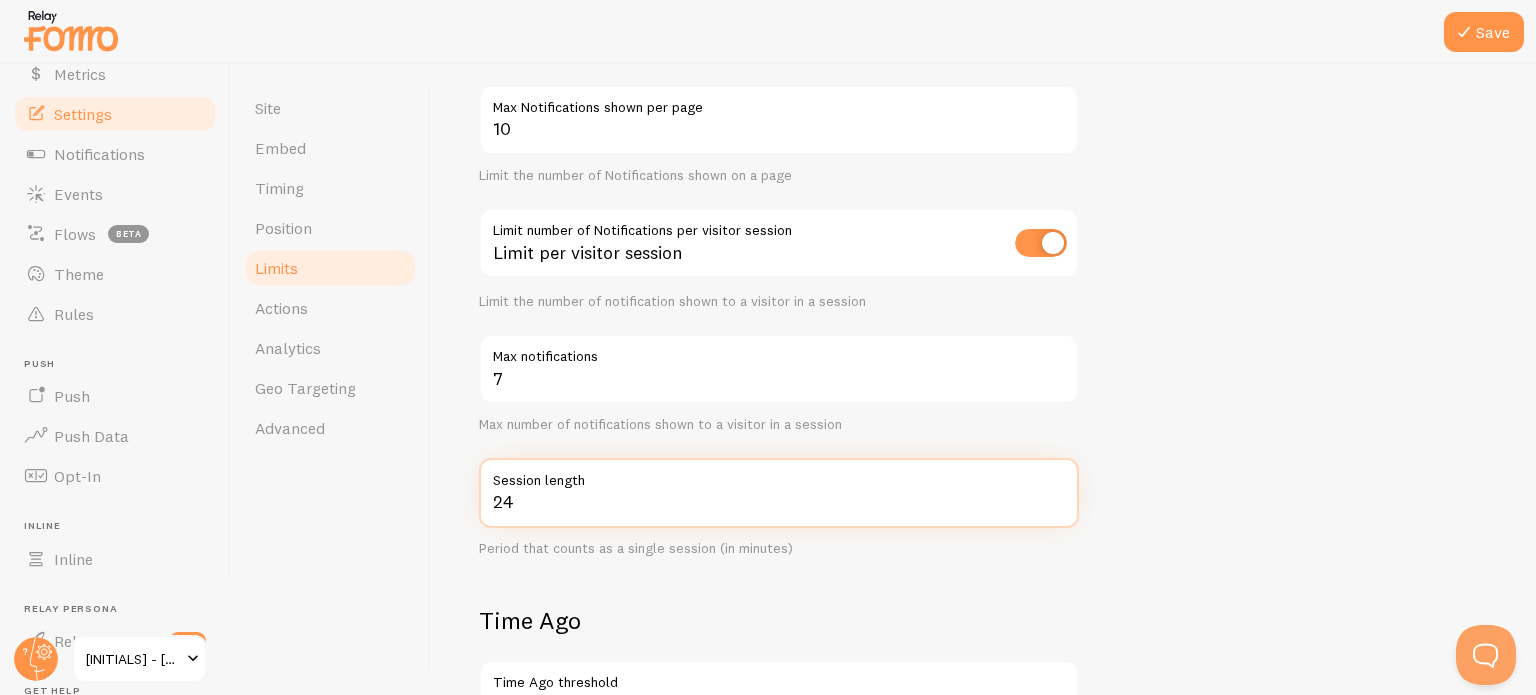 click on "24" at bounding box center [779, 493] 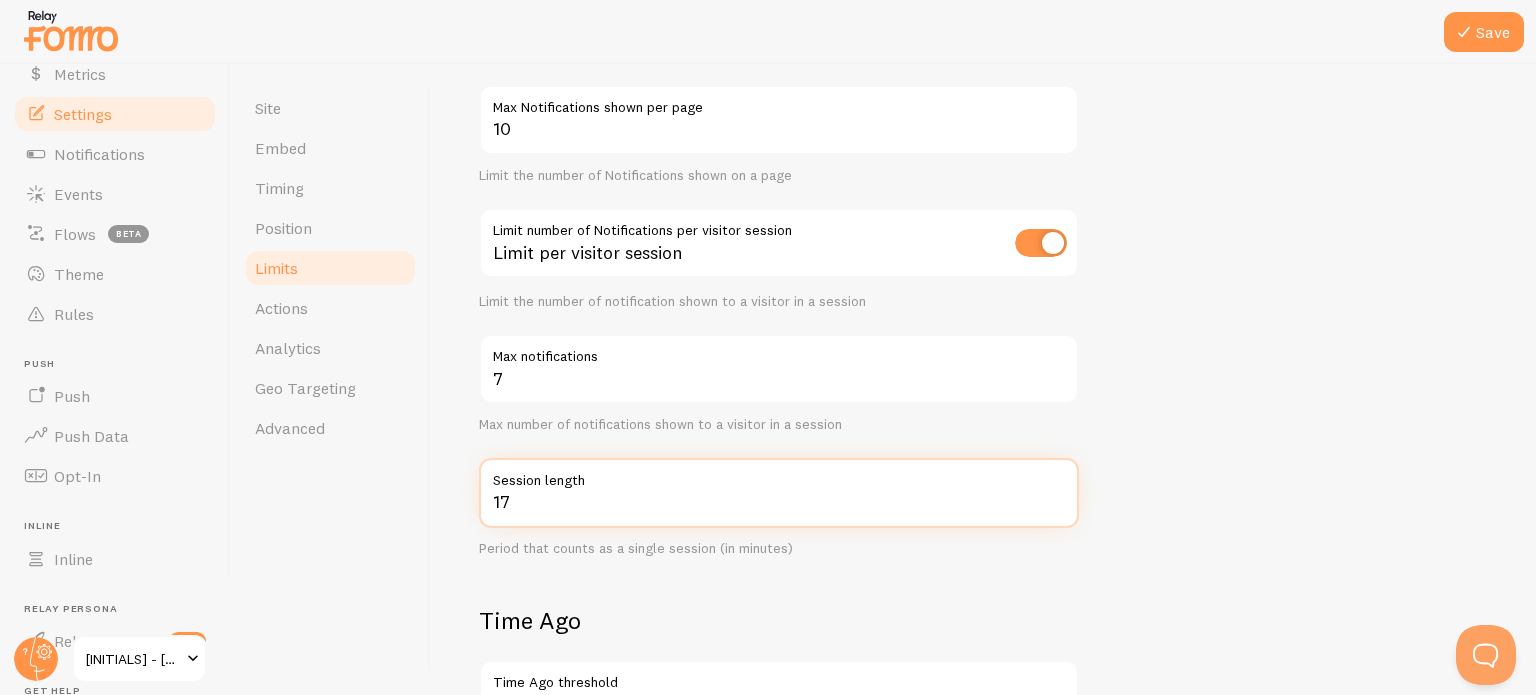 type on "17" 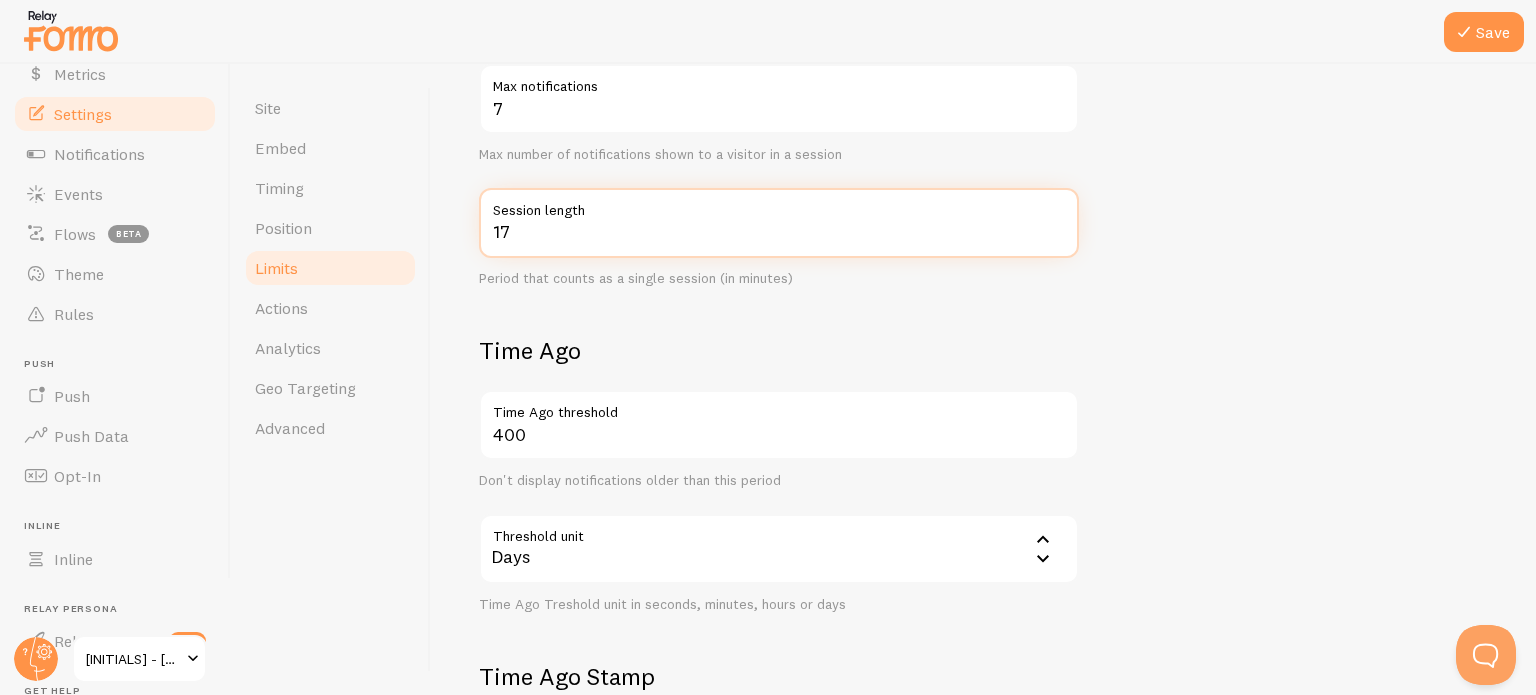 scroll, scrollTop: 500, scrollLeft: 0, axis: vertical 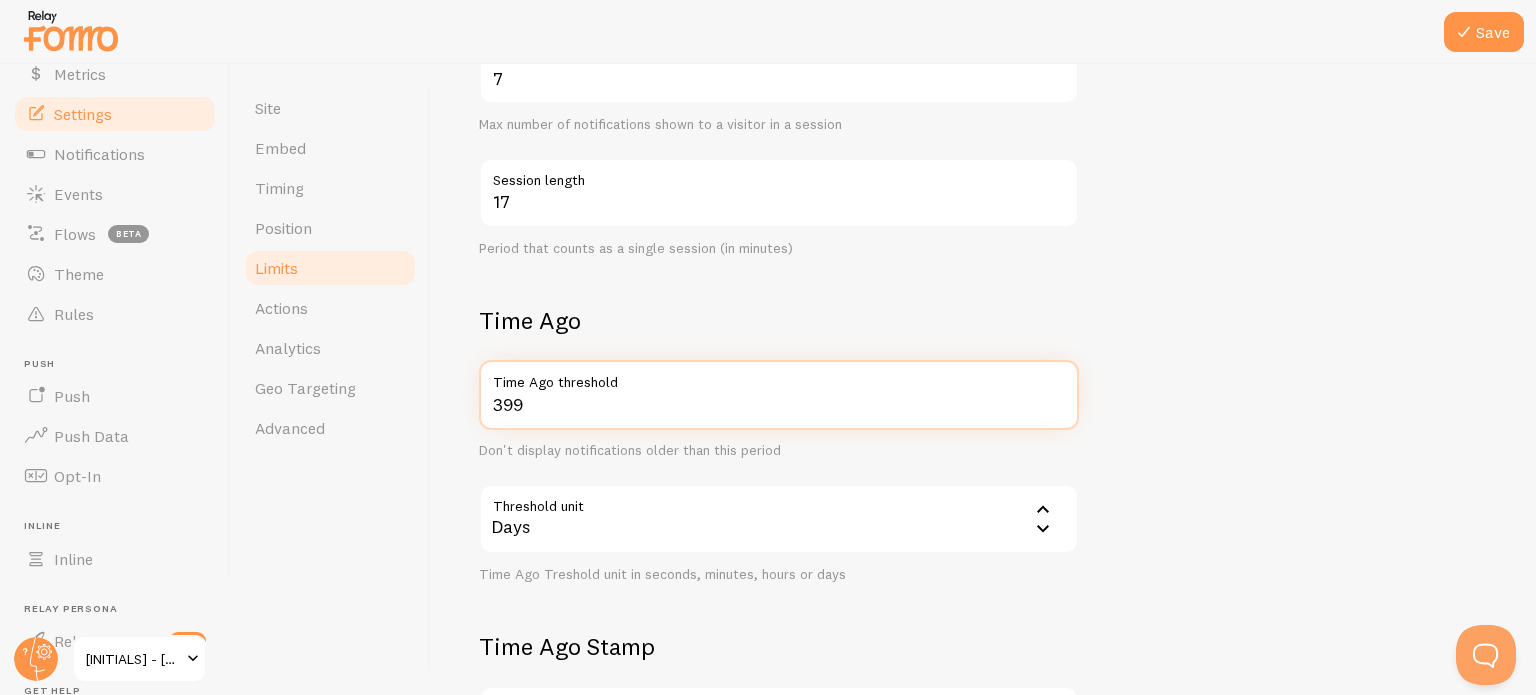 click on "399" at bounding box center [779, 395] 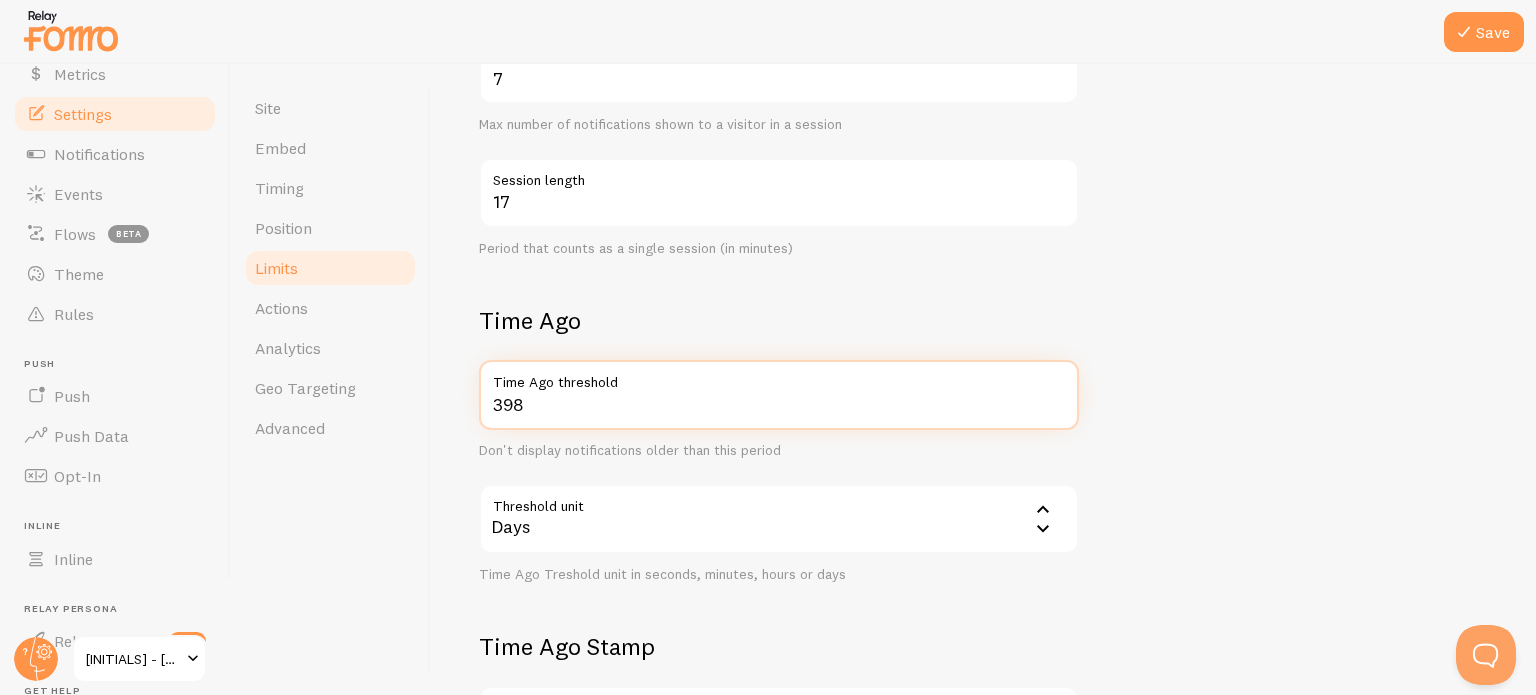 click on "398" at bounding box center [779, 395] 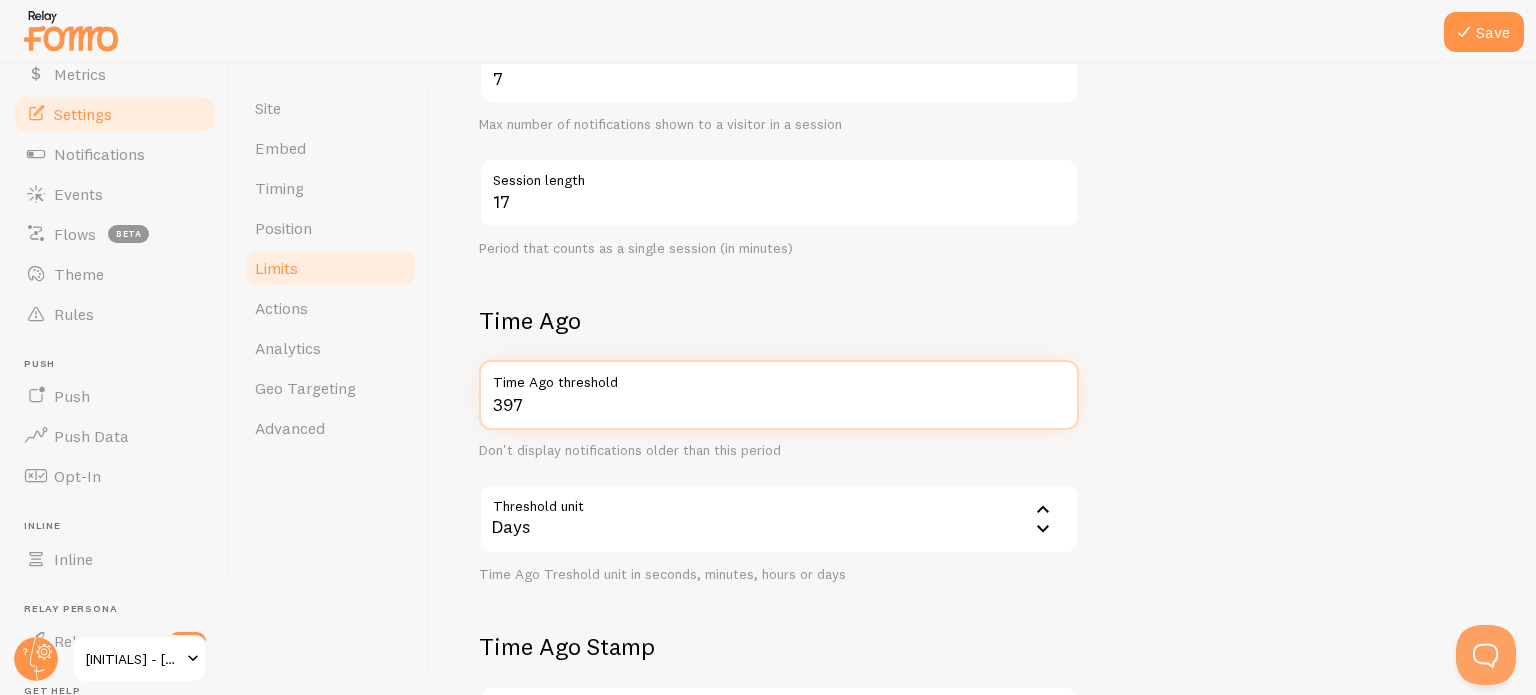 click on "397" at bounding box center [779, 395] 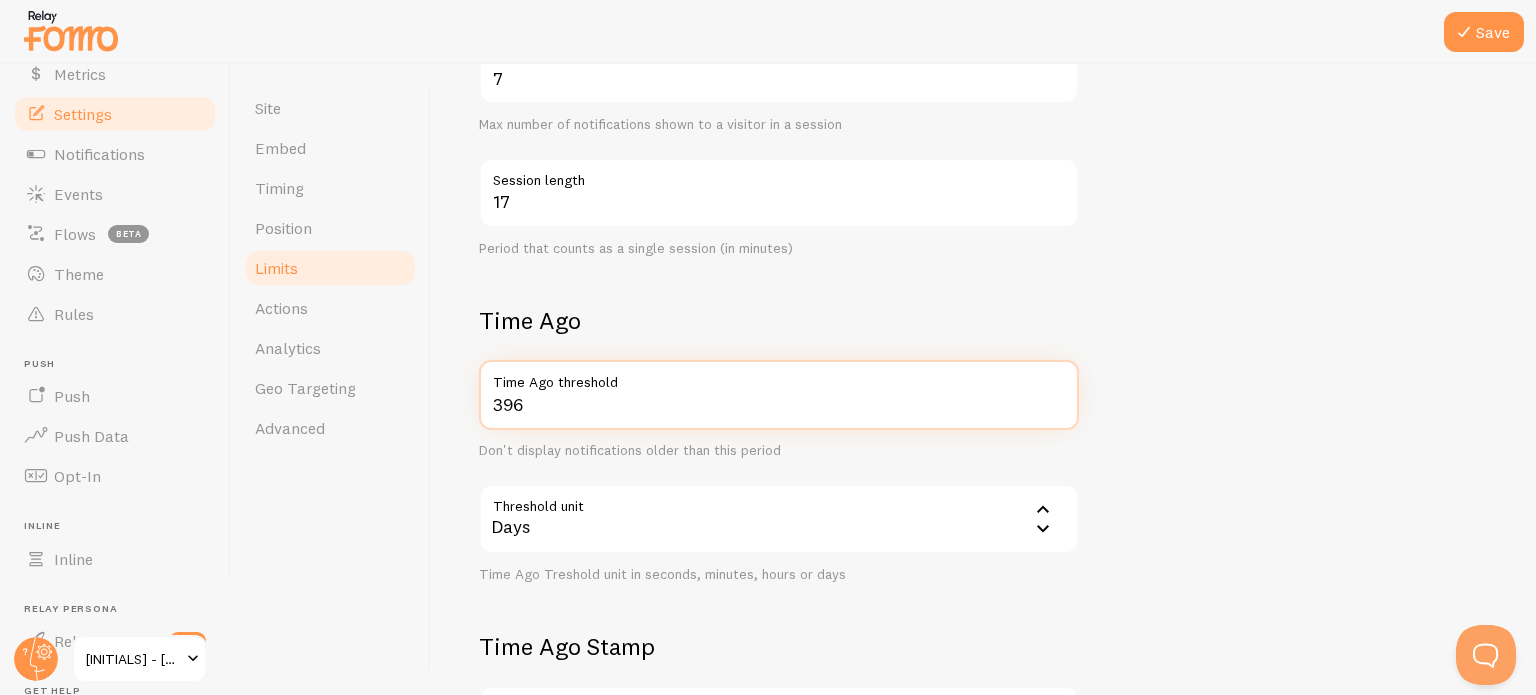click on "396" at bounding box center (779, 395) 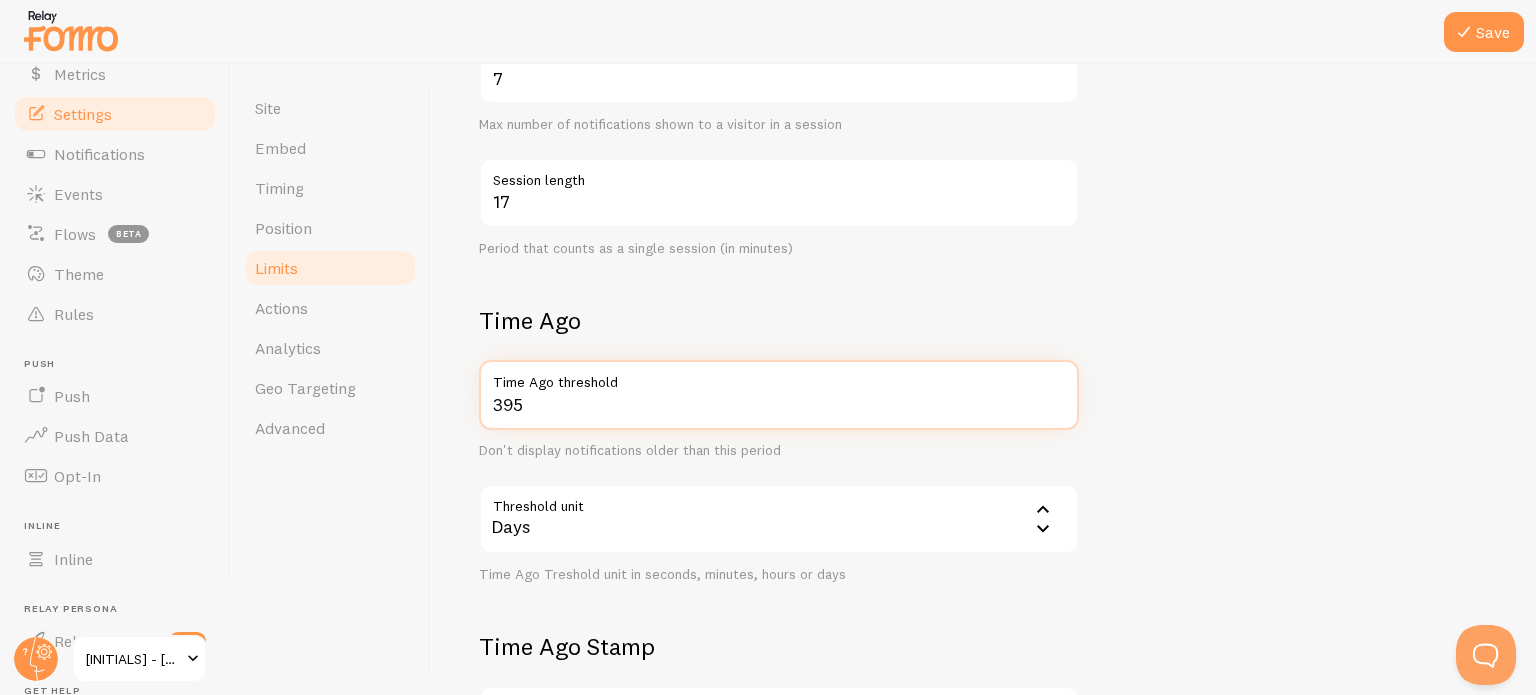 click on "395" at bounding box center [779, 395] 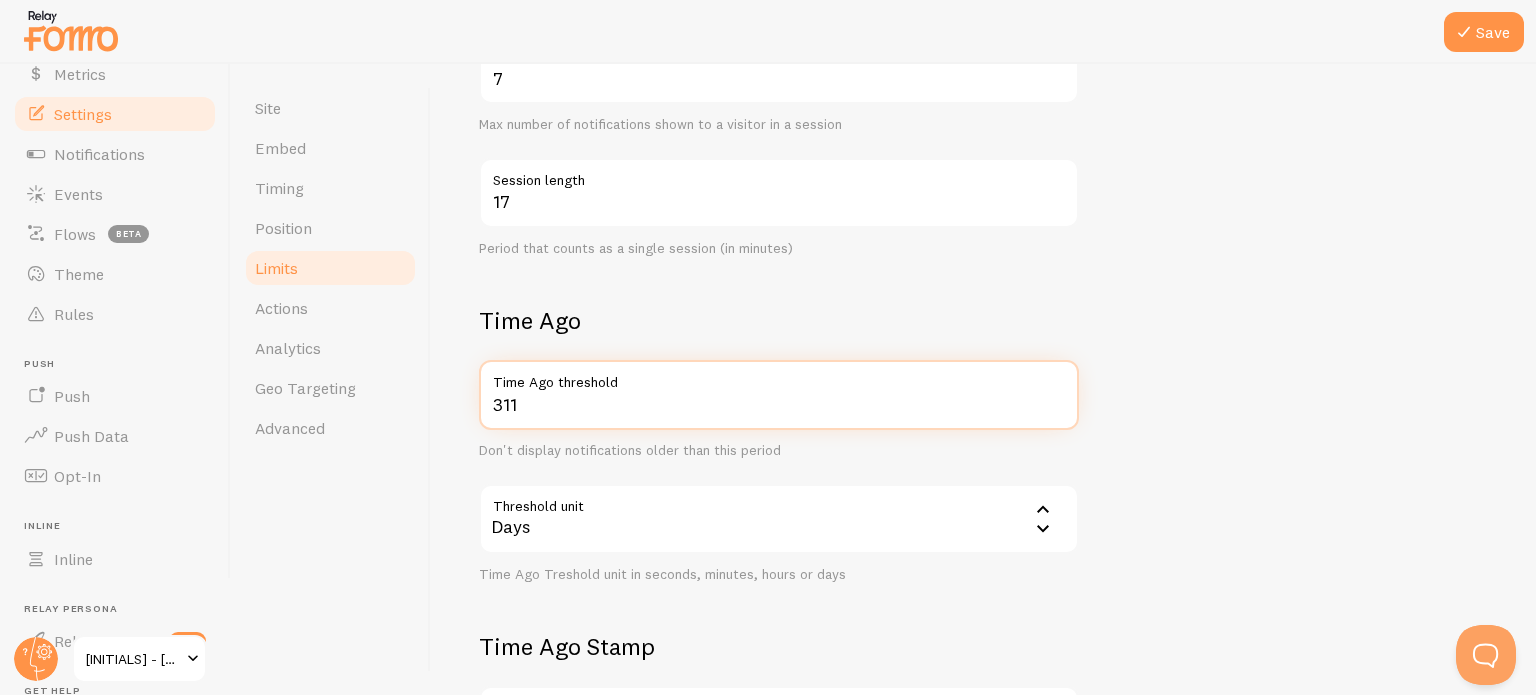 click on "311" at bounding box center (779, 395) 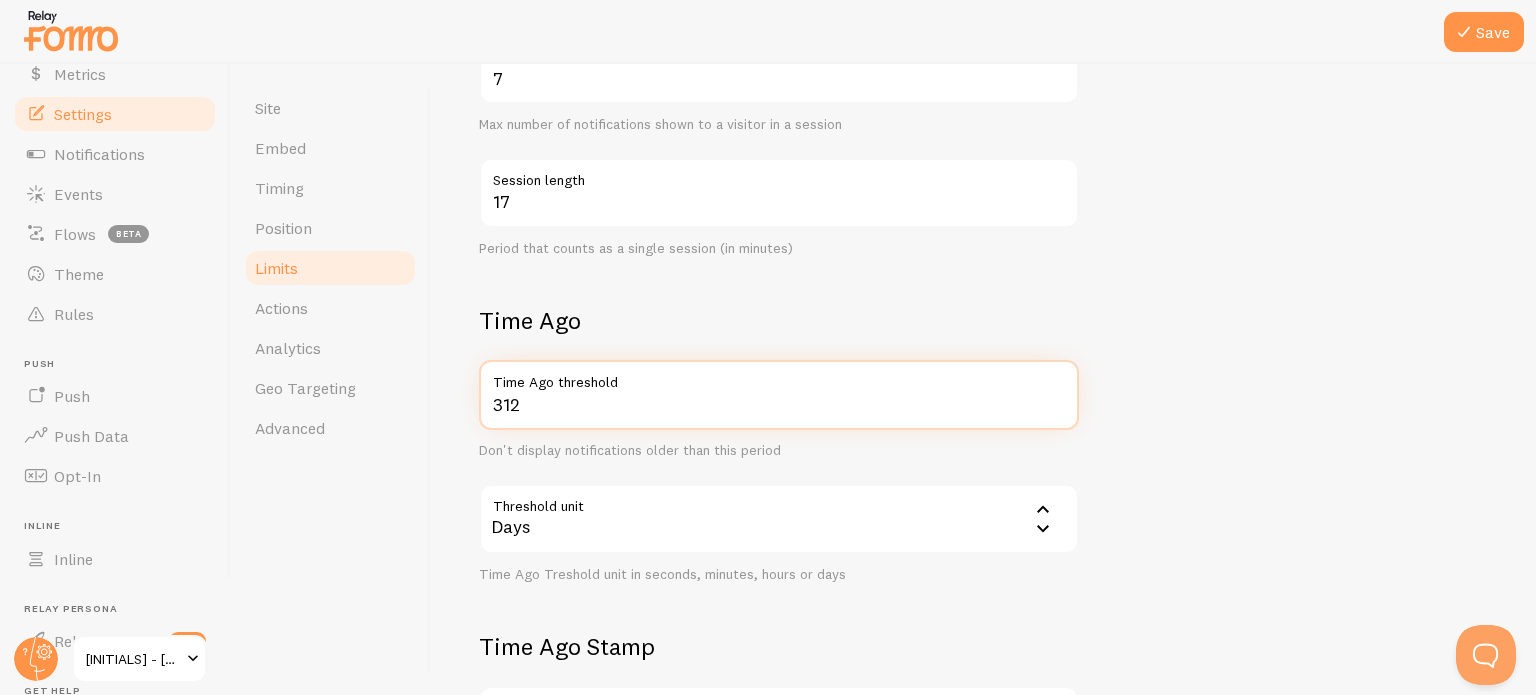 click on "312" at bounding box center (779, 395) 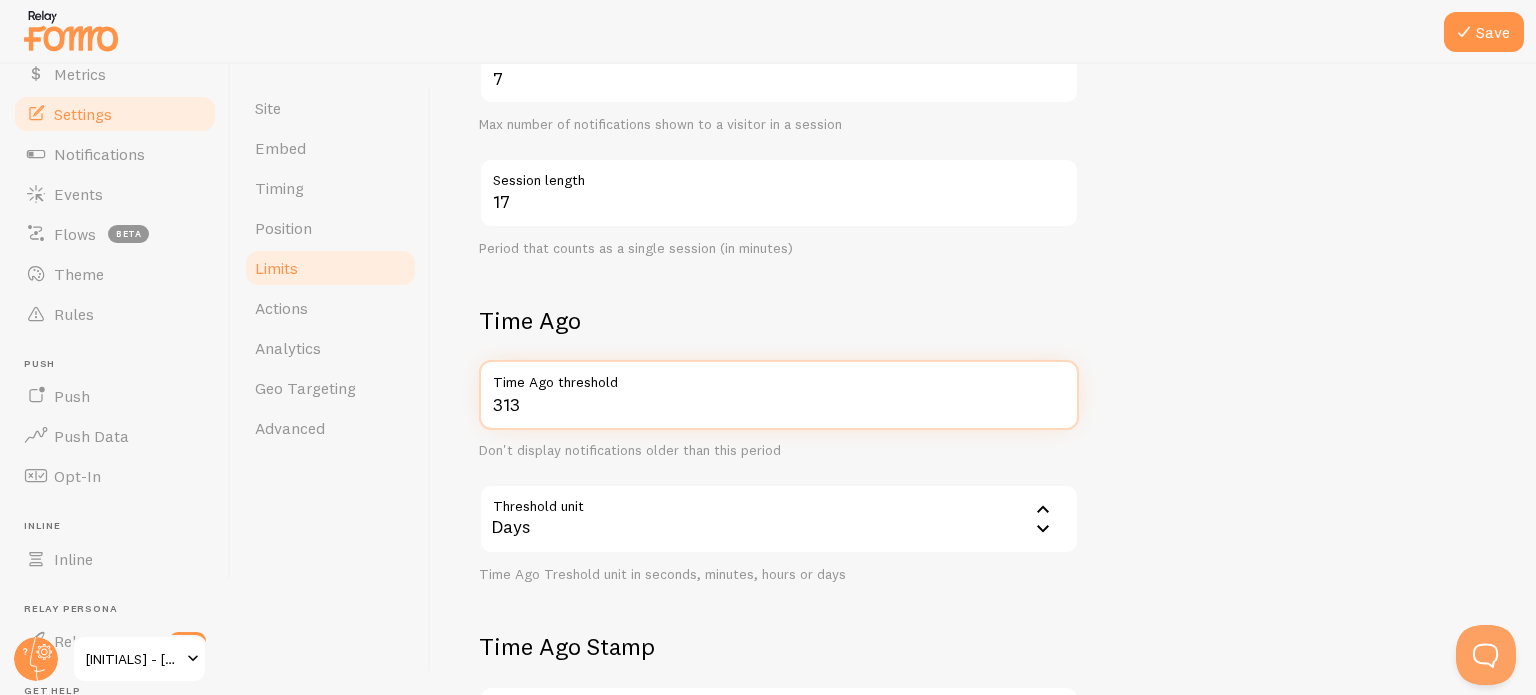 click on "313" at bounding box center [779, 395] 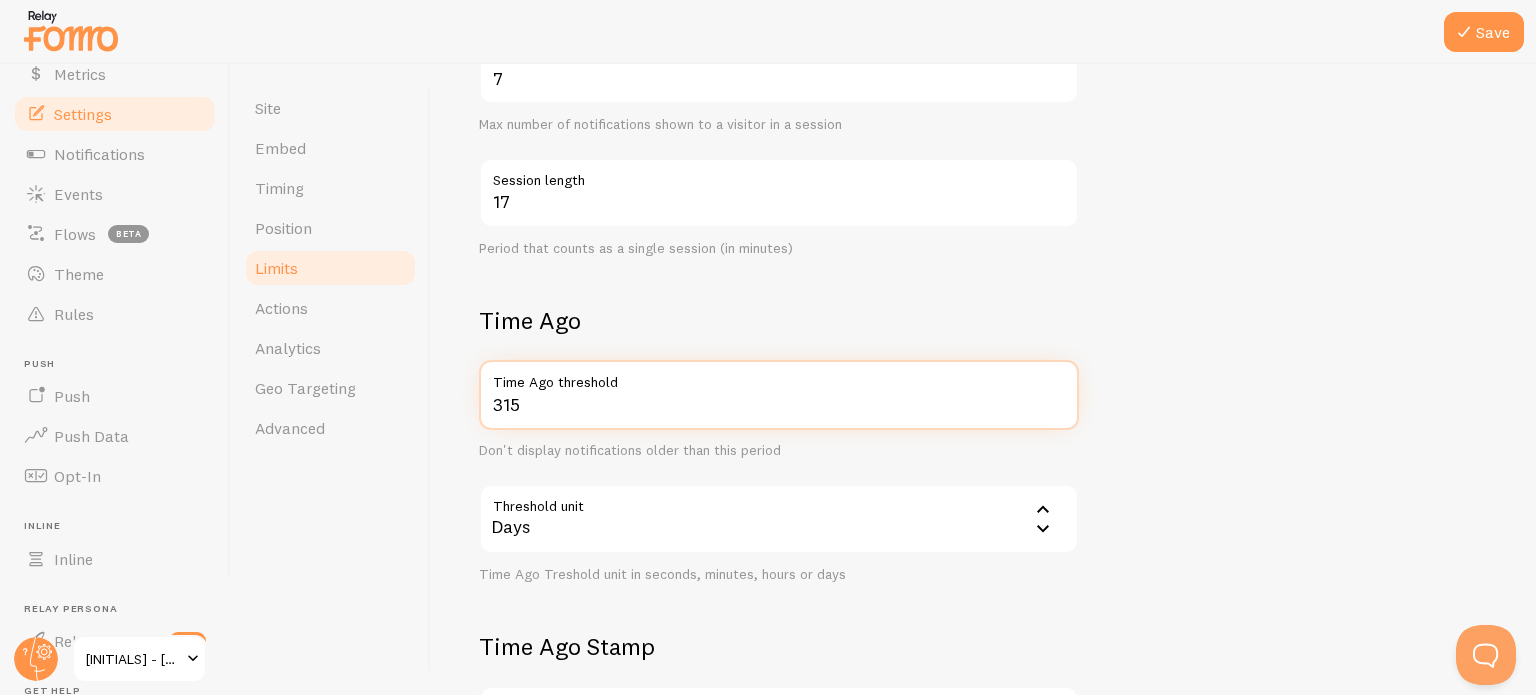type on "315" 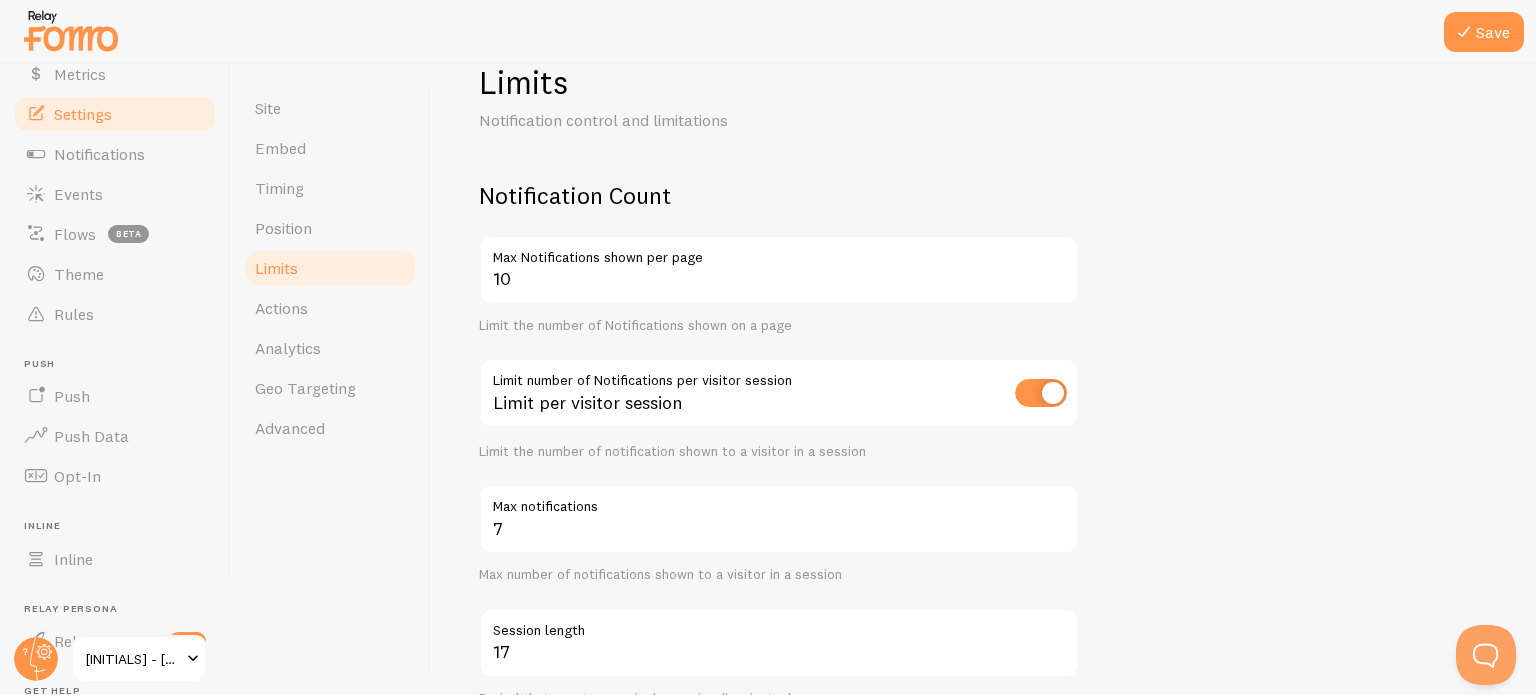 scroll, scrollTop: 46, scrollLeft: 0, axis: vertical 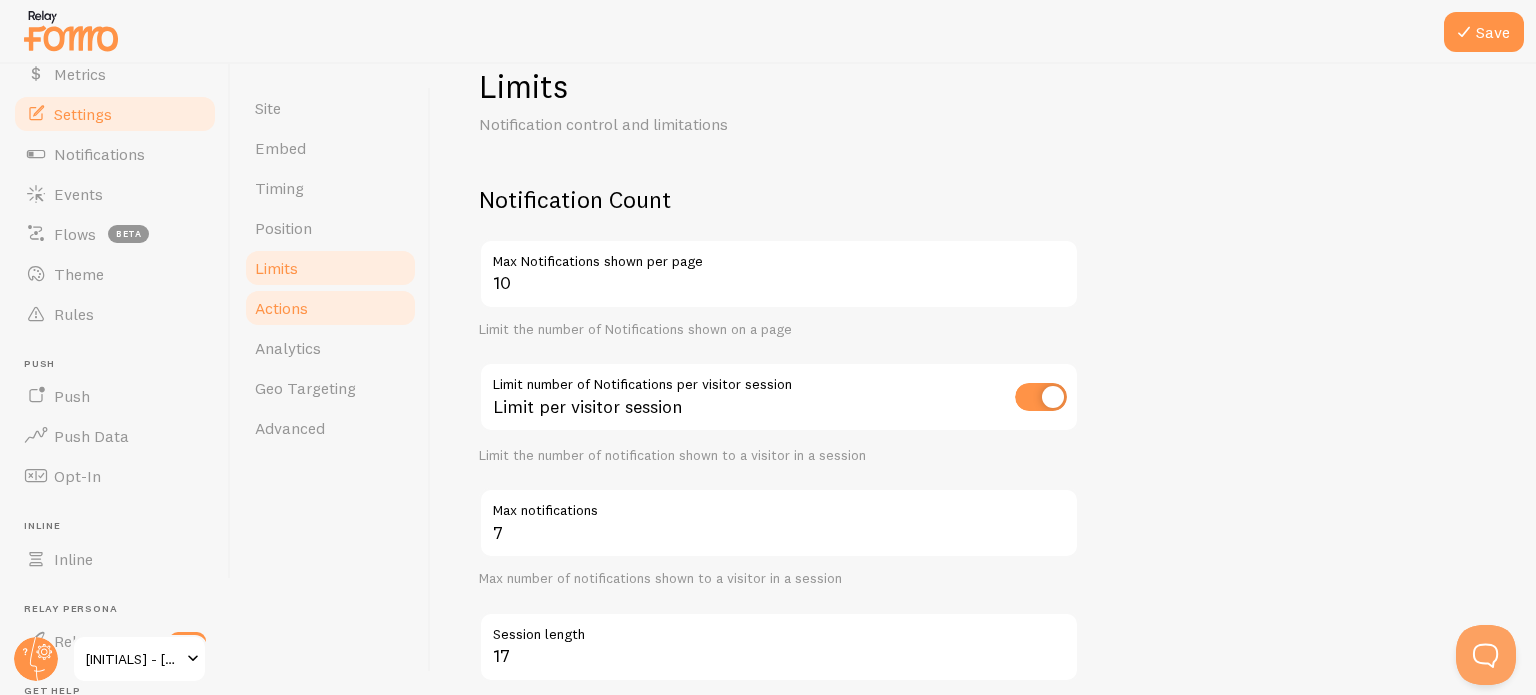 click on "Actions" at bounding box center [281, 308] 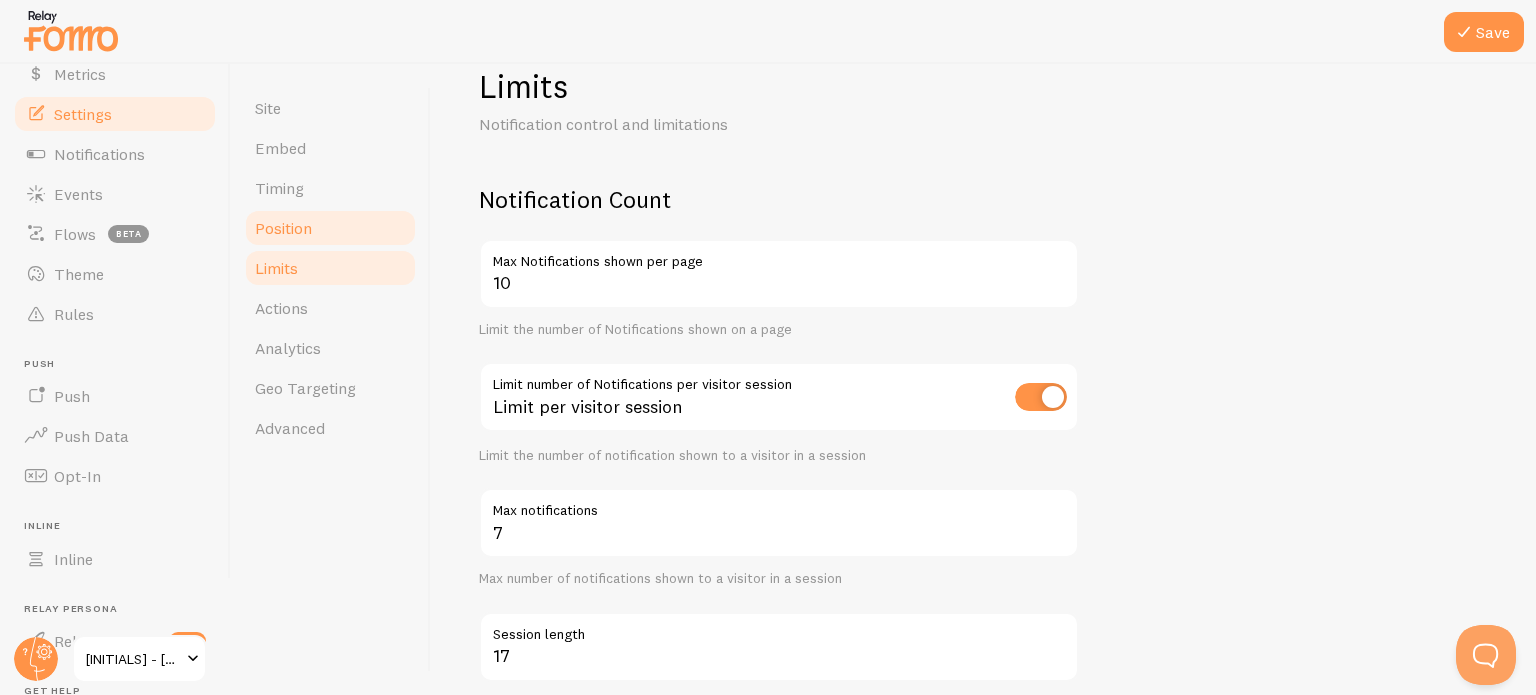 click on "Position" at bounding box center [330, 228] 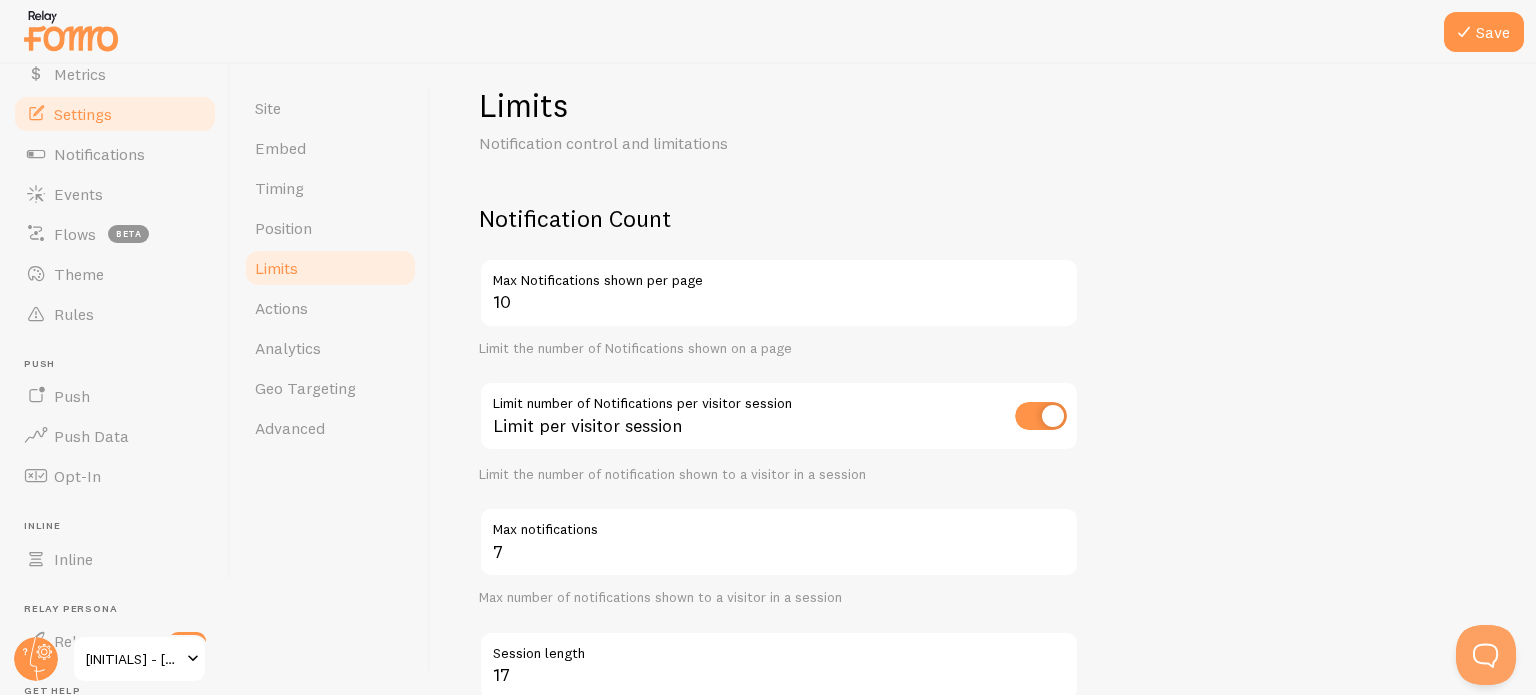 scroll, scrollTop: 0, scrollLeft: 0, axis: both 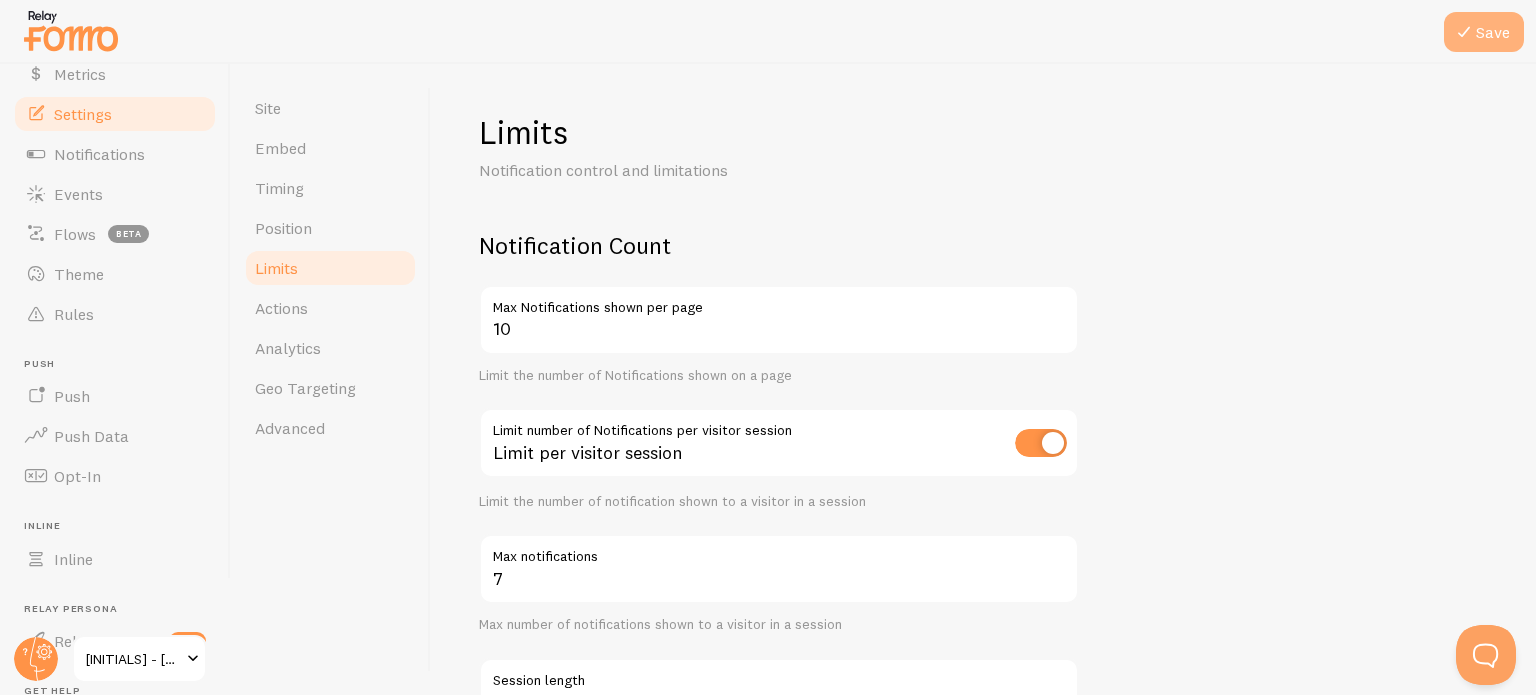 click on "Save" at bounding box center [1484, 32] 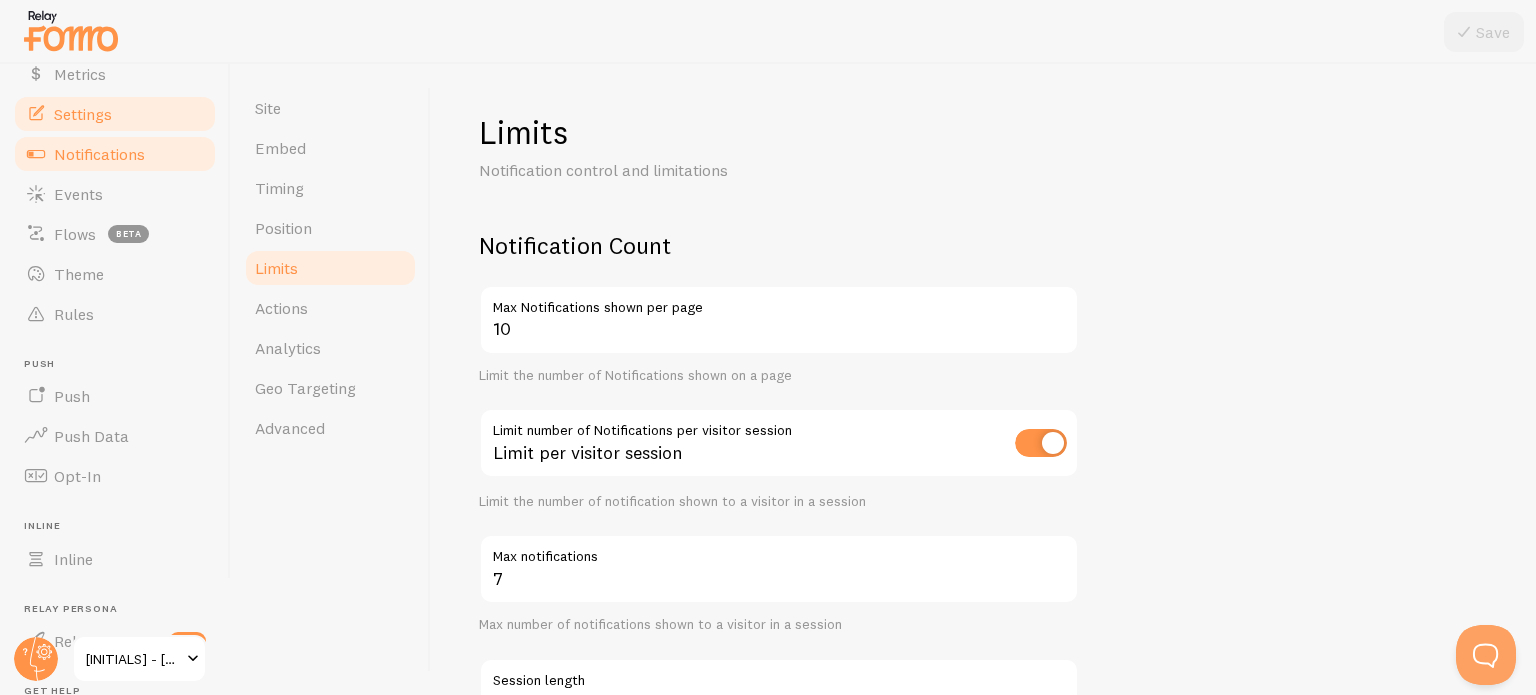click on "Notifications" at bounding box center (115, 154) 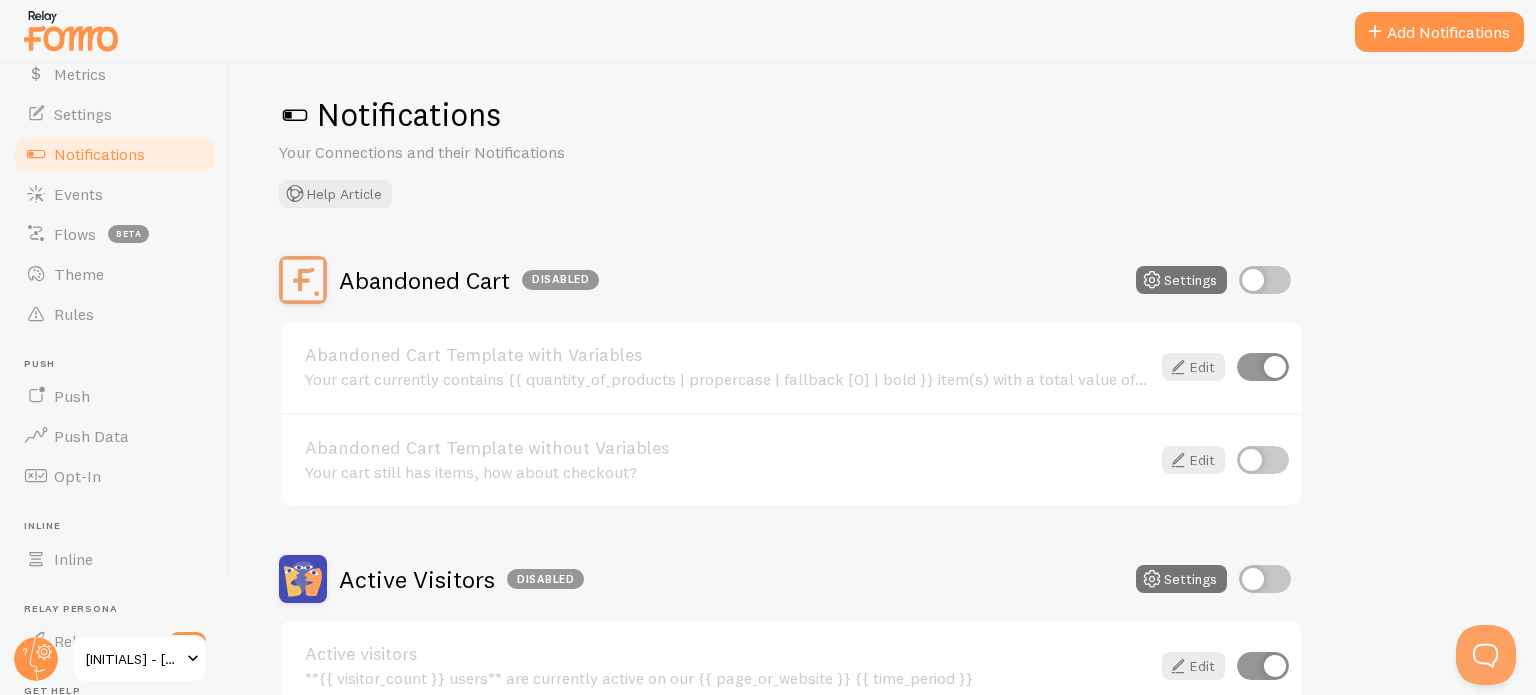 scroll, scrollTop: 16, scrollLeft: 0, axis: vertical 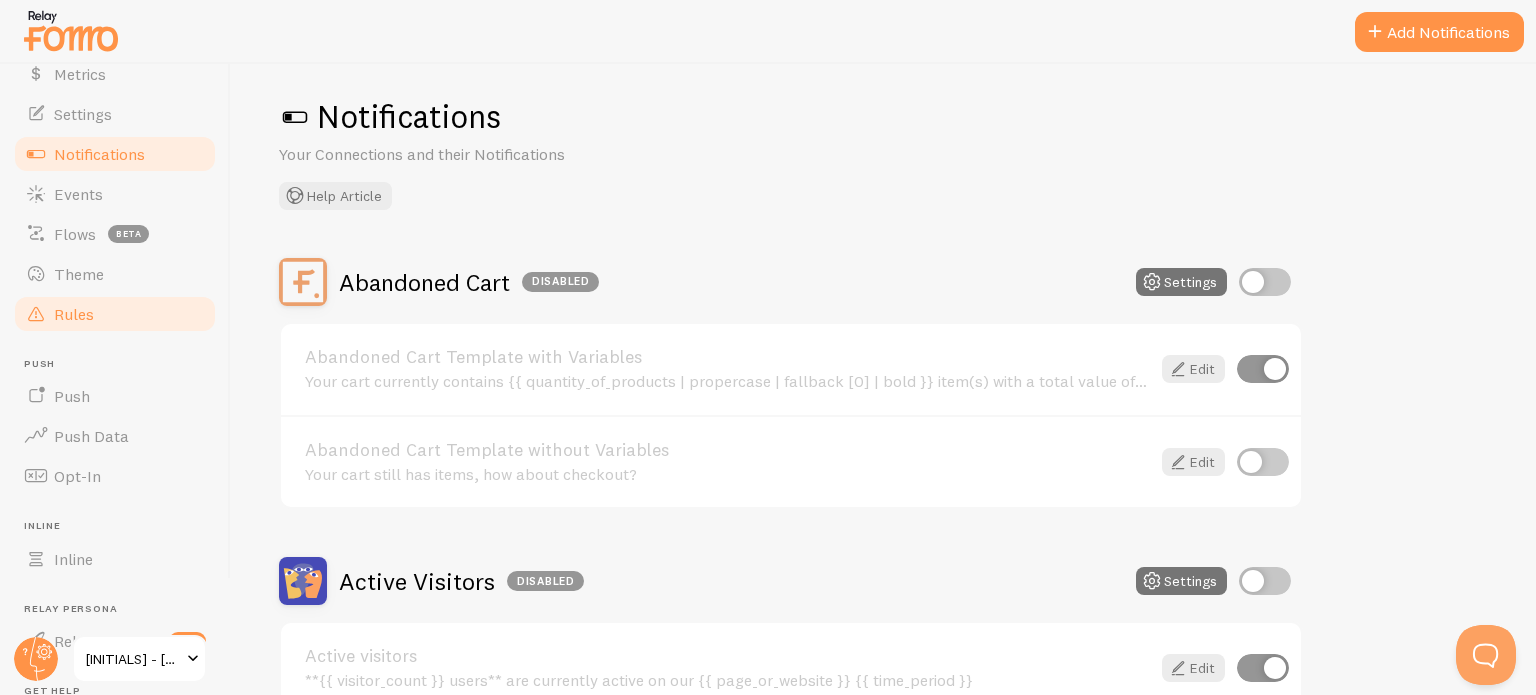 click on "Rules" at bounding box center [74, 314] 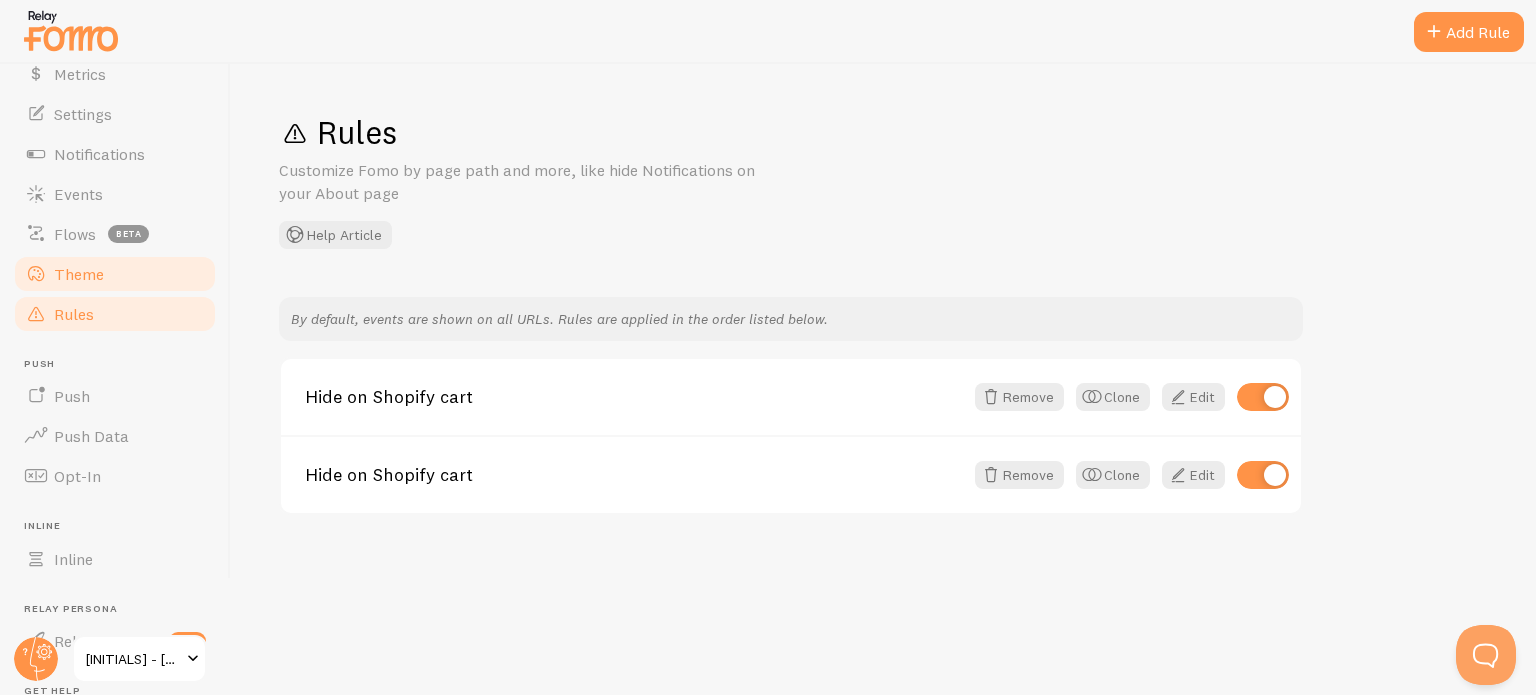 click on "Theme" at bounding box center [79, 274] 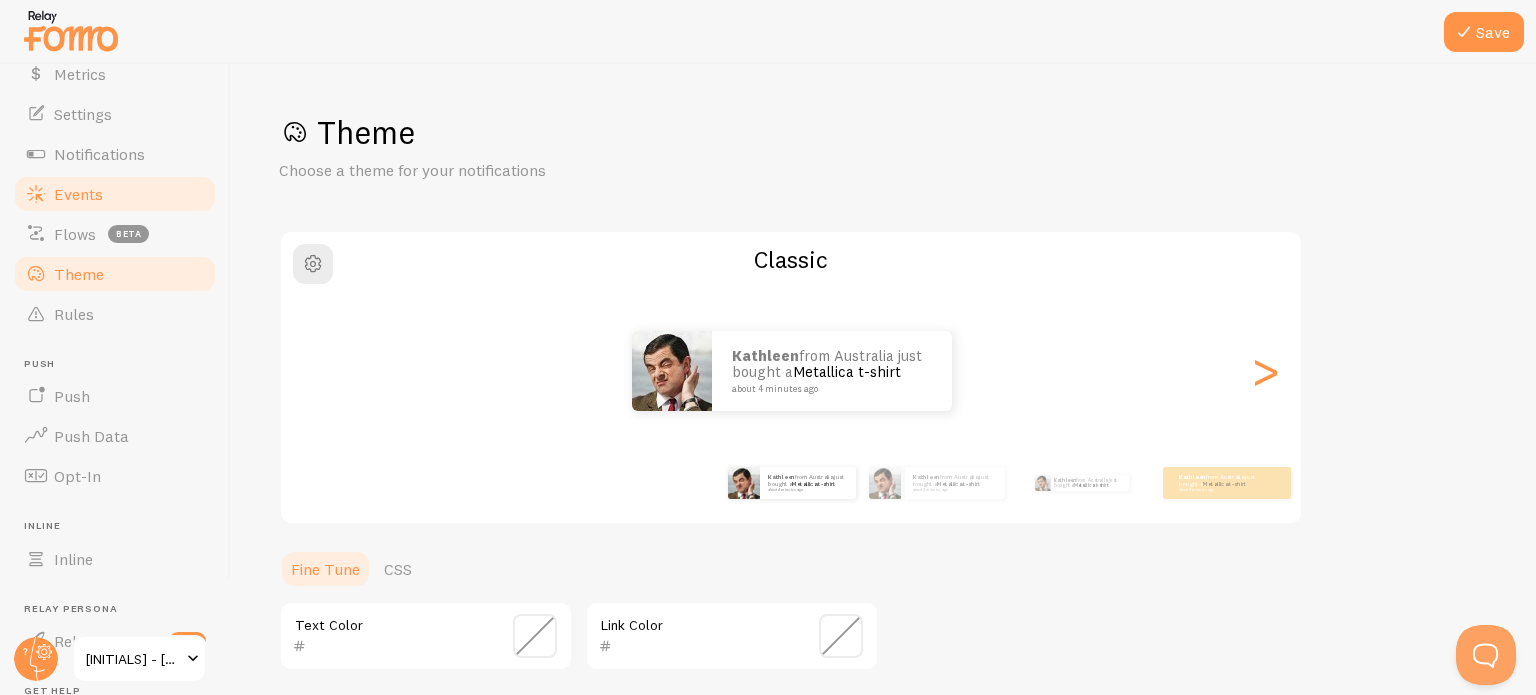 click on "Events" at bounding box center [78, 194] 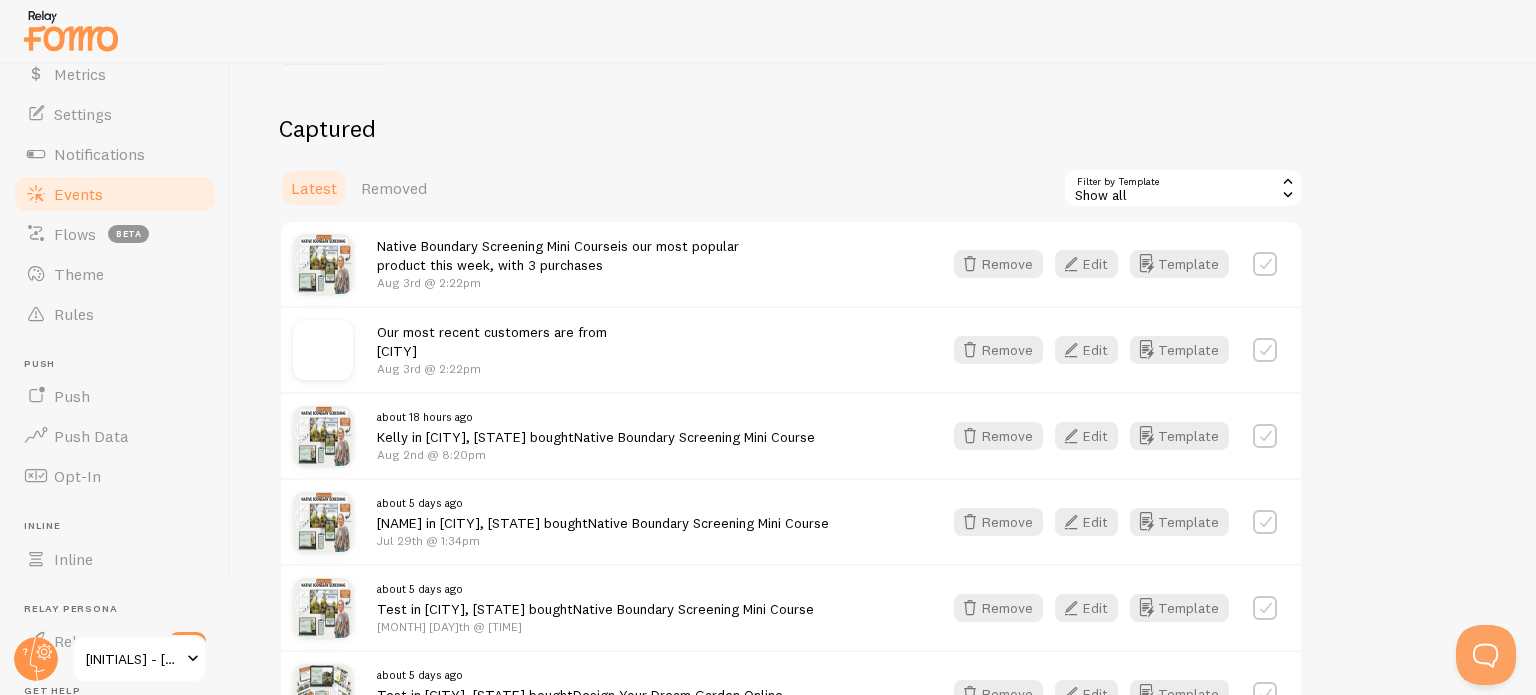 scroll, scrollTop: 200, scrollLeft: 0, axis: vertical 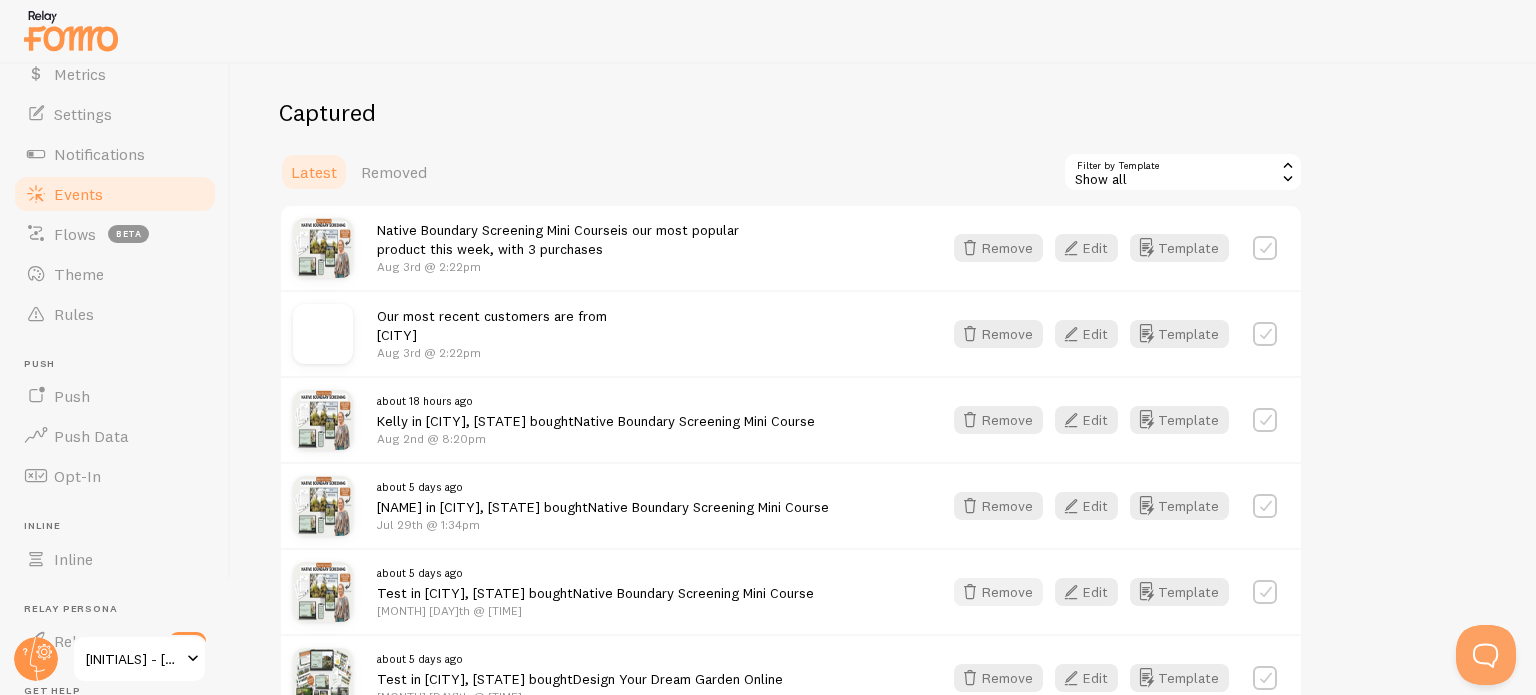click on "Remove" at bounding box center [998, 592] 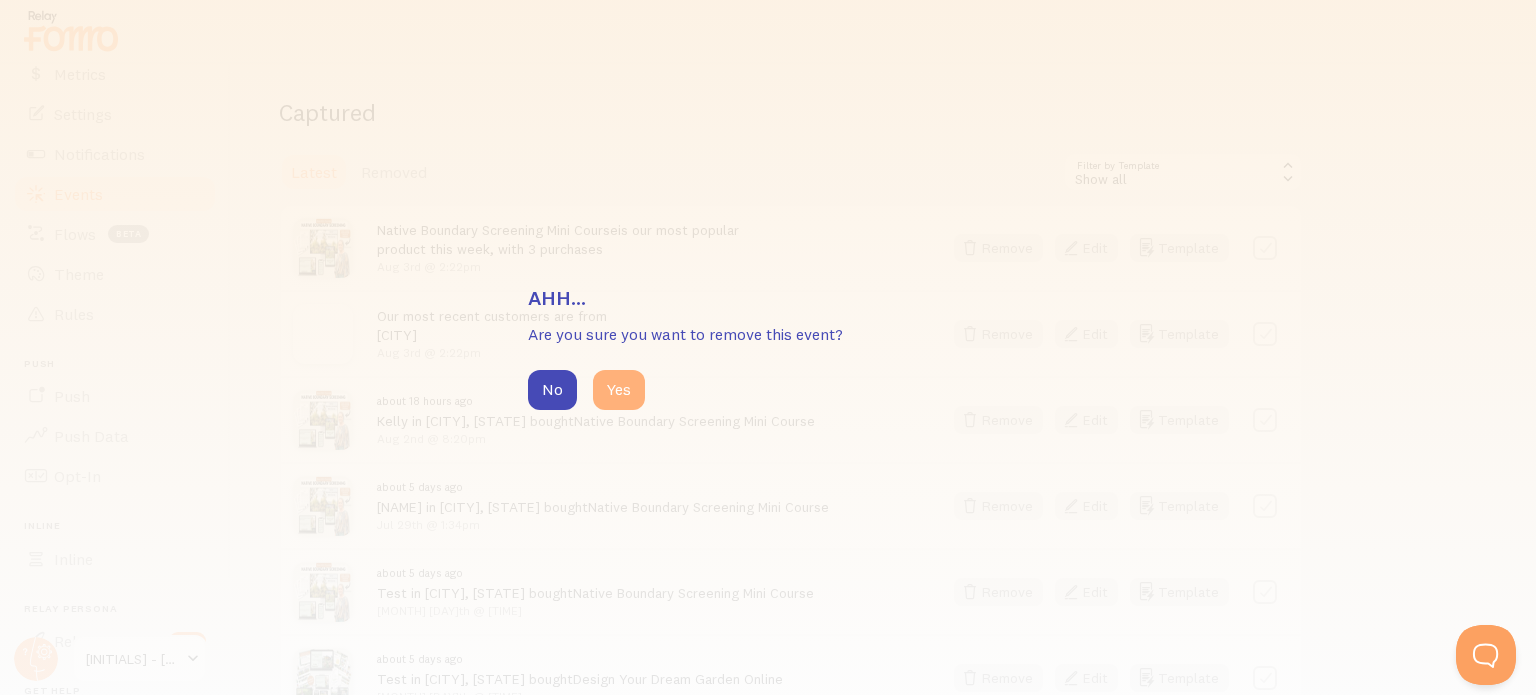 click on "Yes" at bounding box center (619, 390) 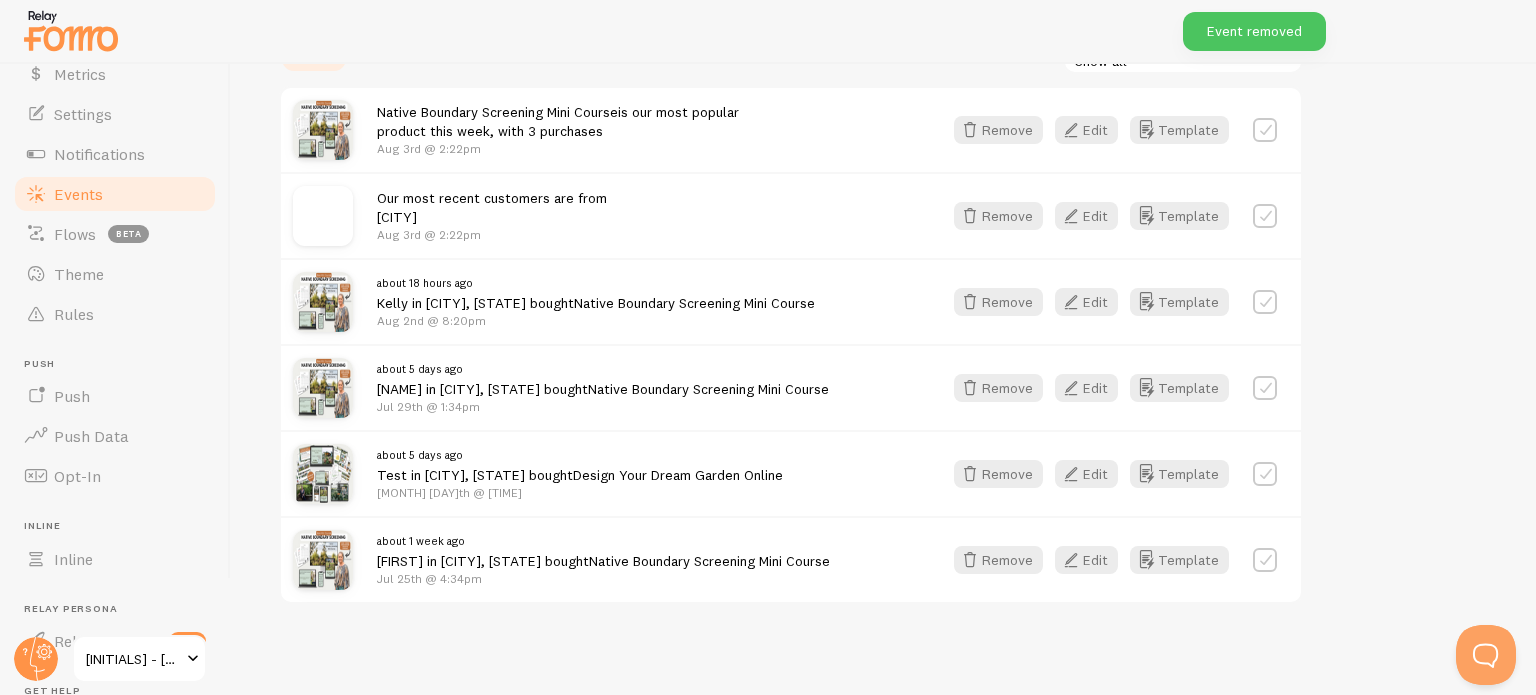 scroll, scrollTop: 320, scrollLeft: 0, axis: vertical 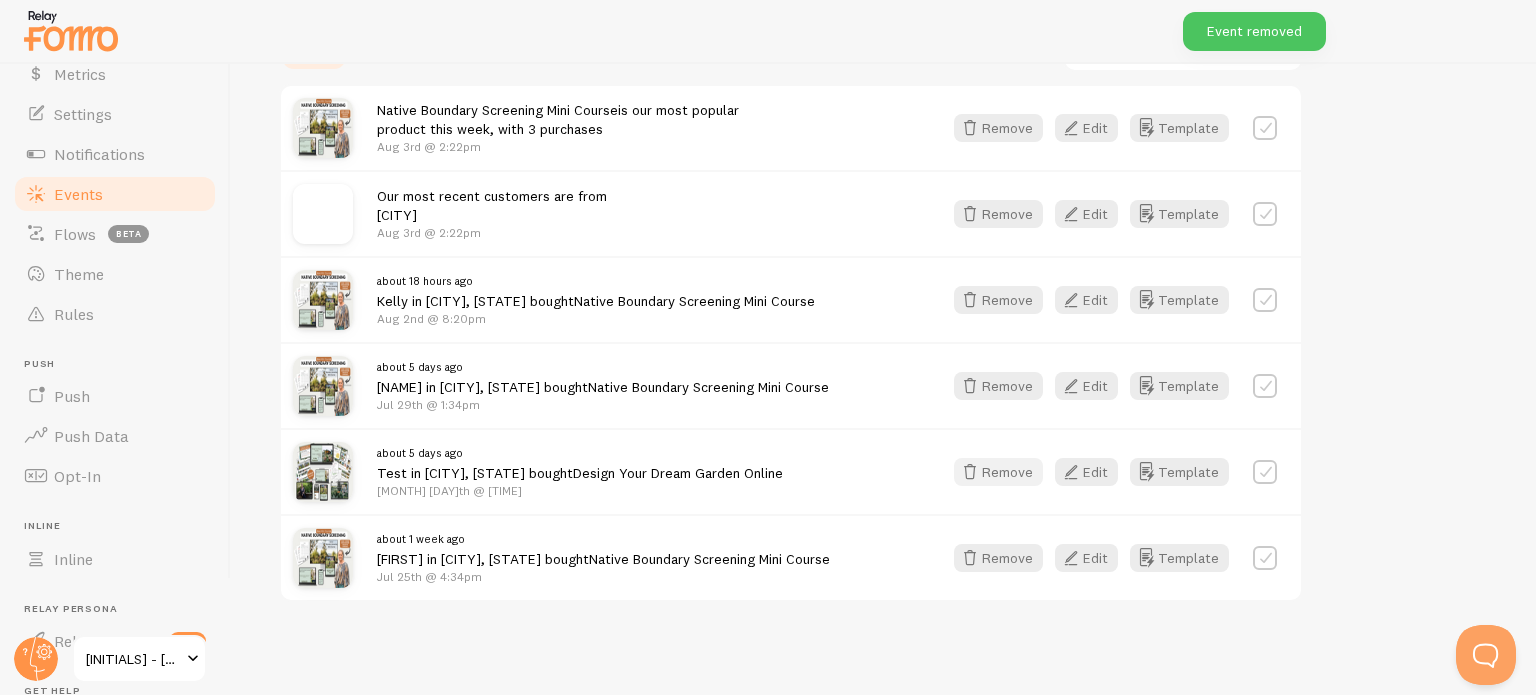 click on "Remove" at bounding box center [998, 472] 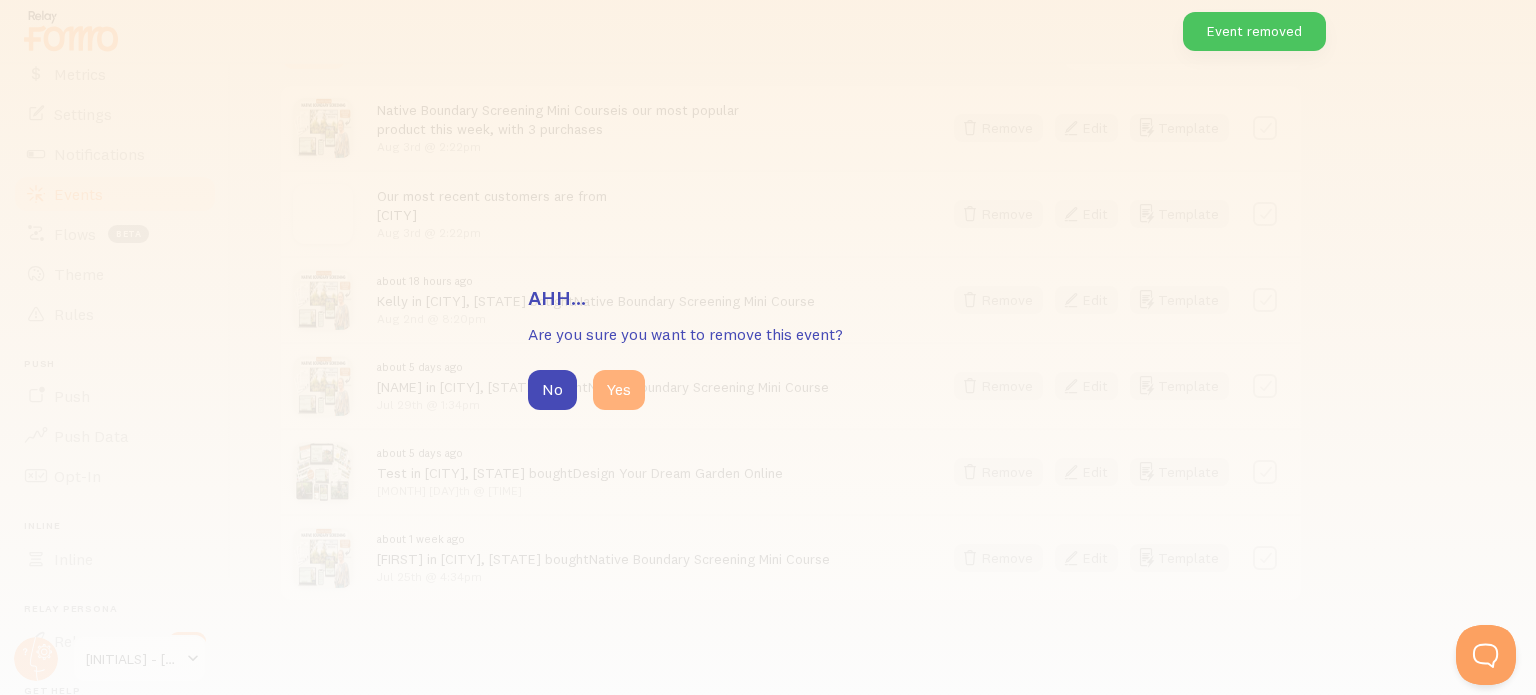 click on "Yes" at bounding box center (619, 390) 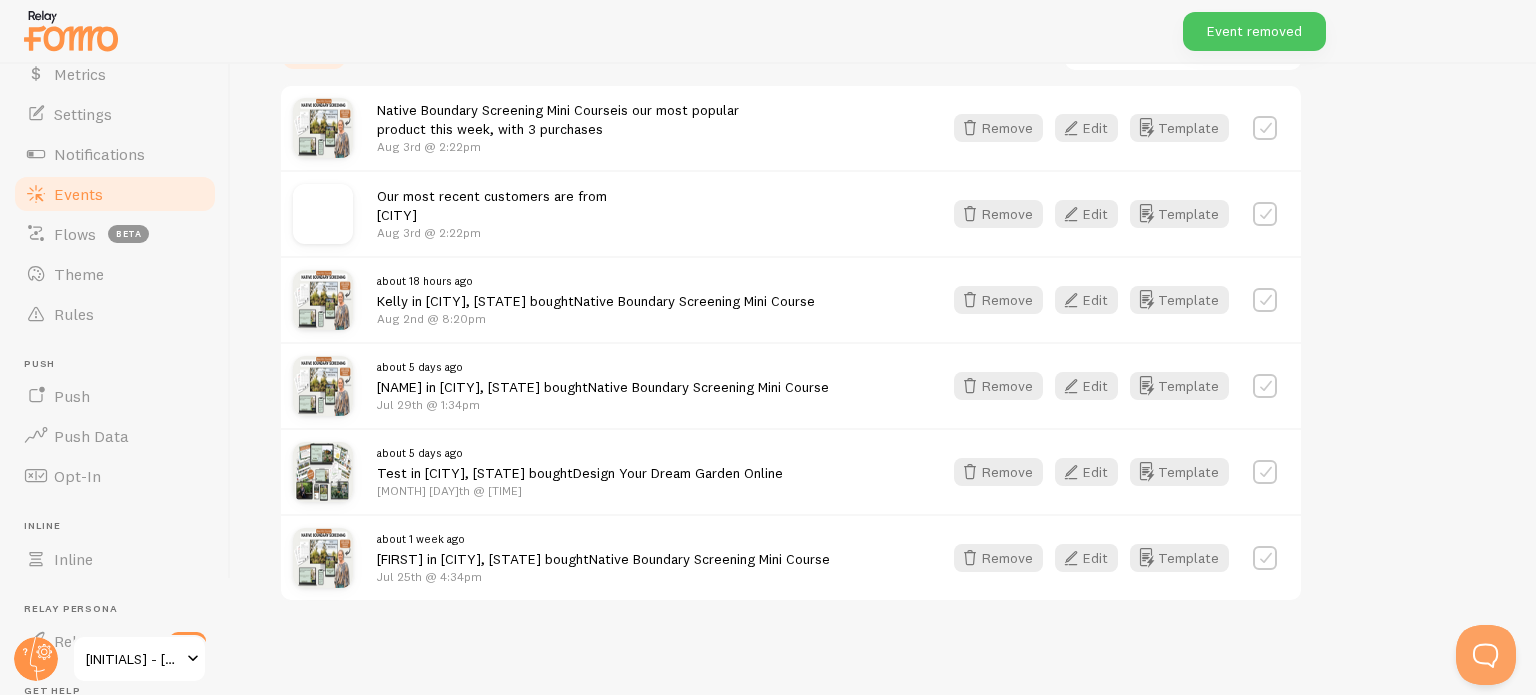 scroll, scrollTop: 234, scrollLeft: 0, axis: vertical 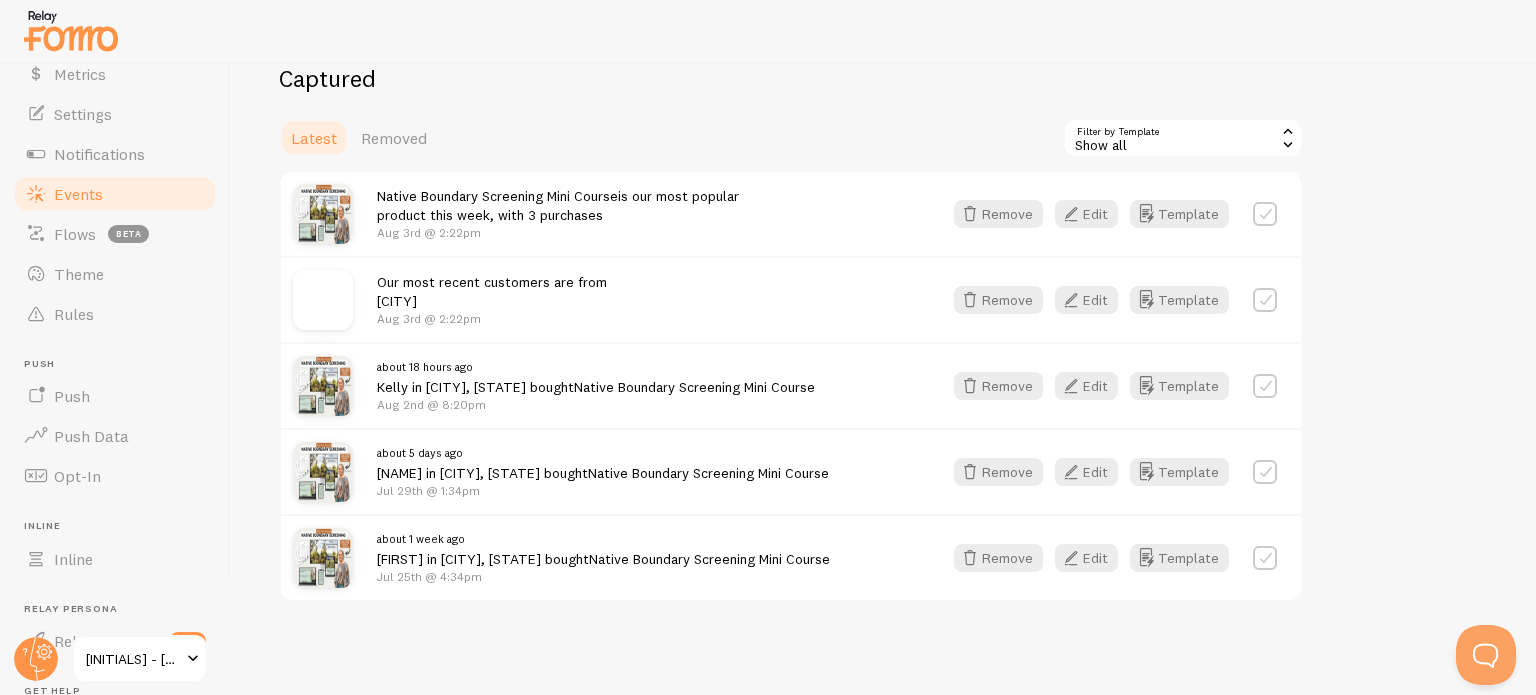 click 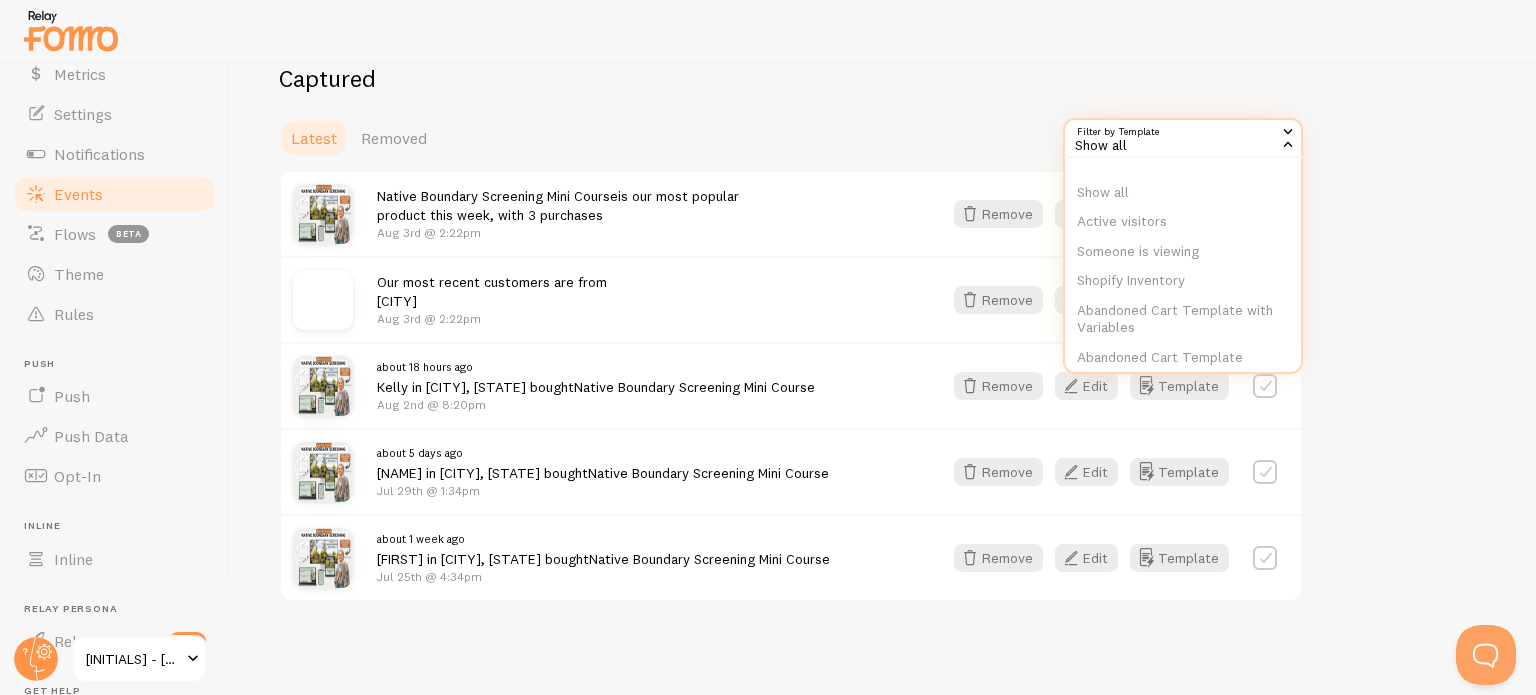click on "Captured
Latest
Removed
Filter by Template   all   Show all       Show all  Active visitors  Someone is viewing  Shopify Inventory  Abandoned Cart Template with Variables  Abandoned Cart Template without Variables  Shopify Order  Shopify - Roundup People  Shopify - Roundup Popular  Shopify - Roundup Locations  Squarespace Order            Native Boundary Screening Mini Course  is our most popular product this week, with 3 purchases
Aug 3rd @ 2:22pm
Remove     Edit     Template              Our most recent customers are from [CITY], [STATE]
Aug 3rd @ 2:22pm
Remove     Edit     Template              about 18 hours ago Kelly in [CITY], [STATE] bought  Native Boundary Screening Mini Course
Aug 2nd @ 8:20pm
Remove     Edit     Template" at bounding box center (883, 332) 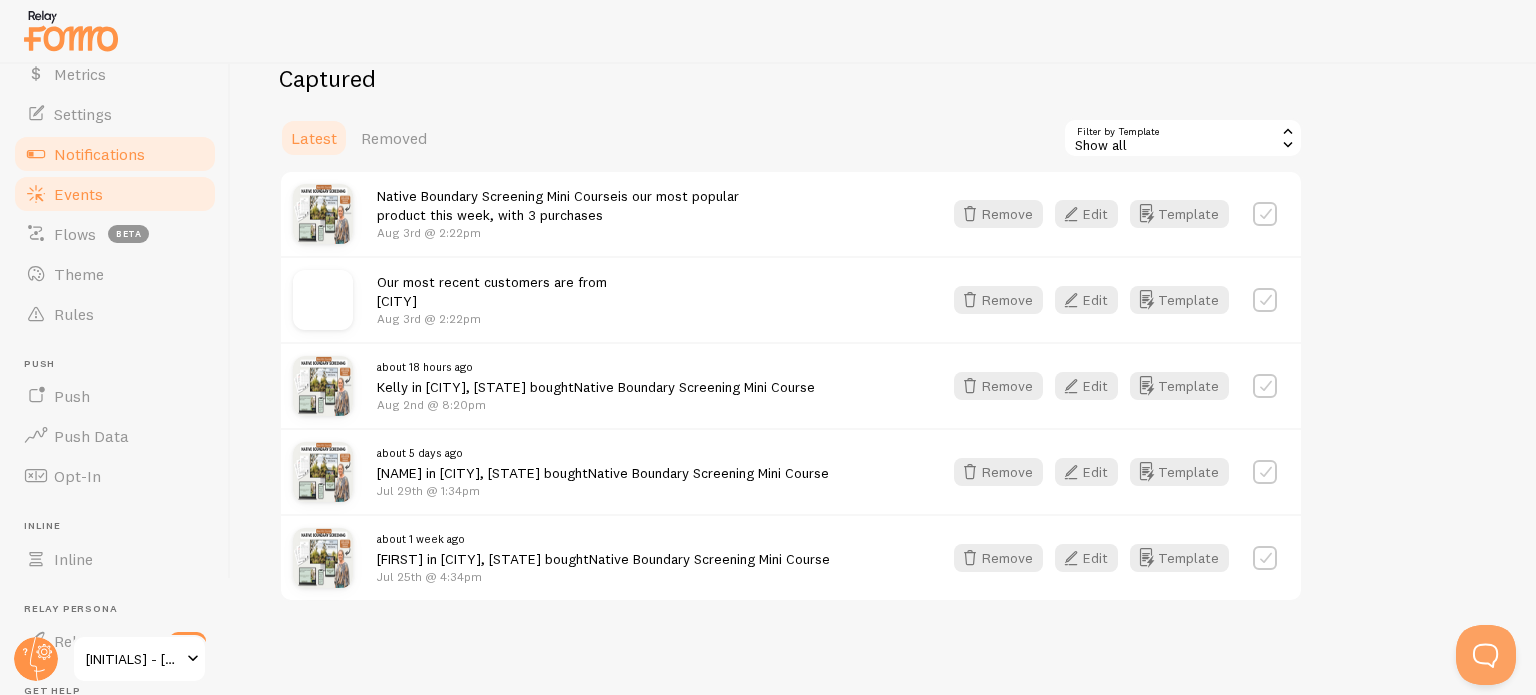 click on "Notifications" at bounding box center (99, 154) 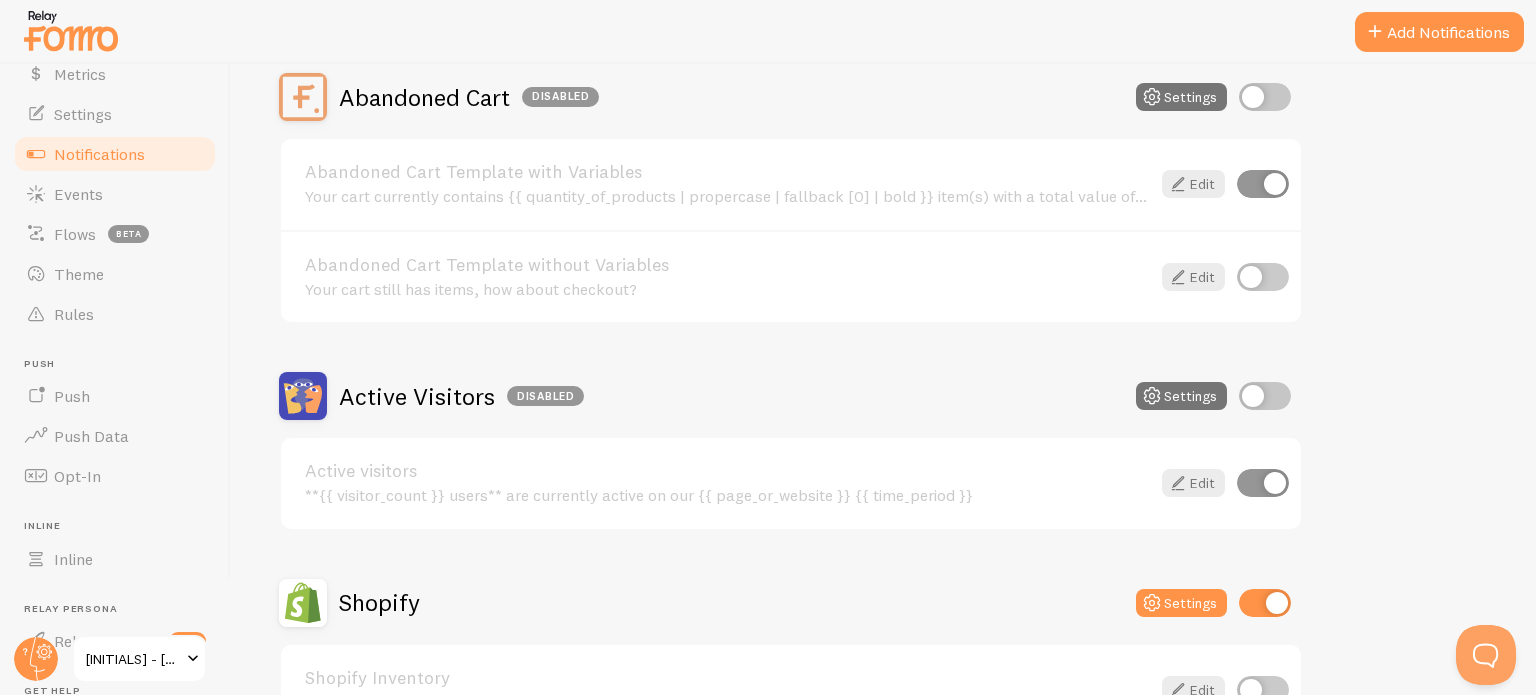 scroll, scrollTop: 300, scrollLeft: 0, axis: vertical 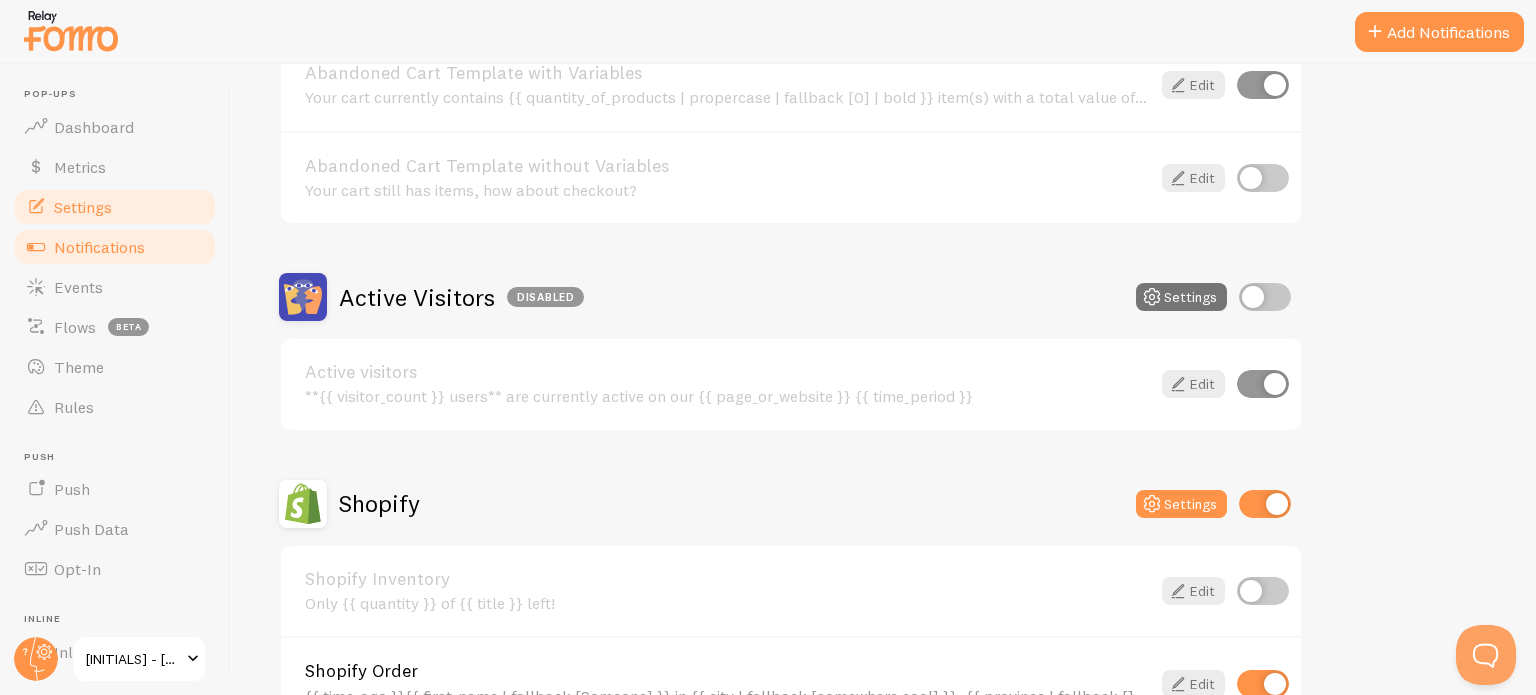 click on "Settings" at bounding box center [115, 207] 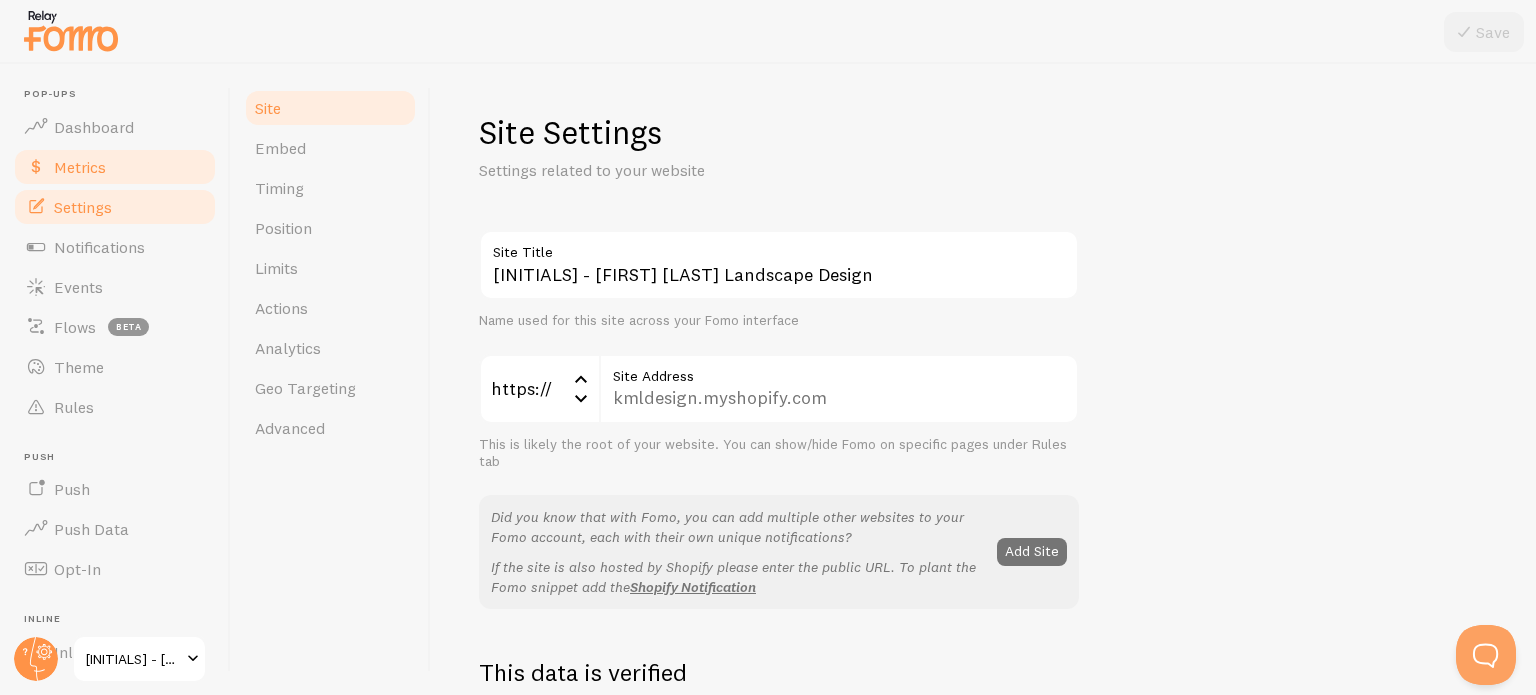 click on "Metrics" at bounding box center [115, 167] 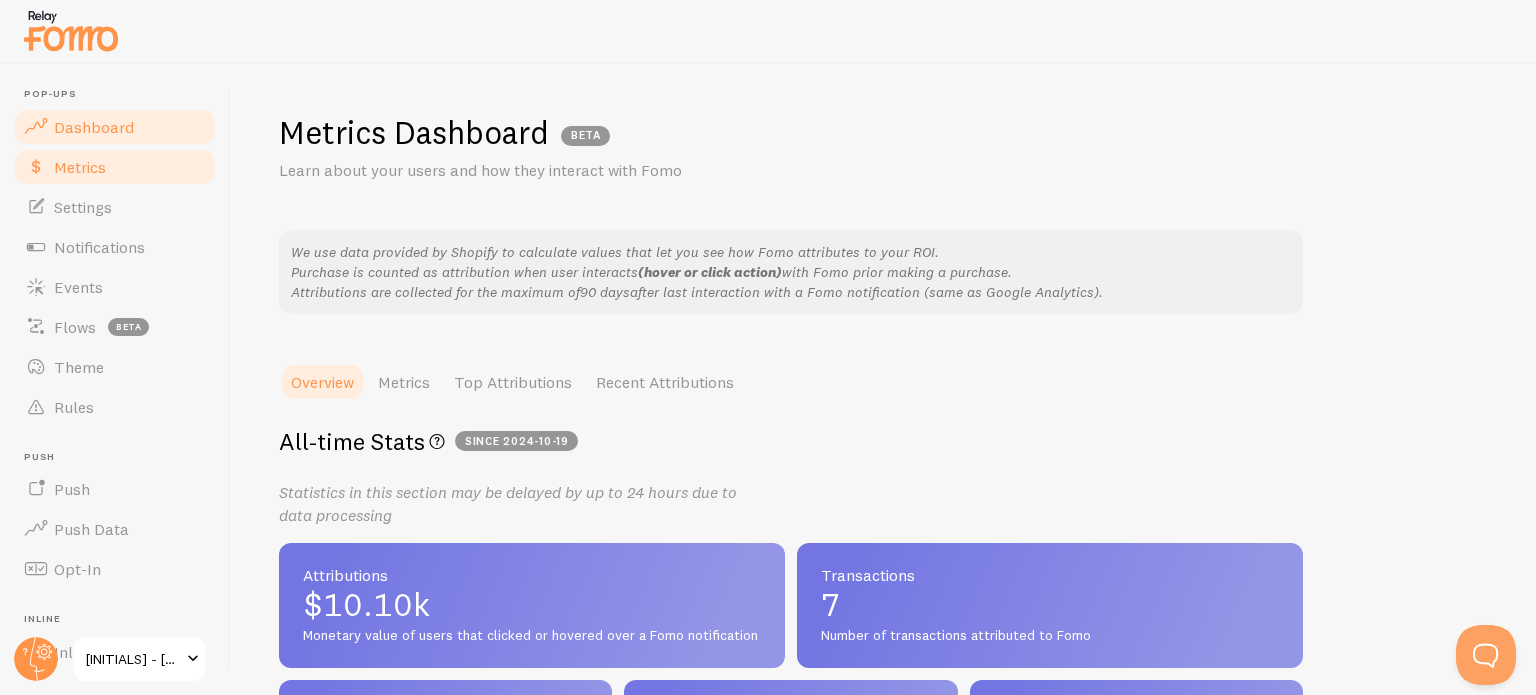 click on "Dashboard" at bounding box center [94, 127] 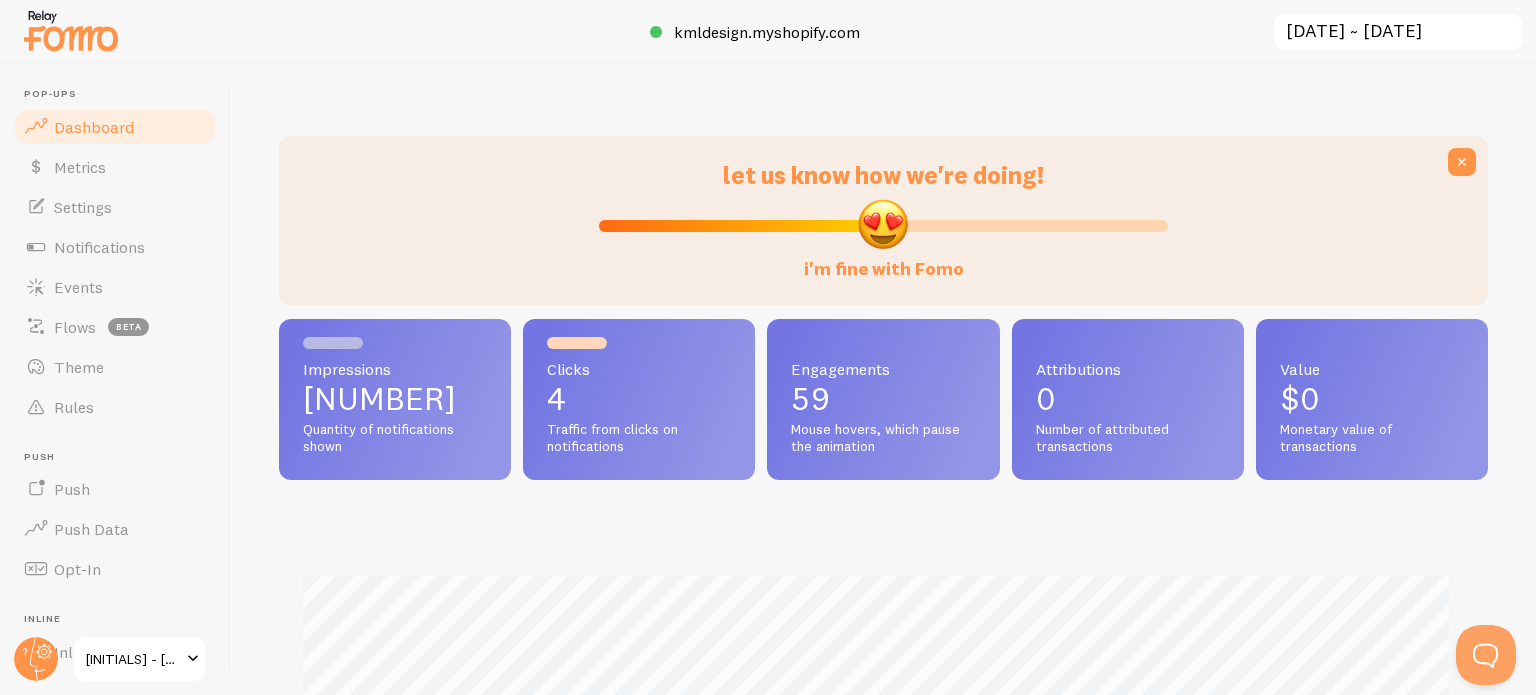 scroll, scrollTop: 999474, scrollLeft: 998805, axis: both 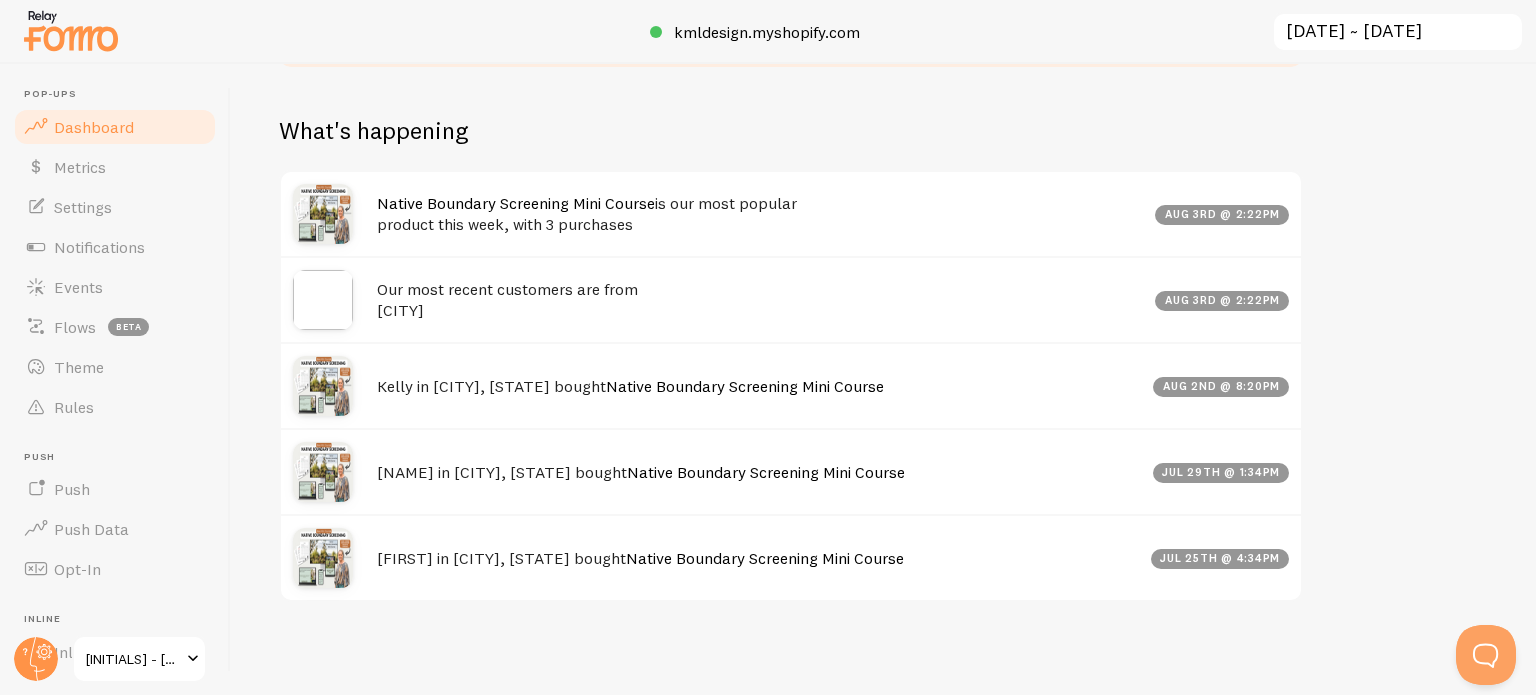 click on "[DATE] ~ [DATE]" at bounding box center [1398, 32] 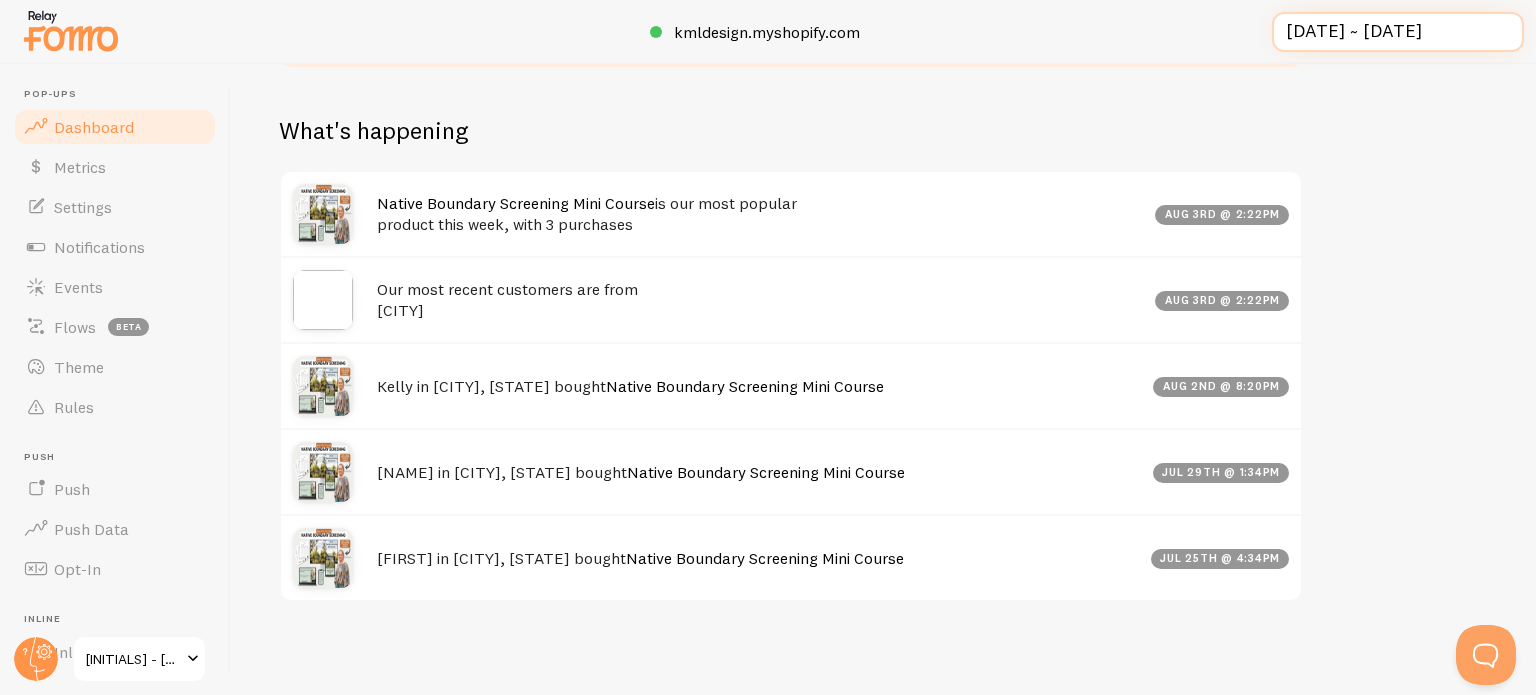 scroll, scrollTop: 0, scrollLeft: 3, axis: horizontal 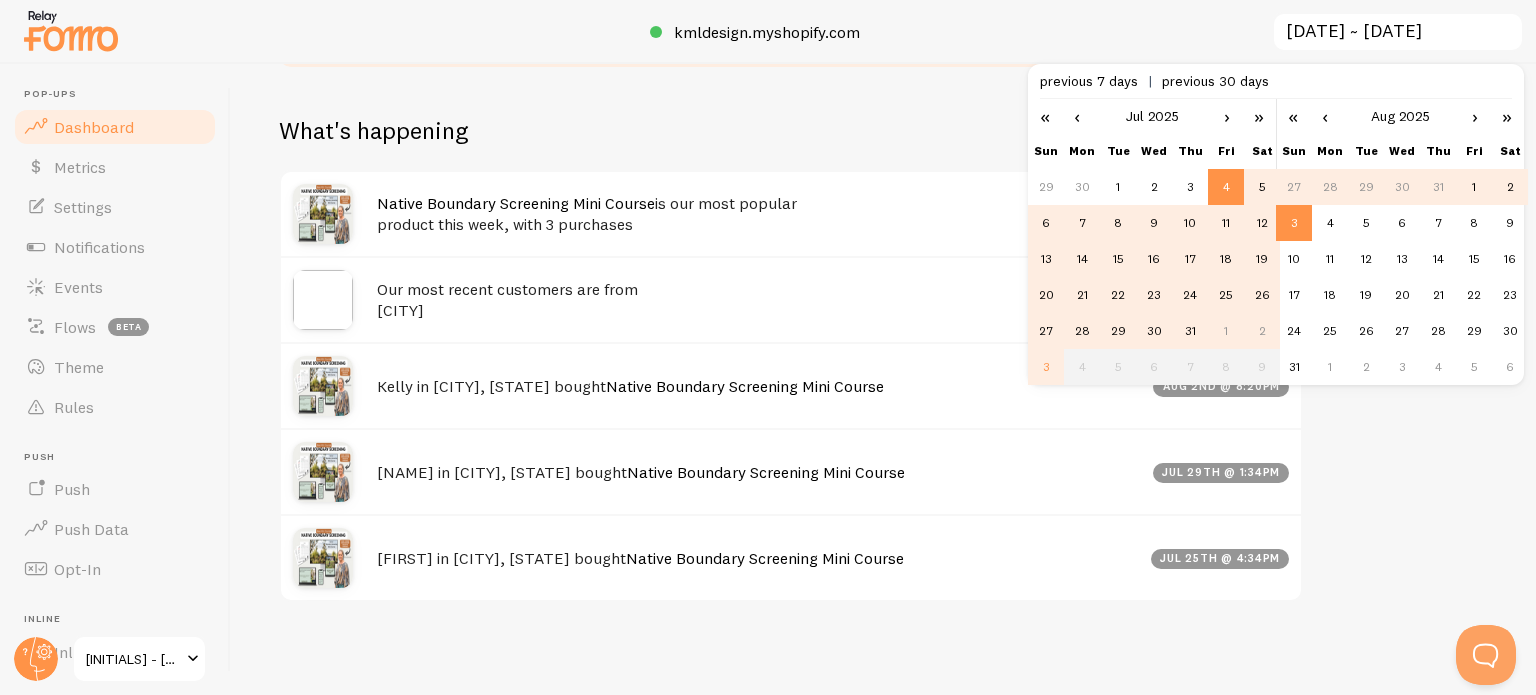 click on "What's happening" at bounding box center (791, 142) 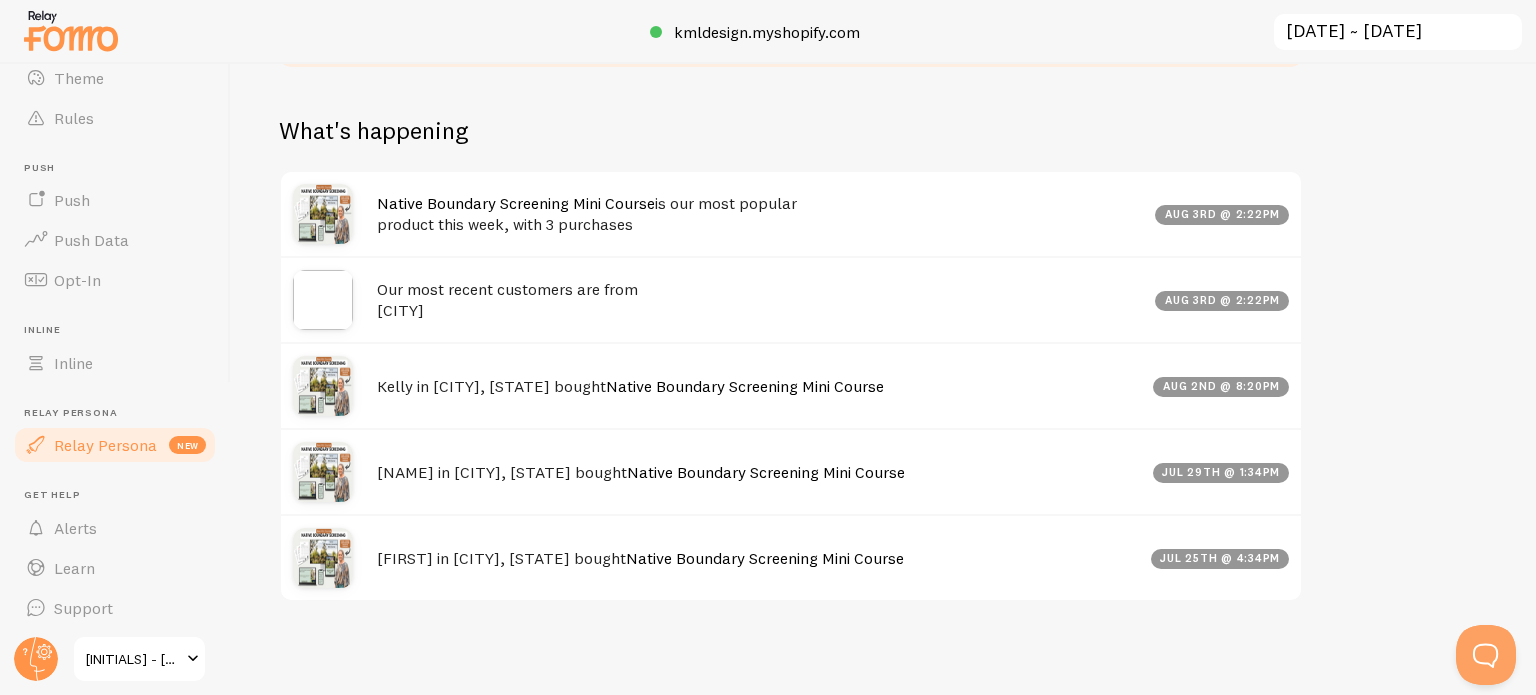 scroll, scrollTop: 293, scrollLeft: 0, axis: vertical 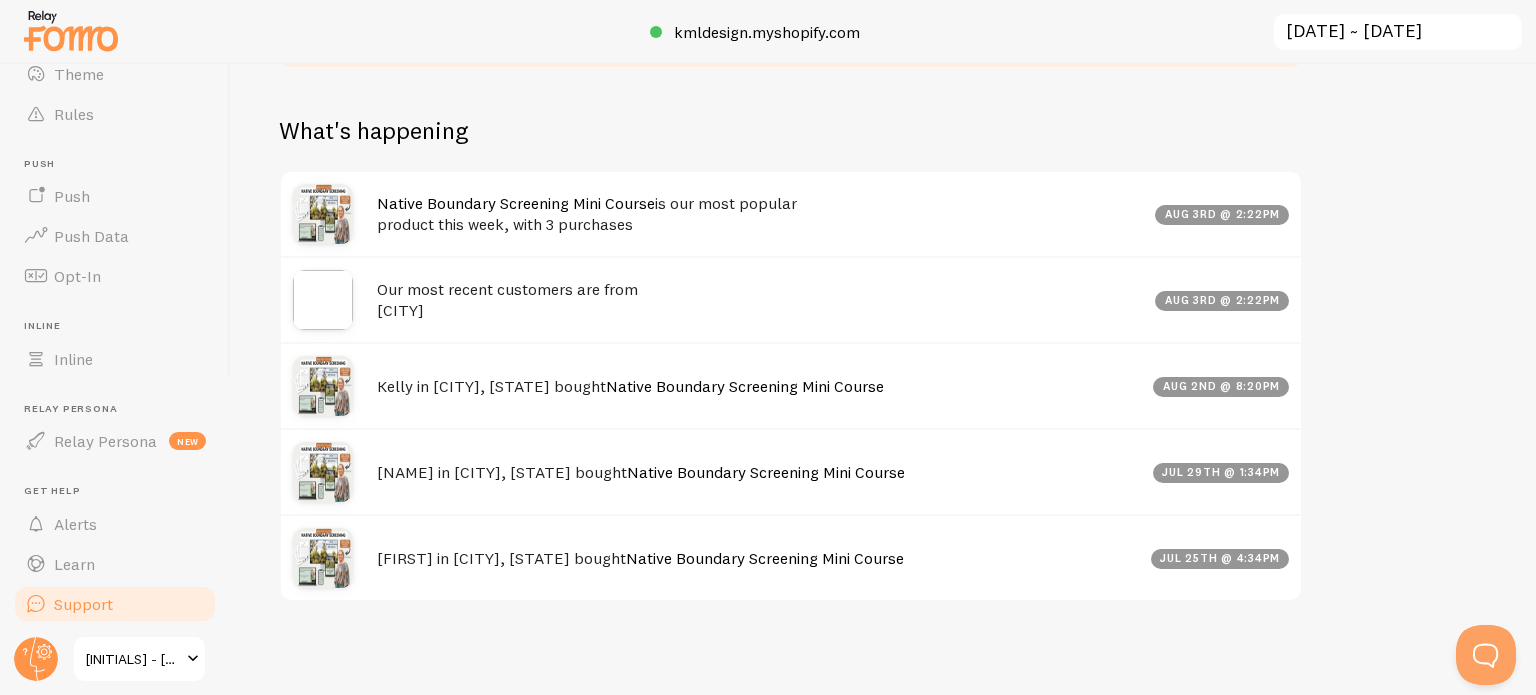 click on "Support" at bounding box center (115, 604) 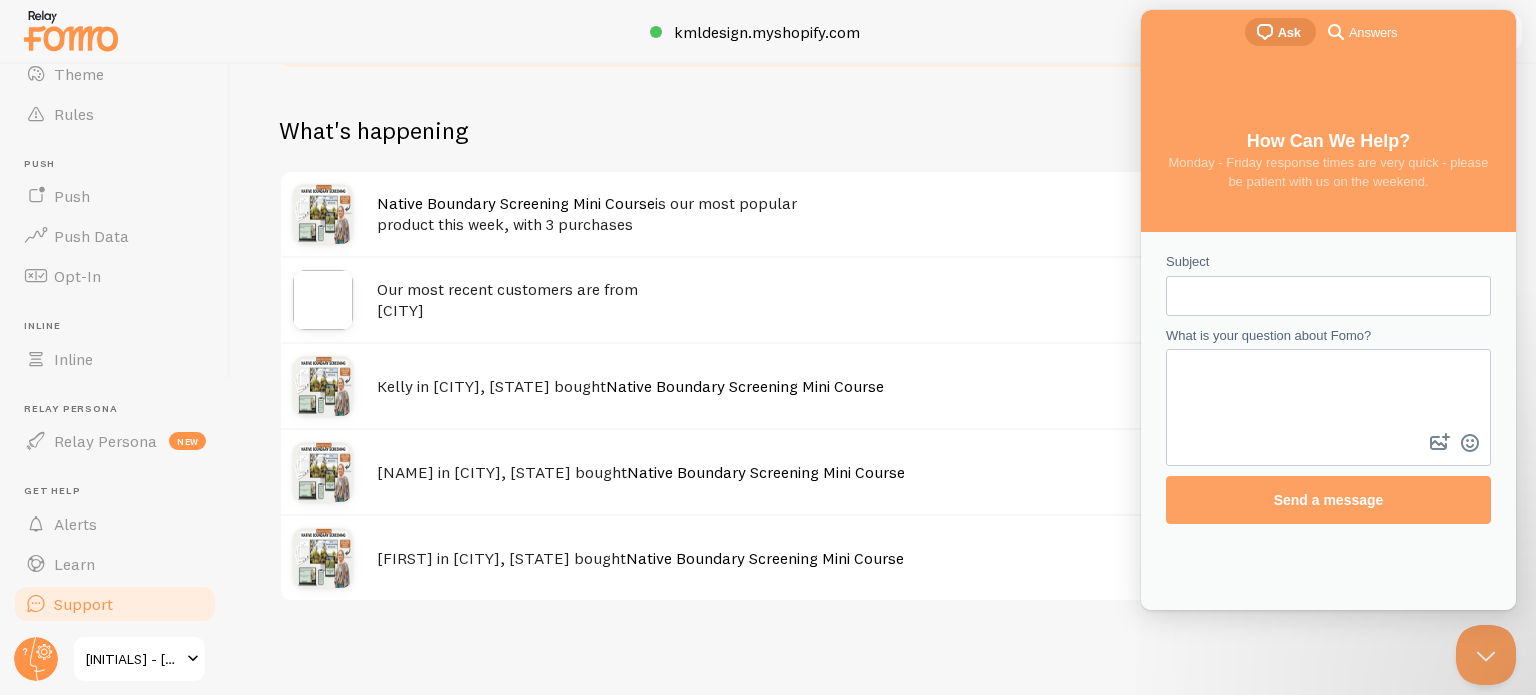 scroll, scrollTop: 0, scrollLeft: 0, axis: both 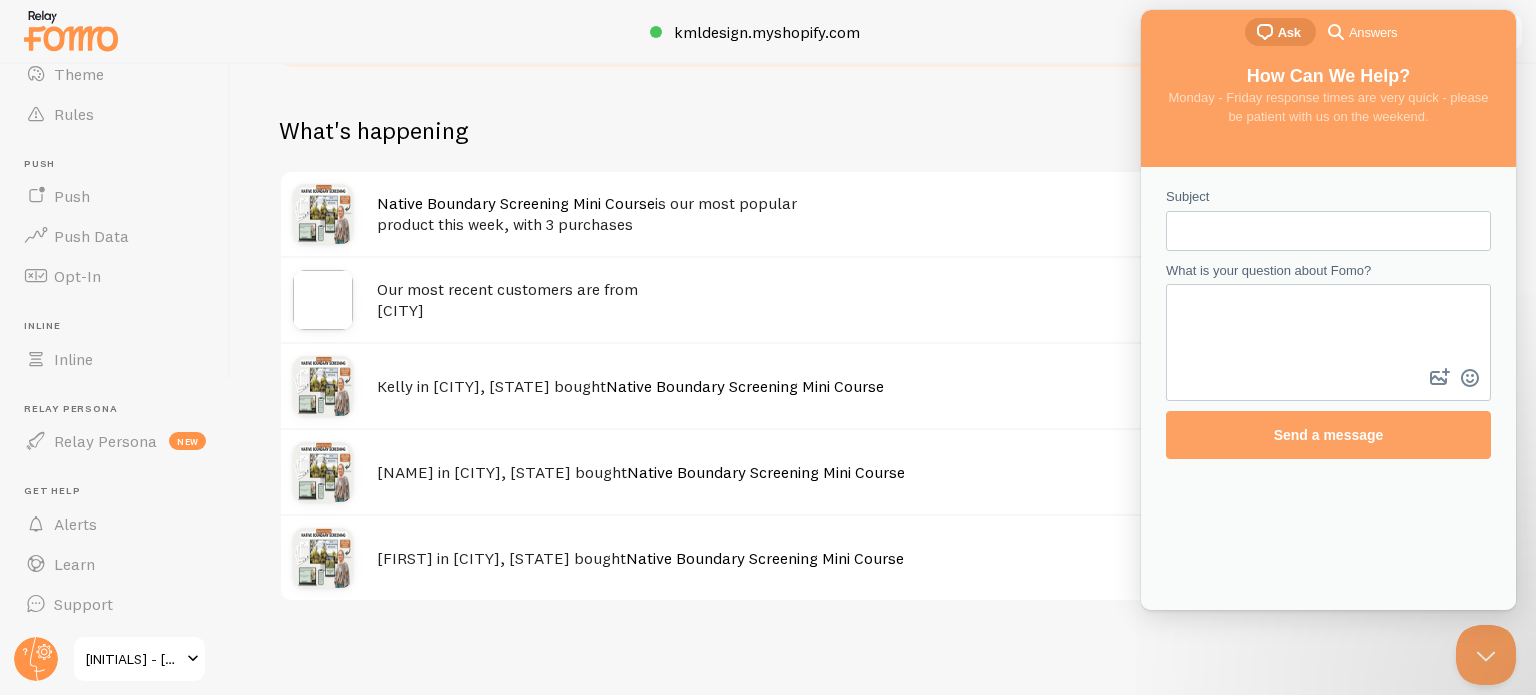 click on "Subject" at bounding box center (1328, 231) 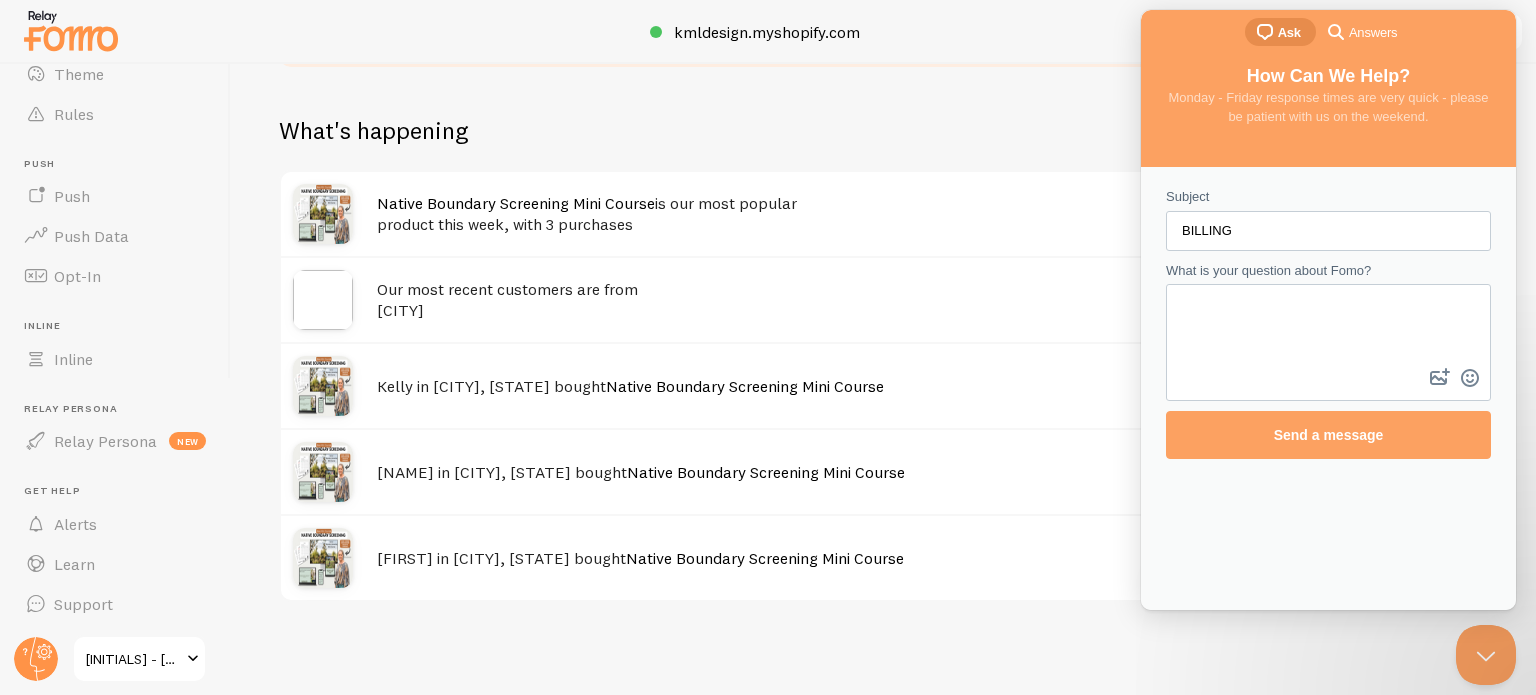 type on "BILLING" 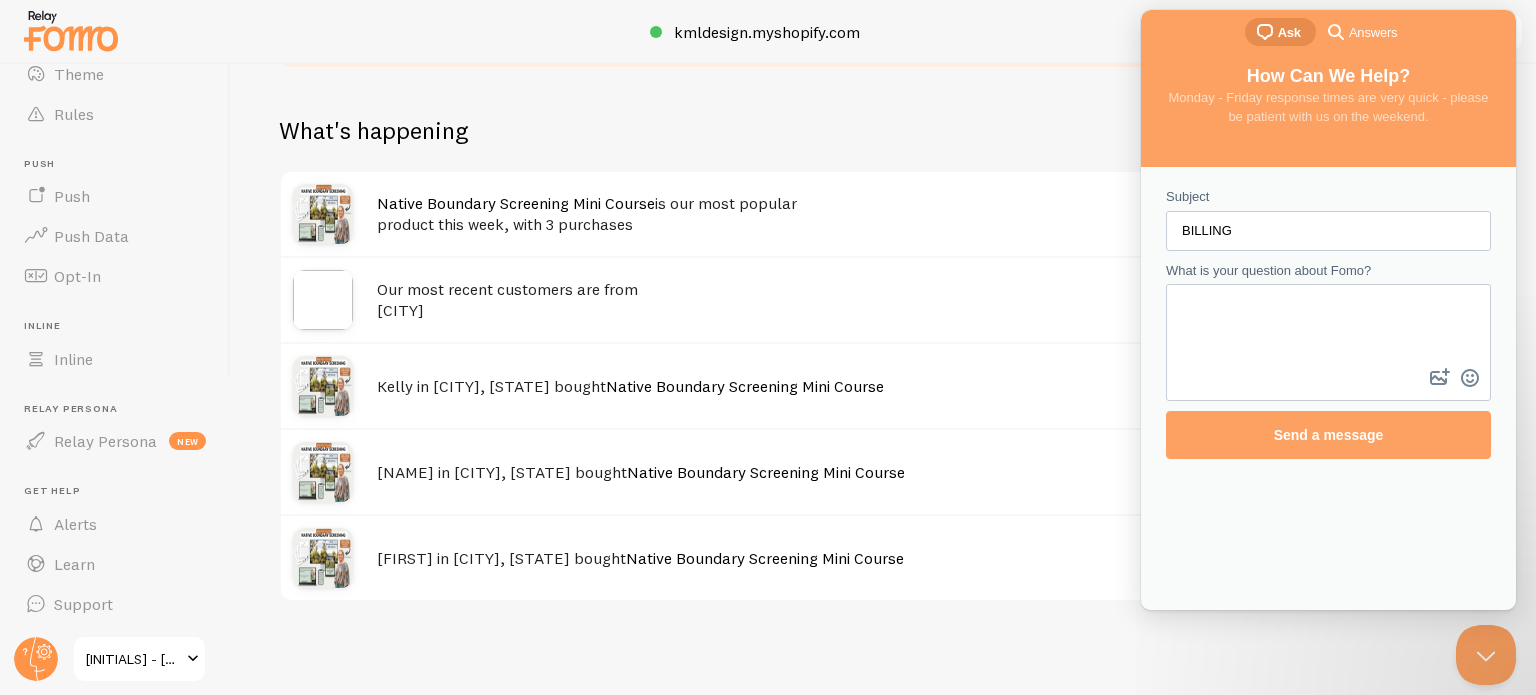 click on "What is your question about Fomo?" at bounding box center [1328, 325] 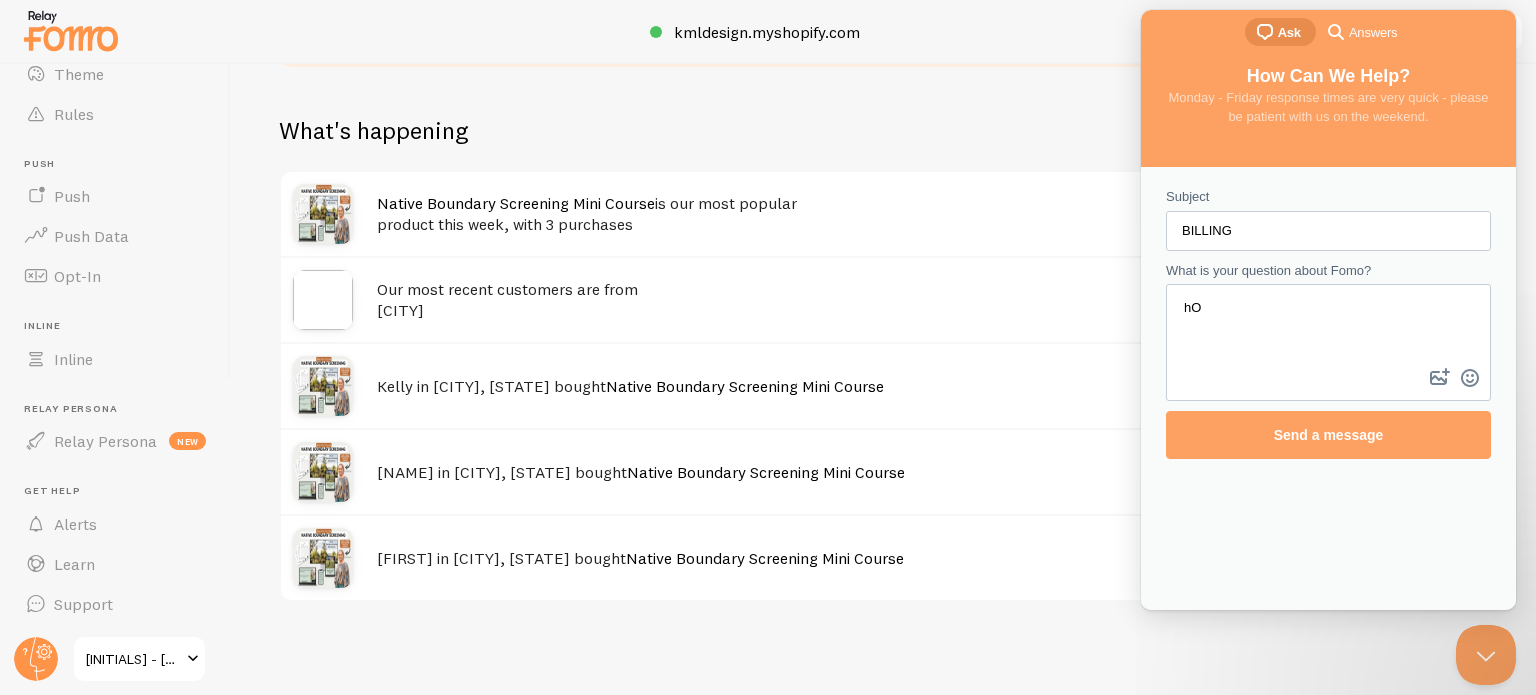 type on "h" 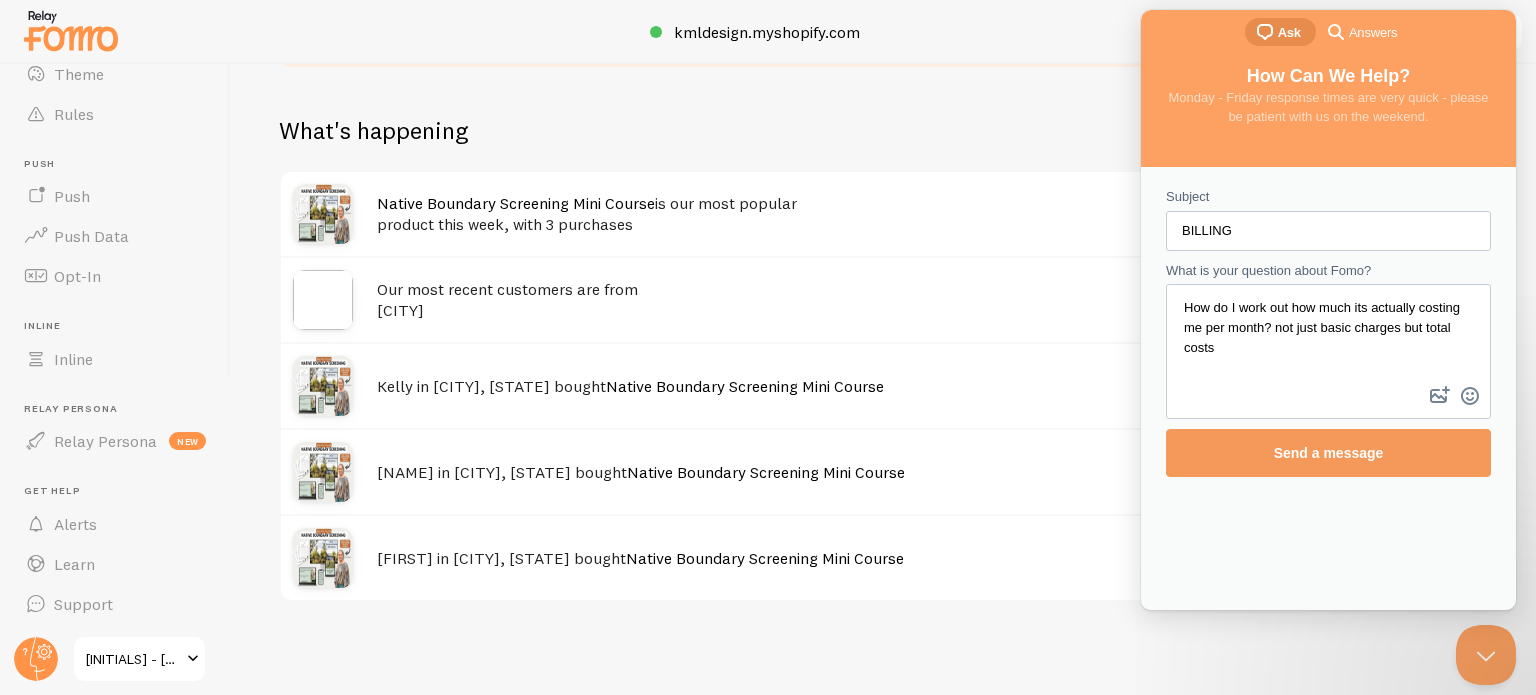 type on "How do I work out how much its actually costing me per month? not just basic charges but total costs" 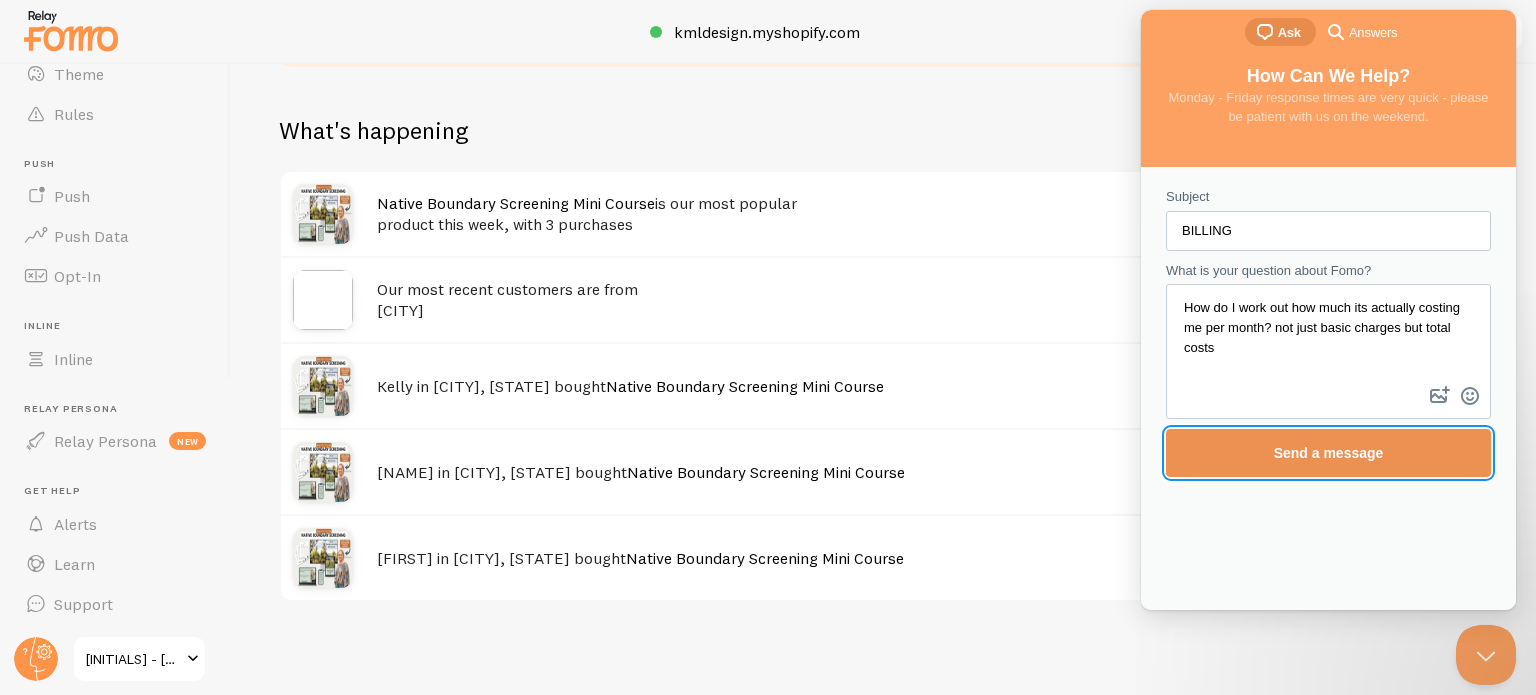 click on "Send a message" at bounding box center (1329, 453) 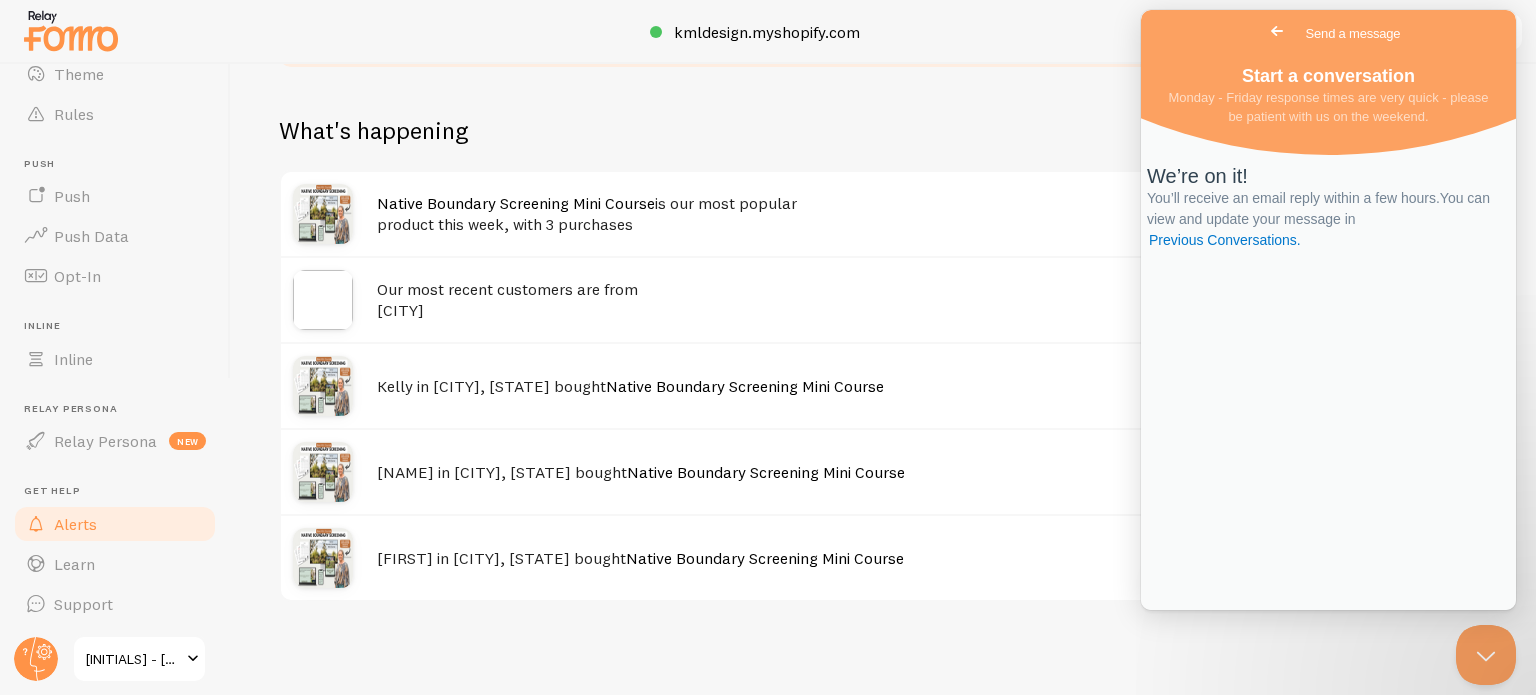 click on "Alerts" at bounding box center [115, 524] 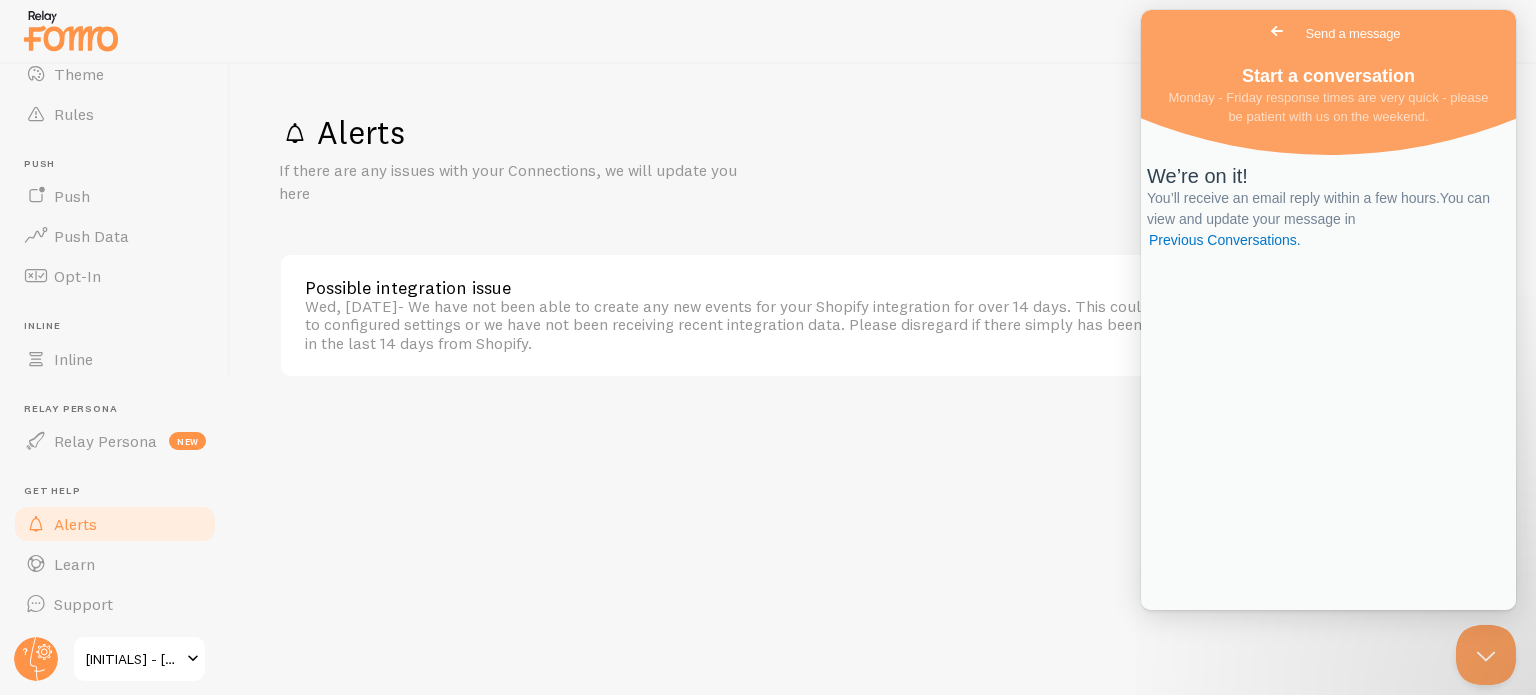 click on "Wed, [DATE]
- We have not been able to create any new events for your Shopify integration for over 14 days. This could be due to configured settings or we have not been receiving recent integration data. Please disregard if there simply has been inactivity in the last 14 days from Shopify." at bounding box center [757, 324] 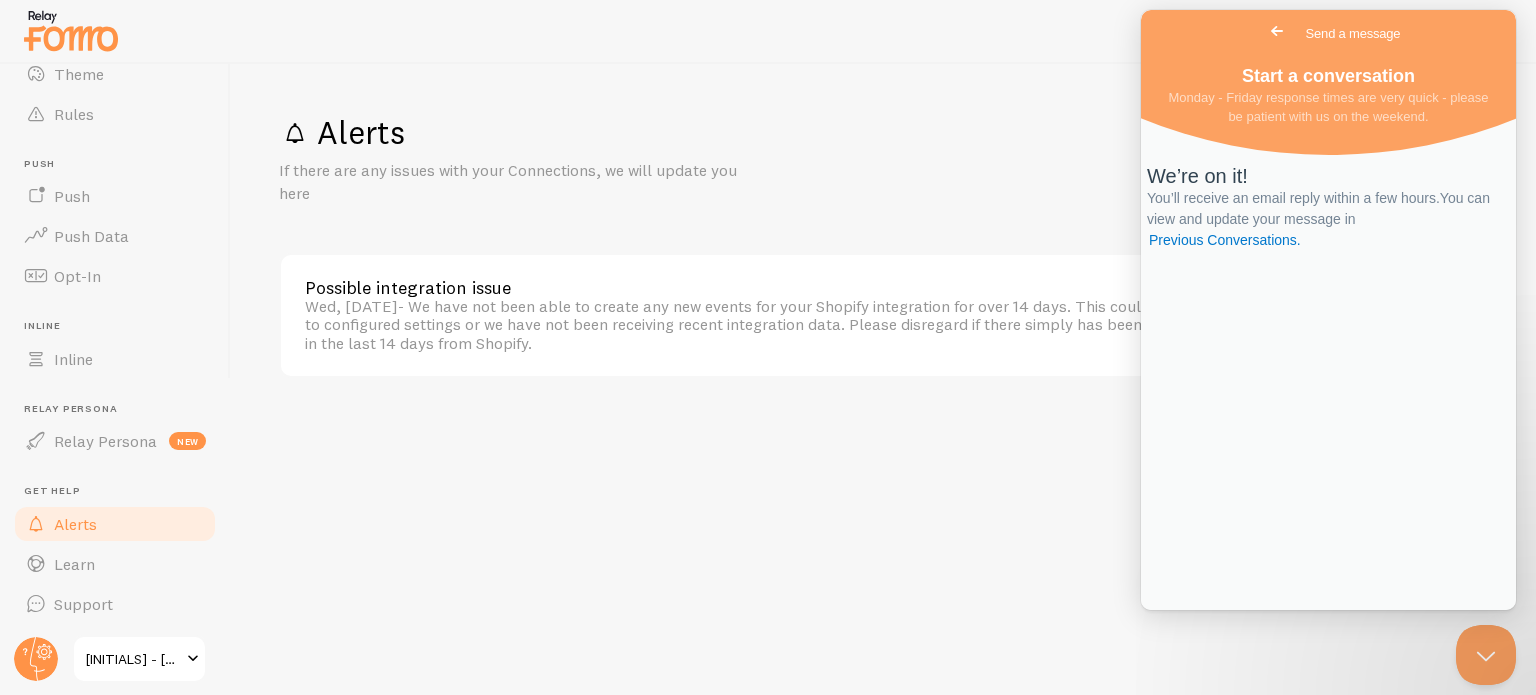 drag, startPoint x: 1222, startPoint y: 53, endPoint x: 945, endPoint y: 391, distance: 437.00458 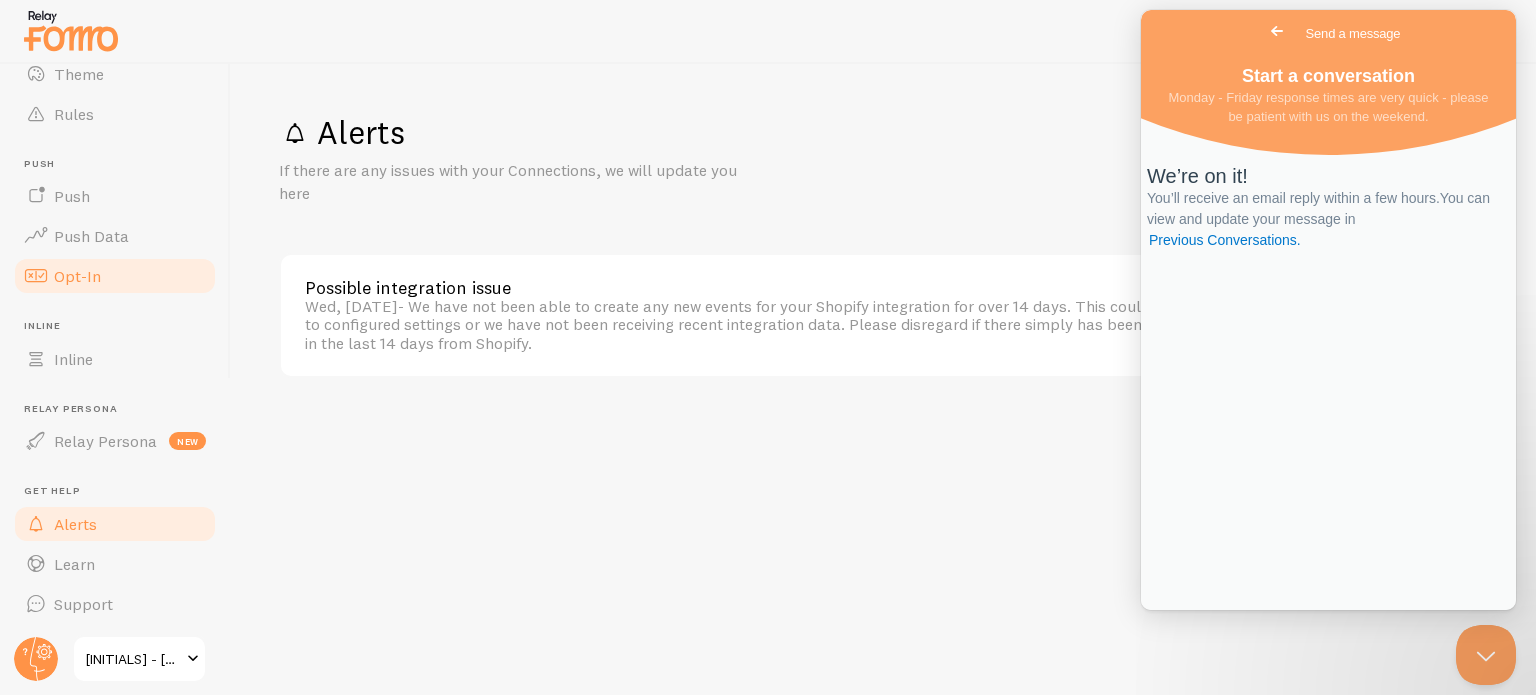 click on "Opt-In" at bounding box center [115, 276] 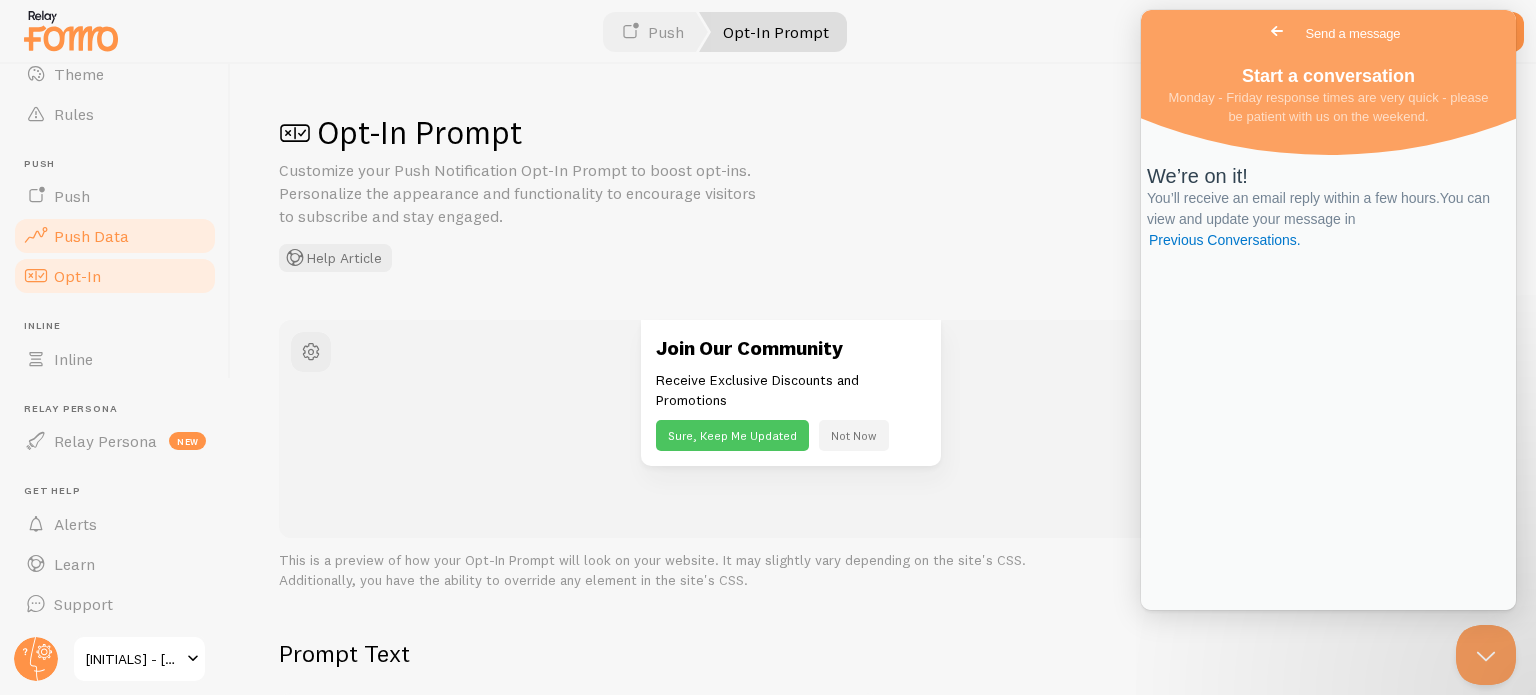 click on "Push Data" at bounding box center [115, 236] 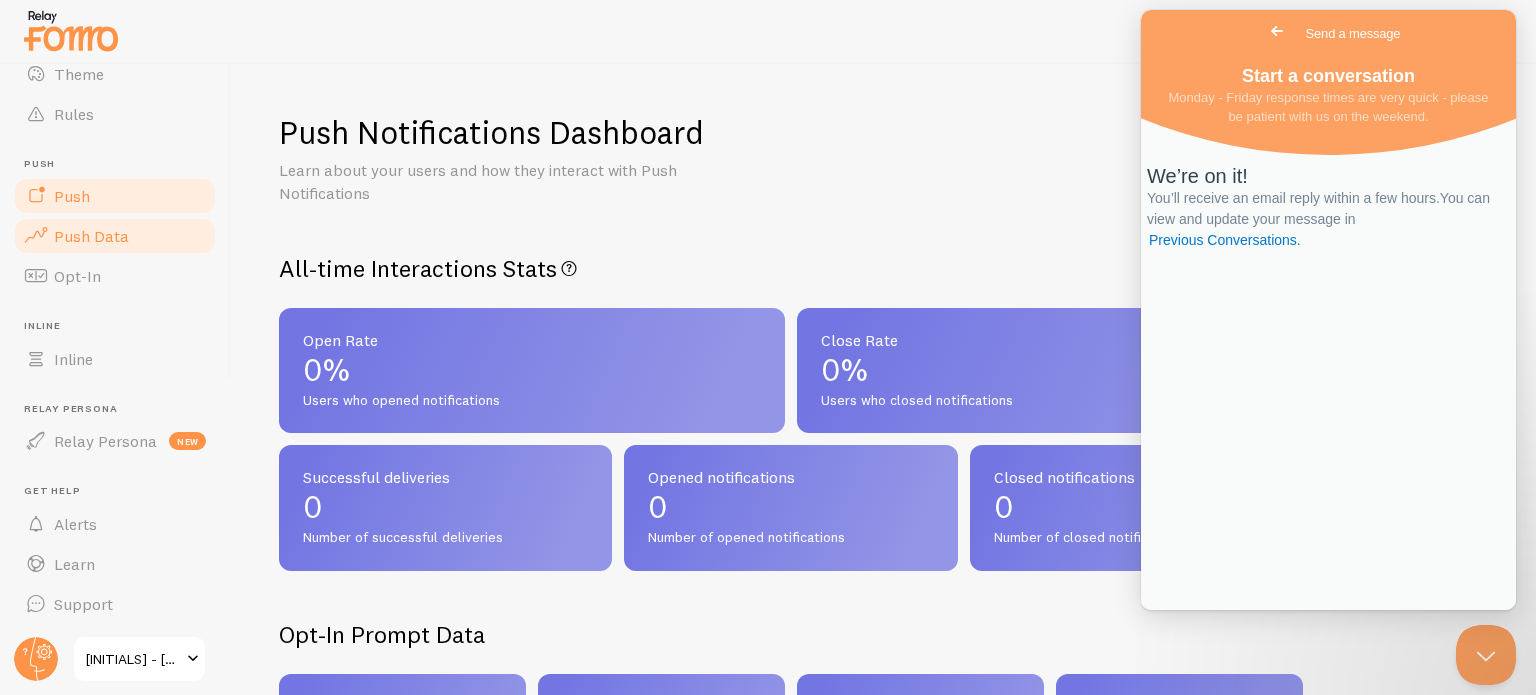 click on "Push" at bounding box center [115, 196] 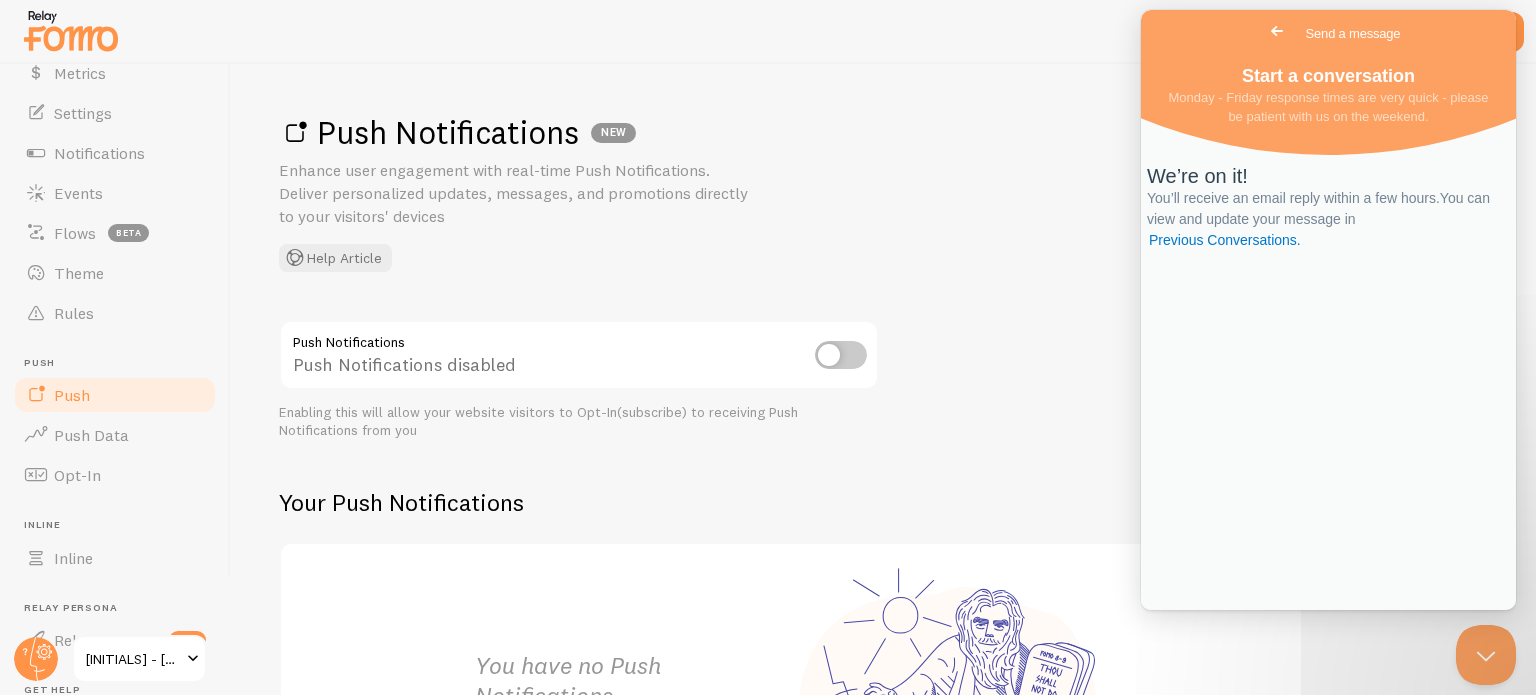 scroll, scrollTop: 0, scrollLeft: 0, axis: both 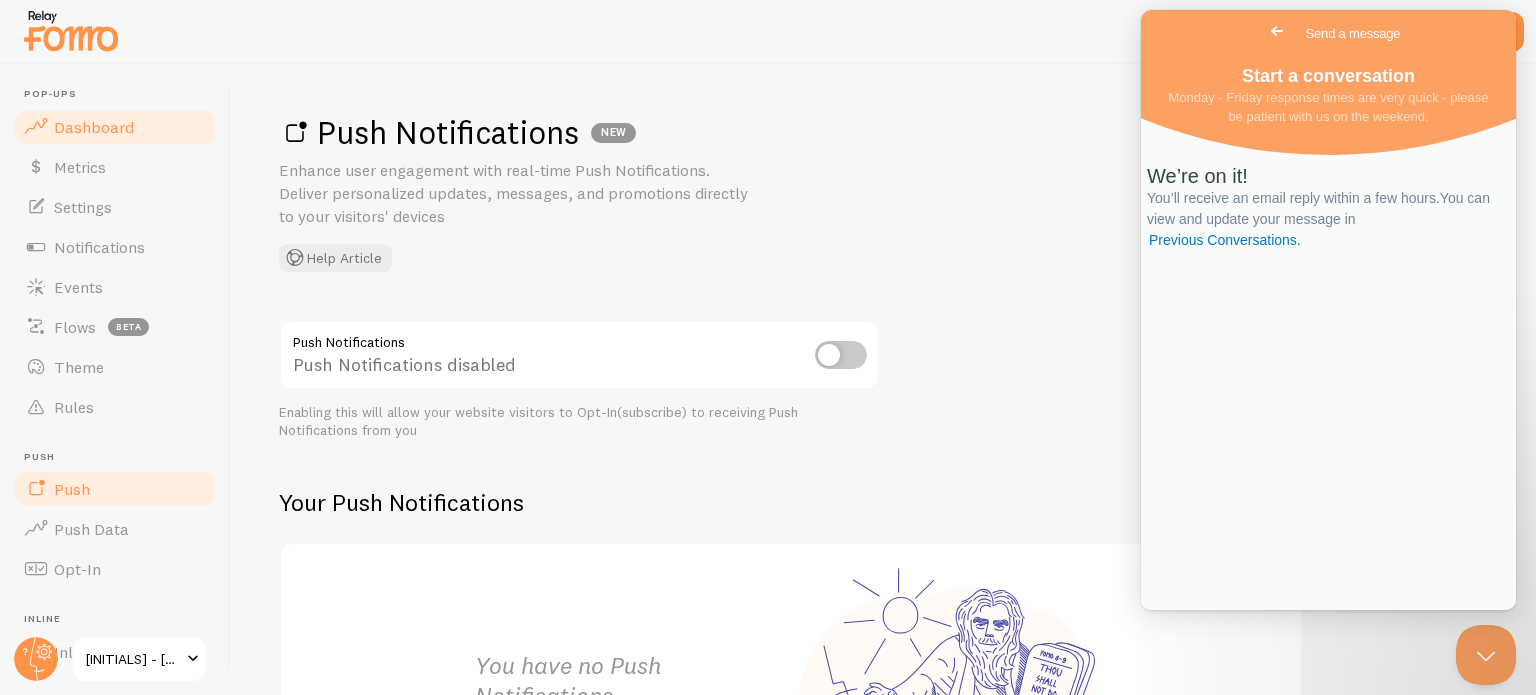 click on "Dashboard" at bounding box center (94, 127) 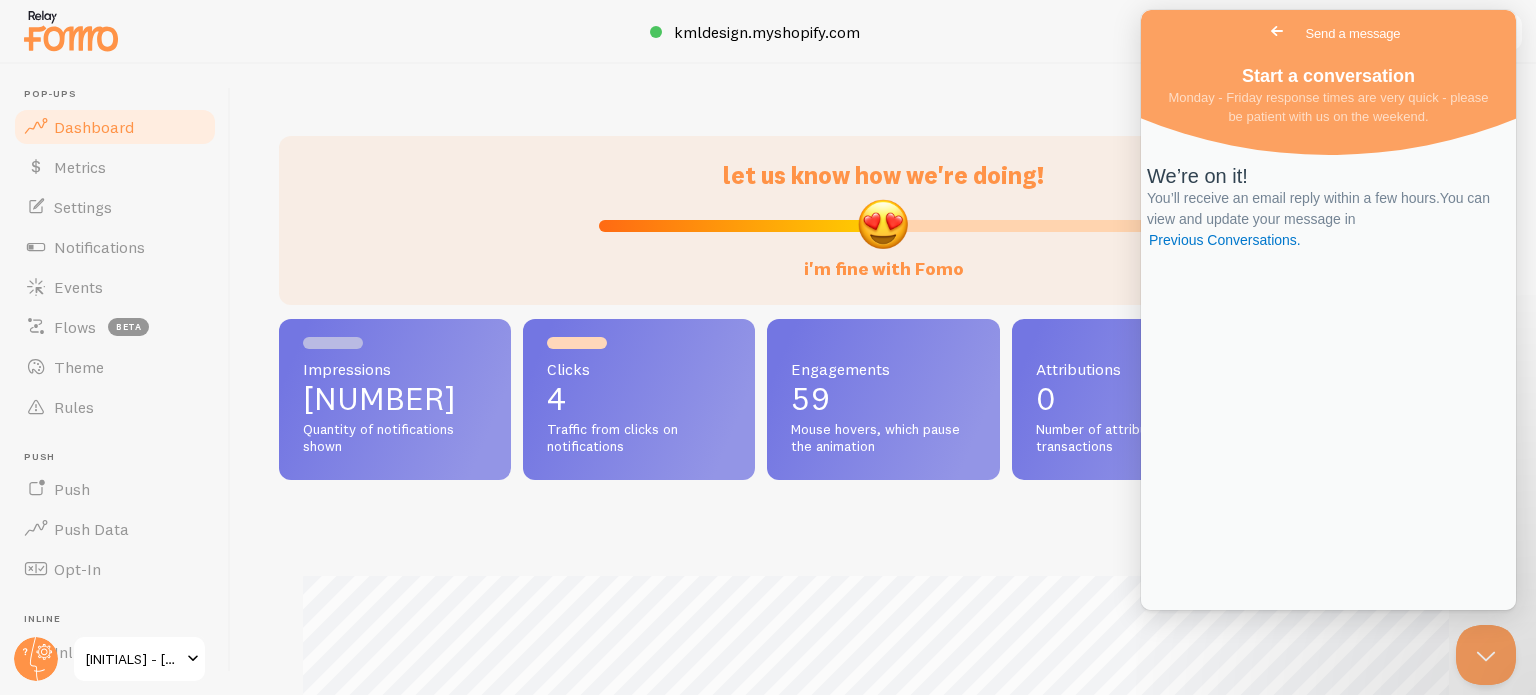 scroll, scrollTop: 999474, scrollLeft: 998805, axis: both 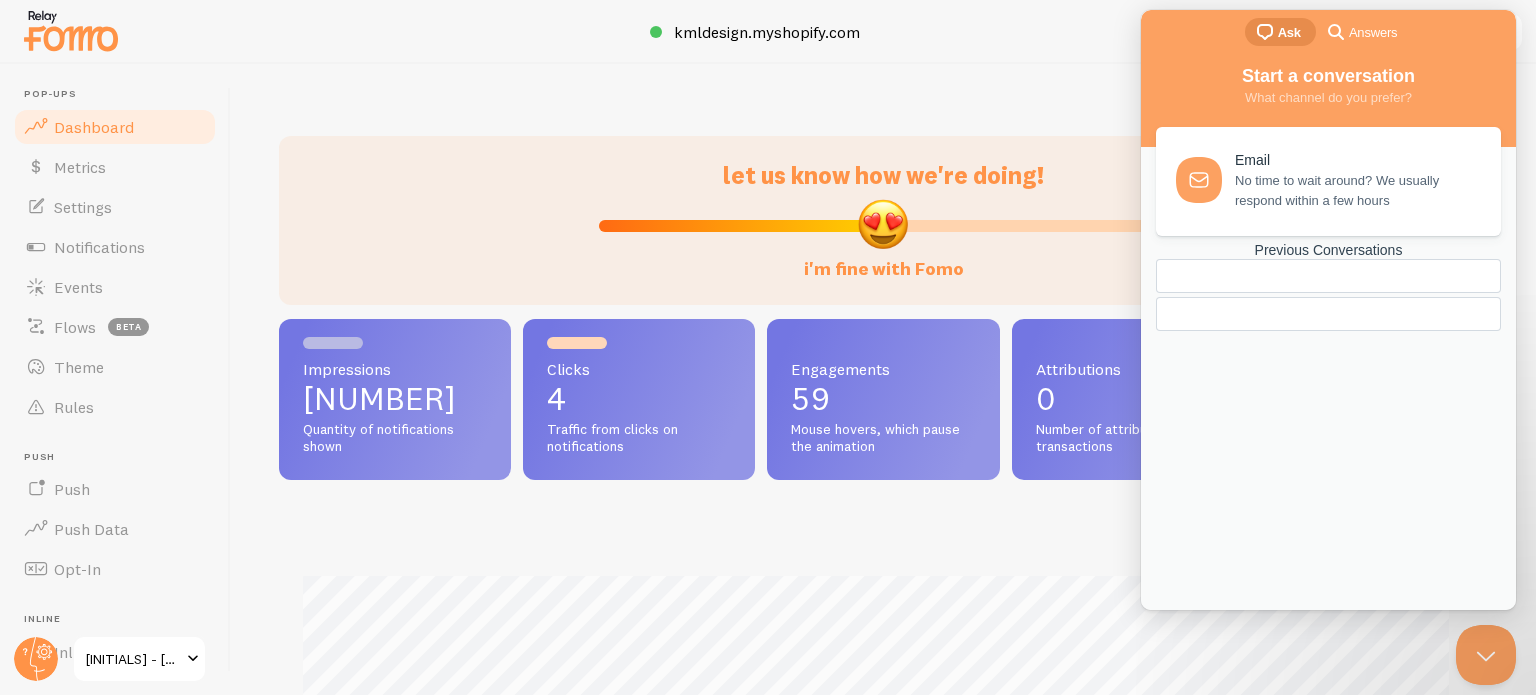click at bounding box center [768, 32] 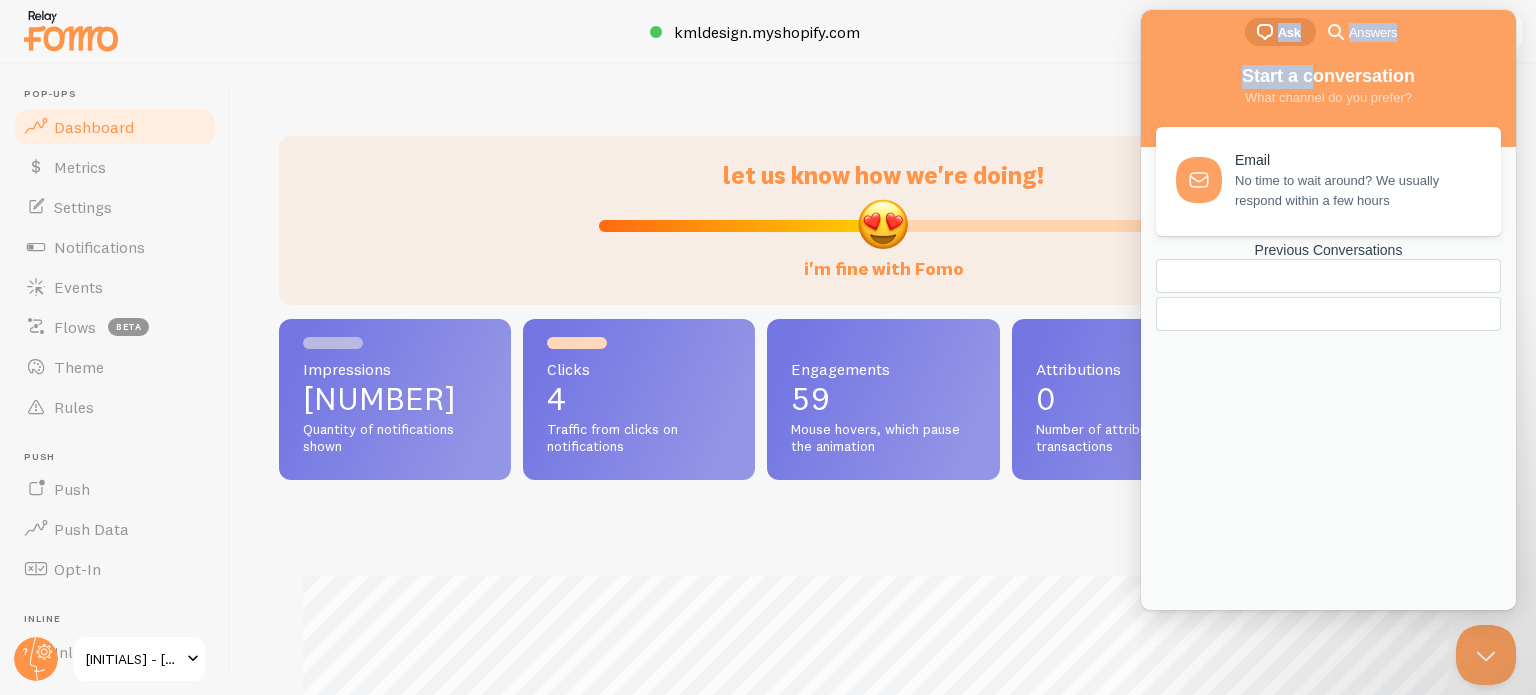drag, startPoint x: 1190, startPoint y: 43, endPoint x: 1317, endPoint y: 87, distance: 134.4061 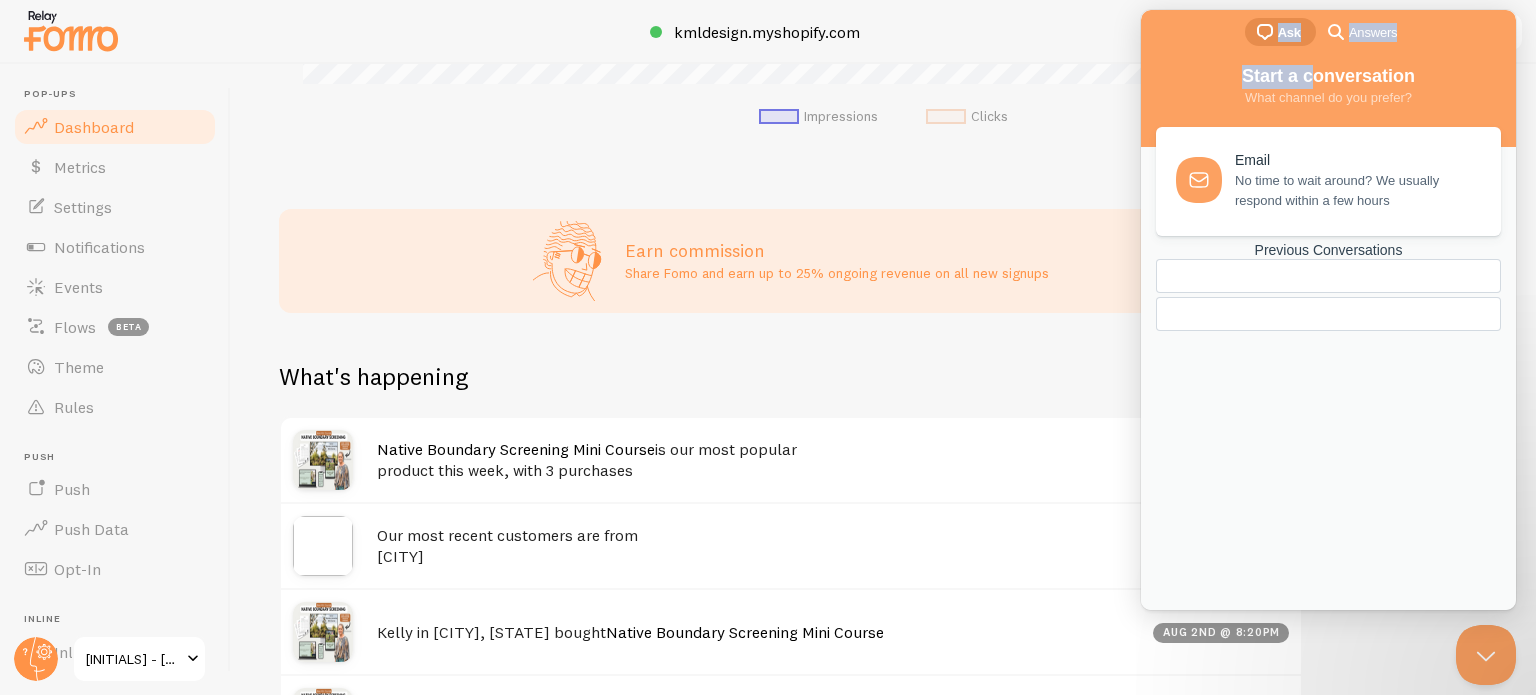 scroll, scrollTop: 900, scrollLeft: 0, axis: vertical 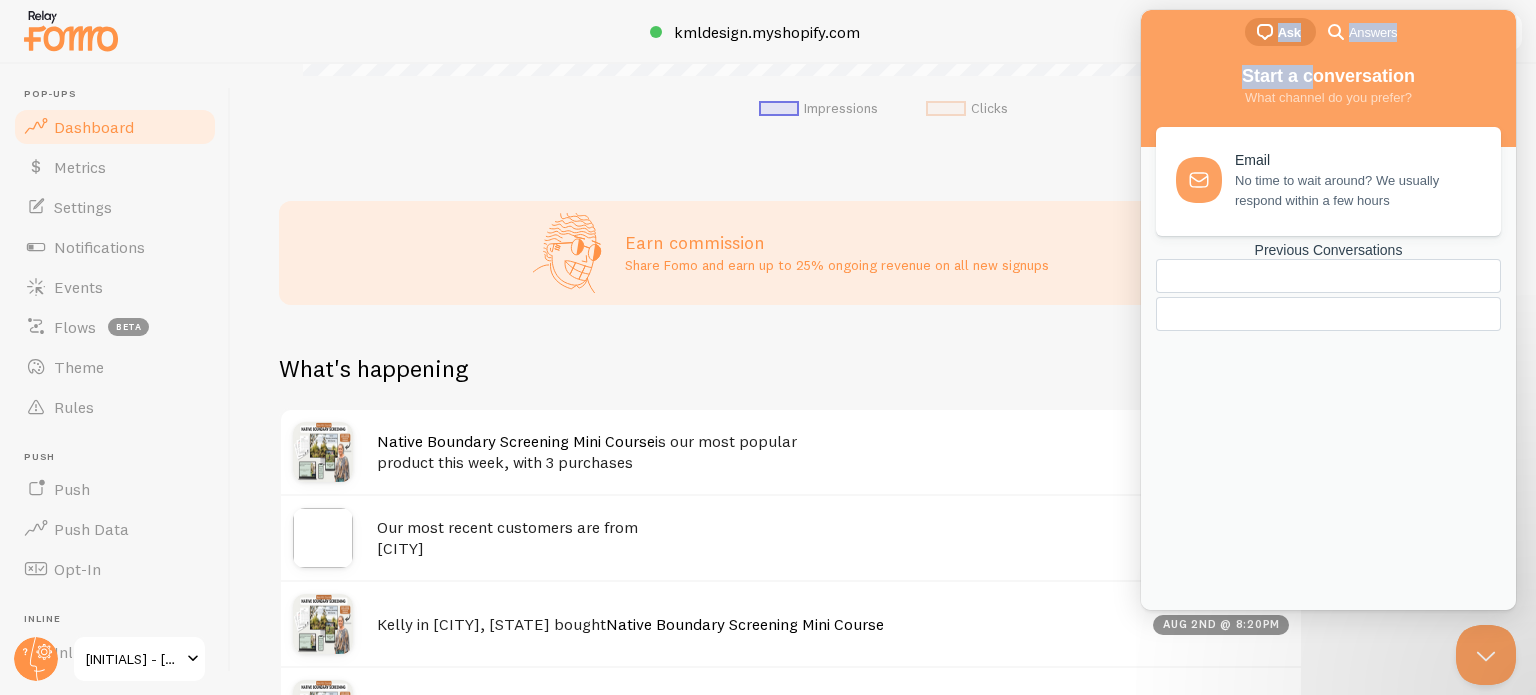 click at bounding box center [1328, 314] 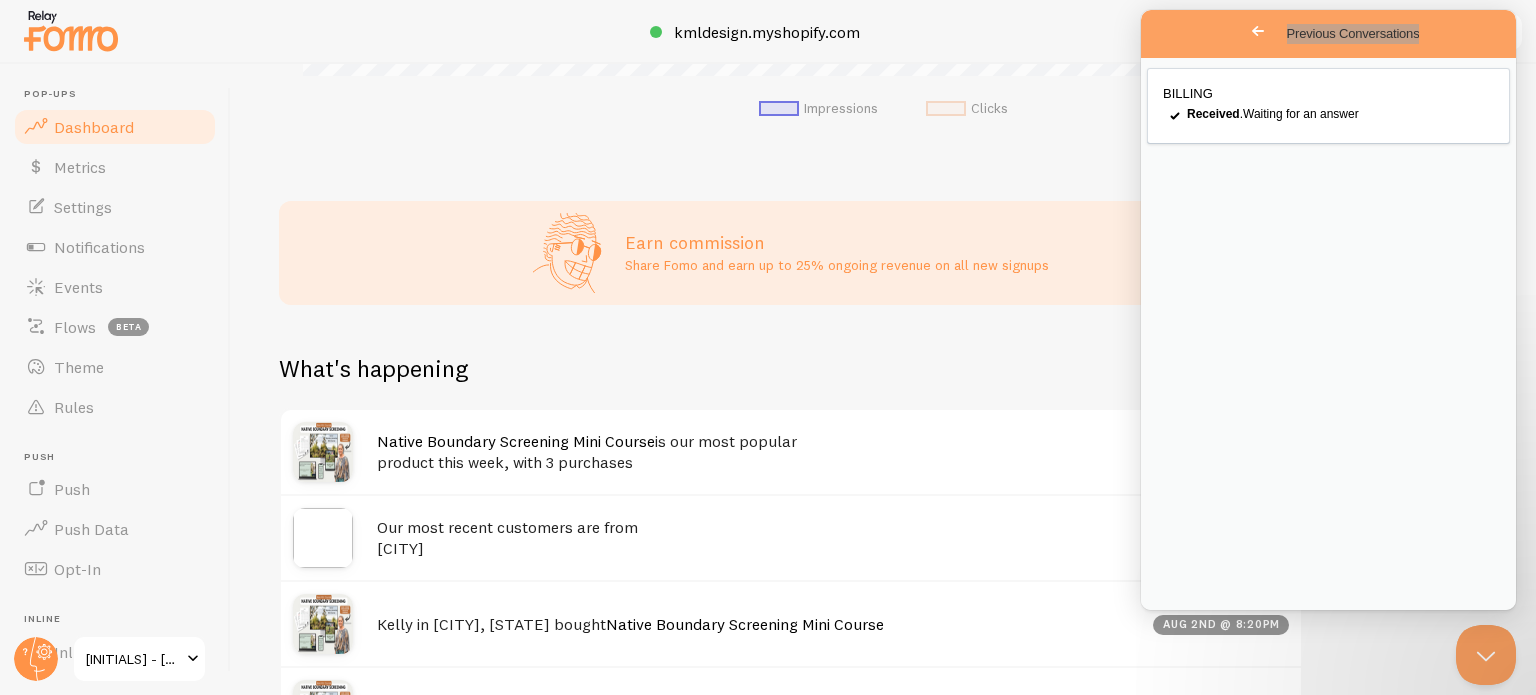 click on "Our most recent customers are from [CITY]" at bounding box center [760, 537] 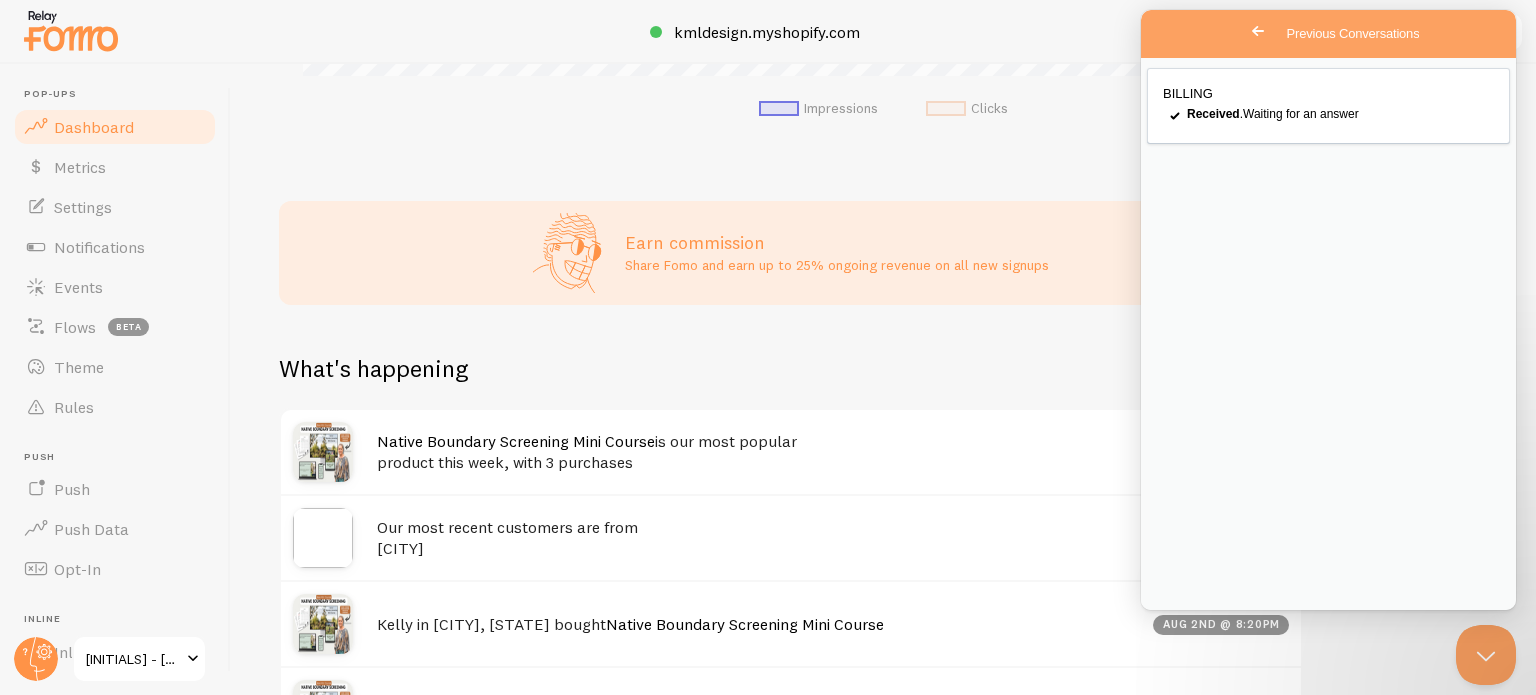 click on "BILLING checkmark Received .  Waiting for an answer" at bounding box center [1328, 334] 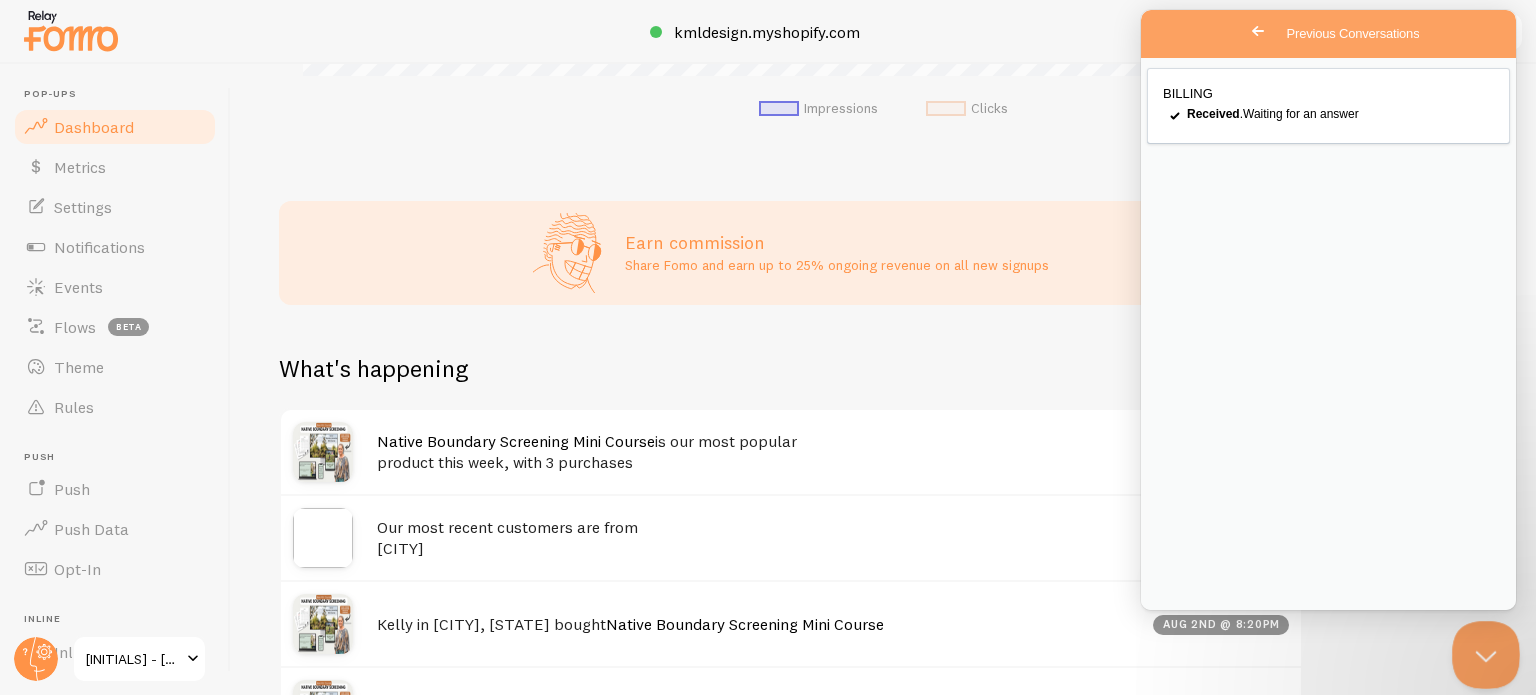 click at bounding box center (1482, 651) 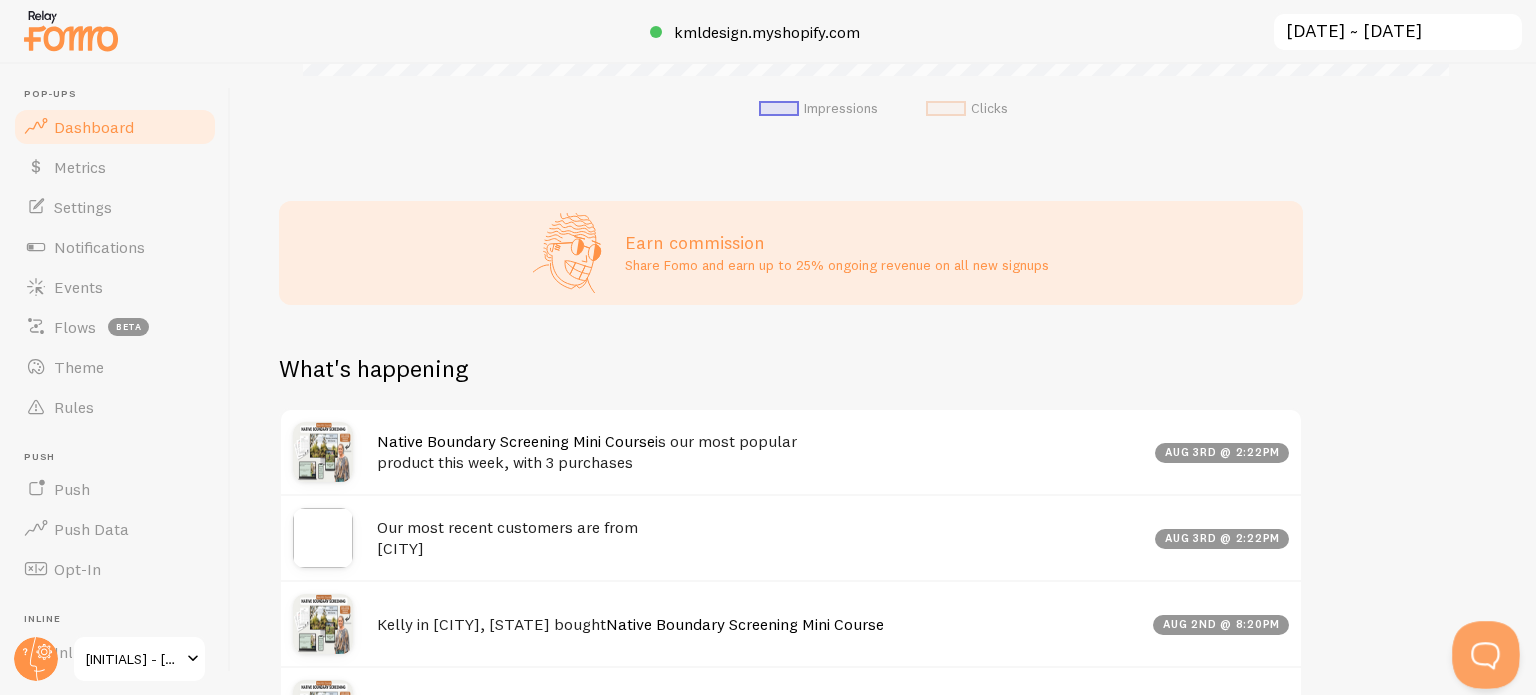 click at bounding box center (1482, 651) 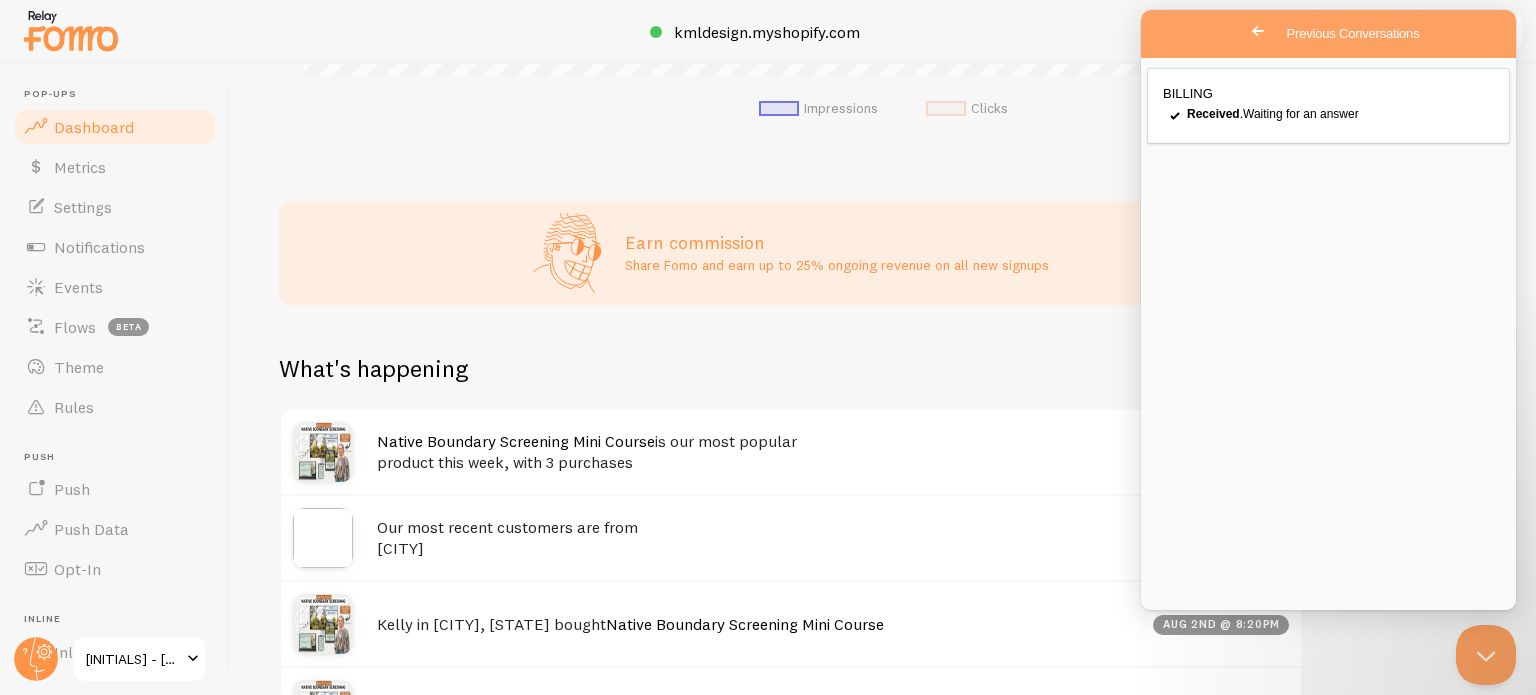 click on "BILLING checkmark Received .  Waiting for an answer" at bounding box center [1328, 334] 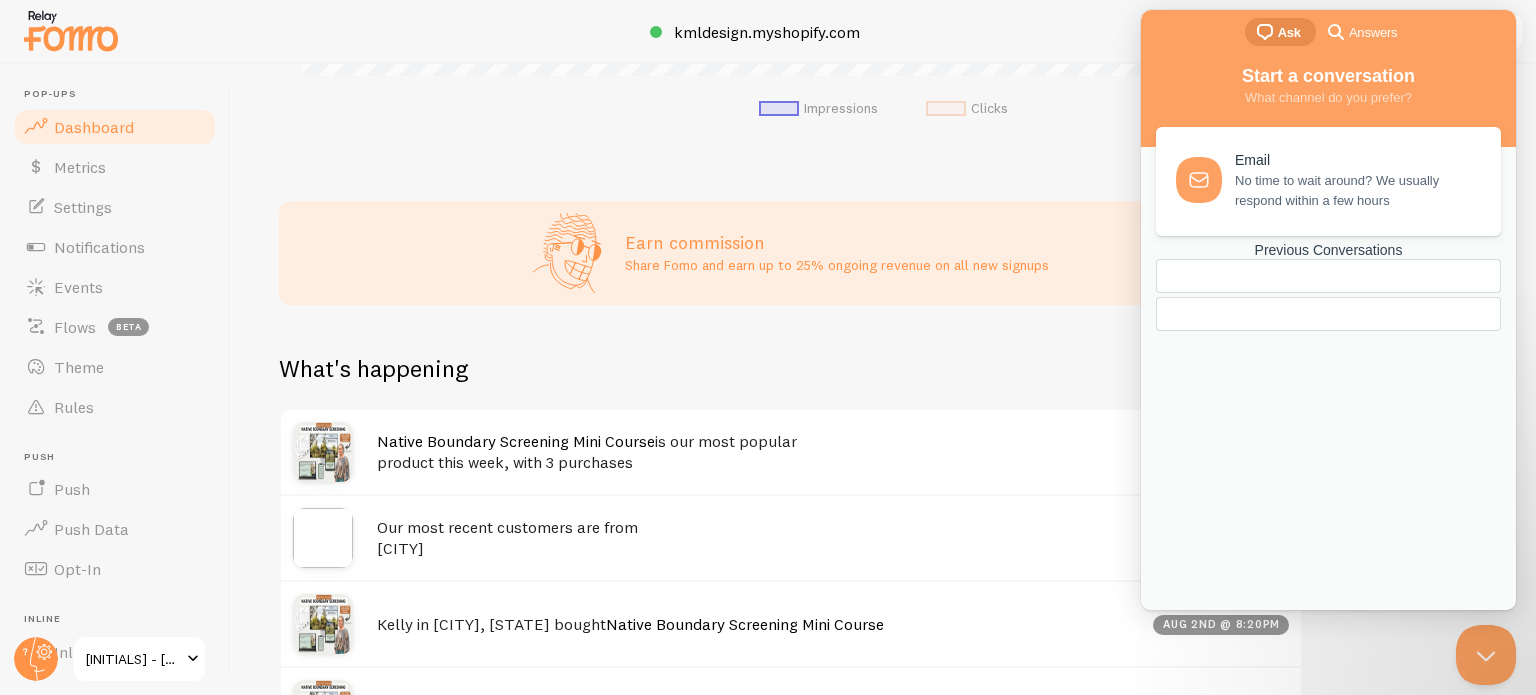 click on "Start a conversation" at bounding box center [1328, 76] 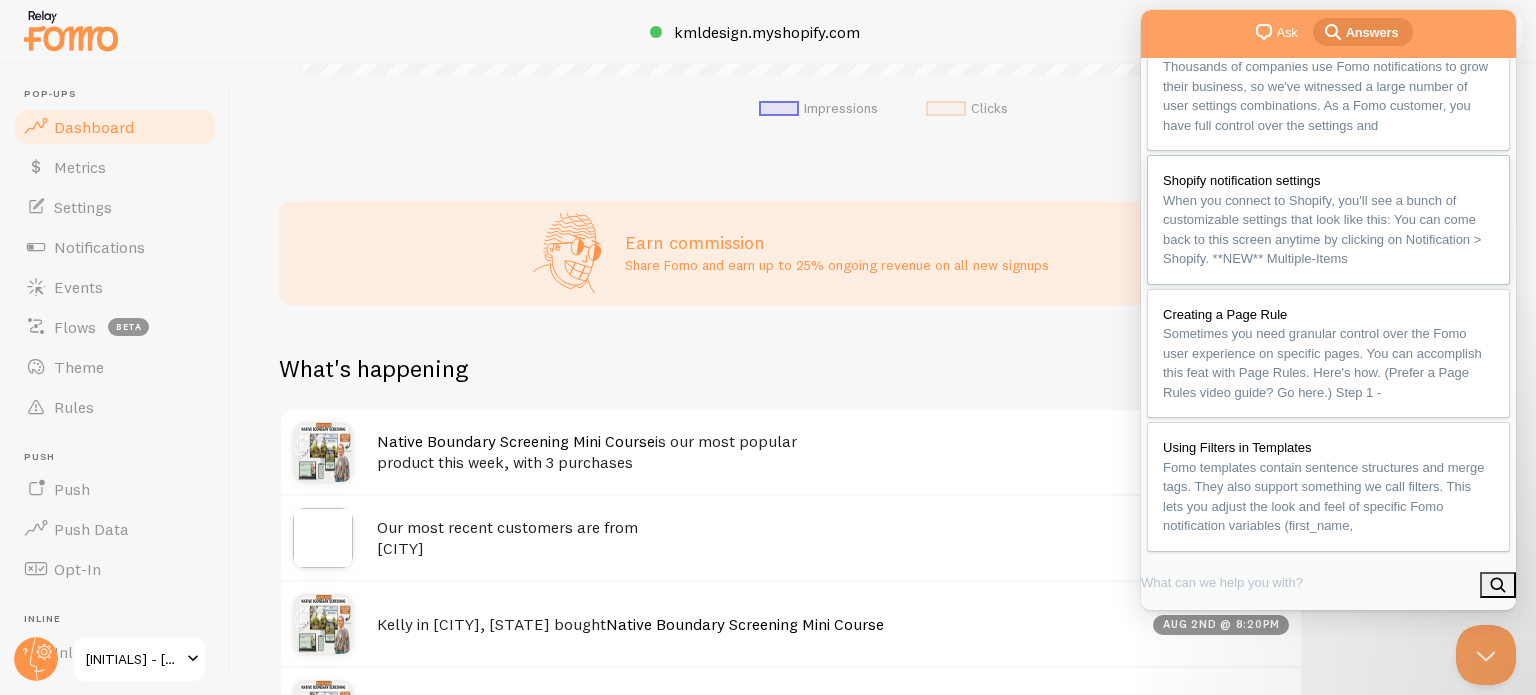 scroll, scrollTop: 378, scrollLeft: 0, axis: vertical 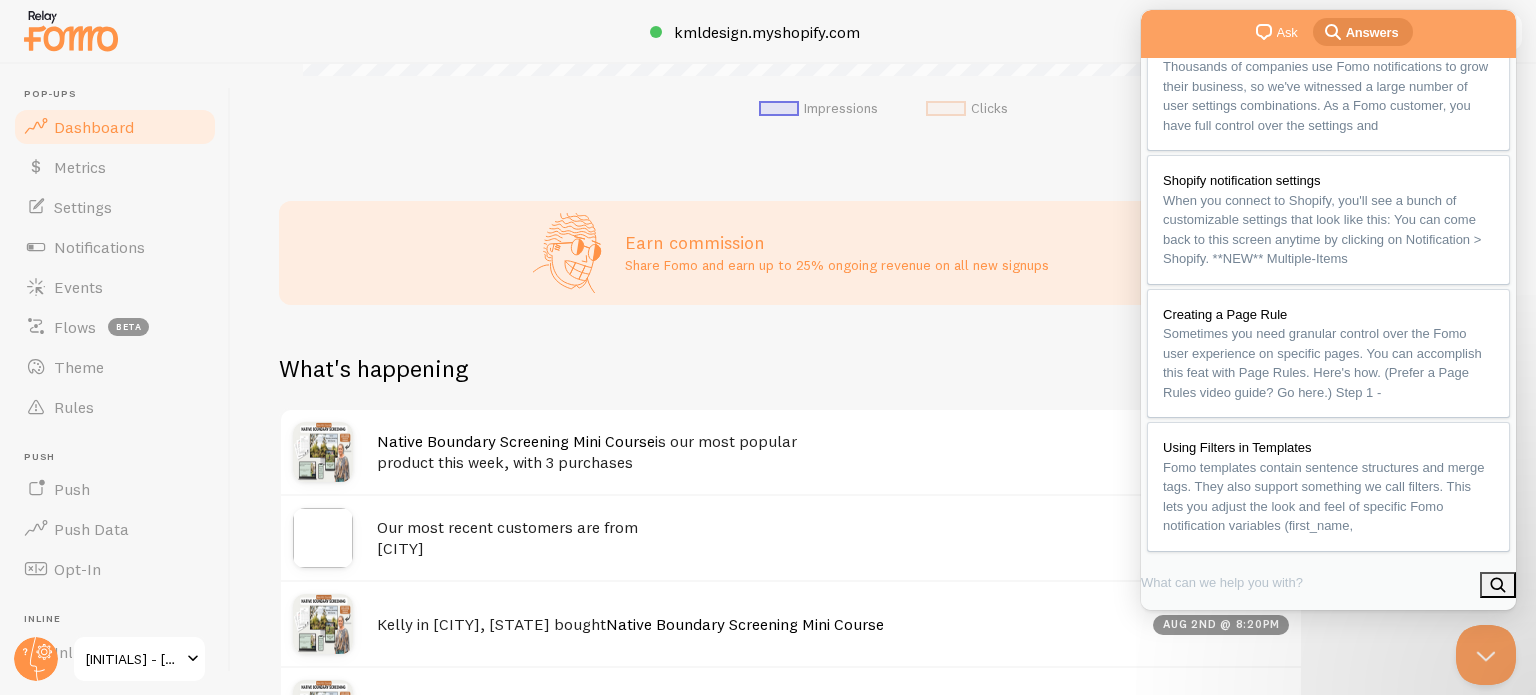 click on "chat-square" at bounding box center [1264, 32] 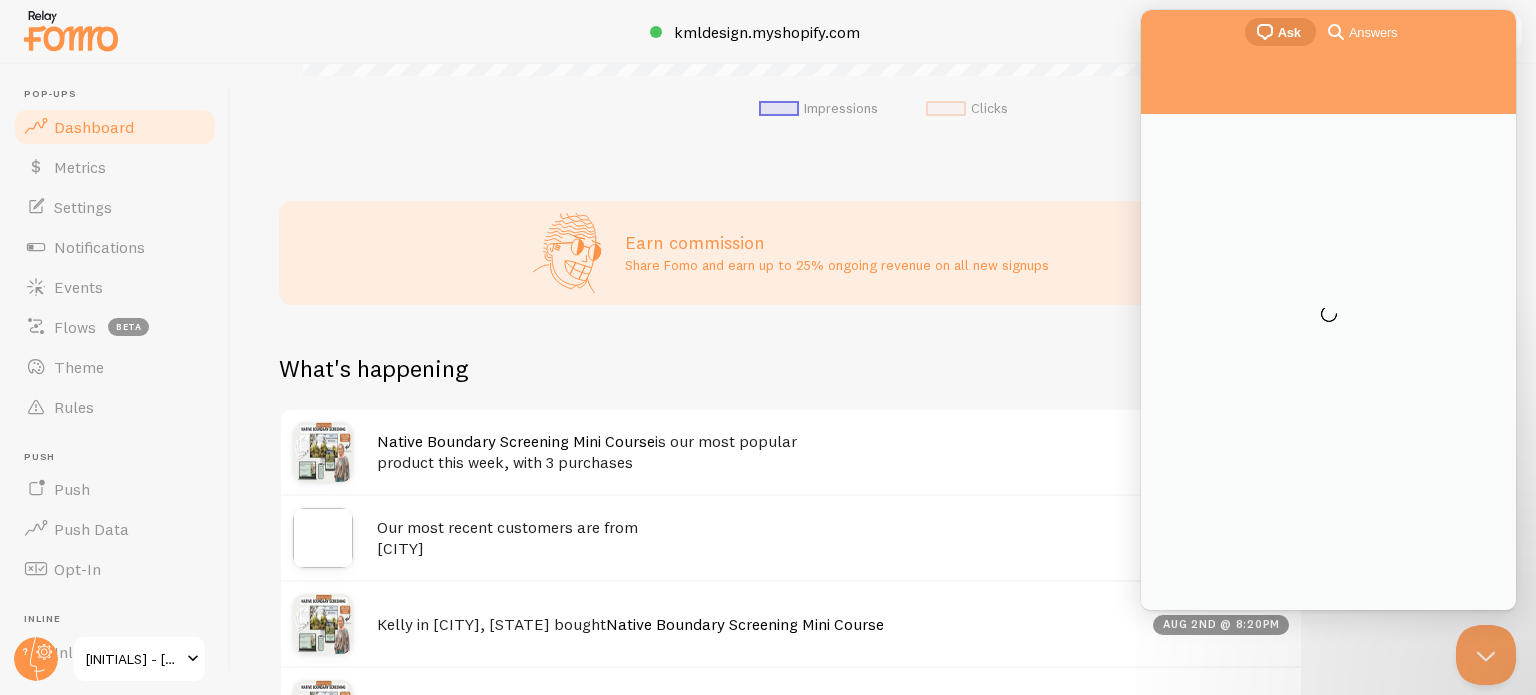 scroll, scrollTop: 0, scrollLeft: 0, axis: both 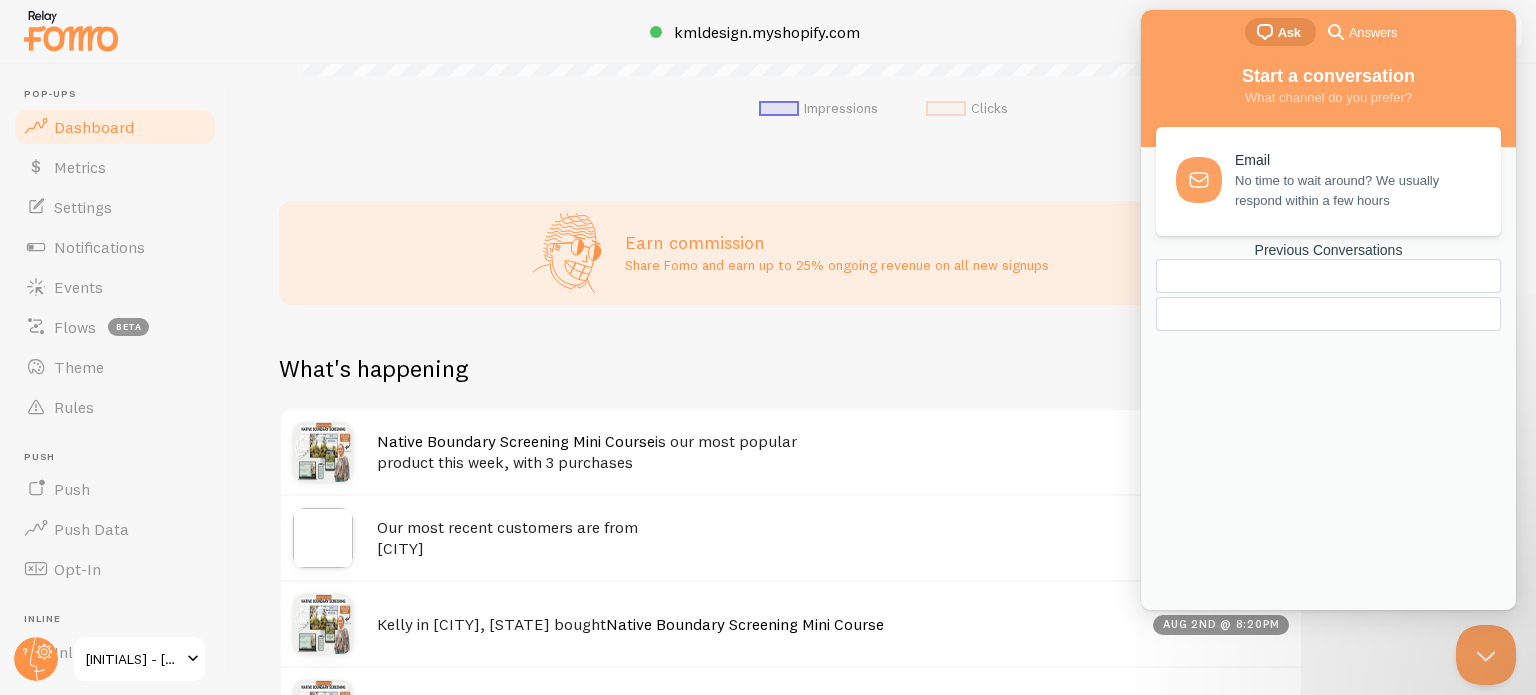 click on "Email No time to wait around? We usually respond within a few hours Previous Conversations" at bounding box center [1328, 348] 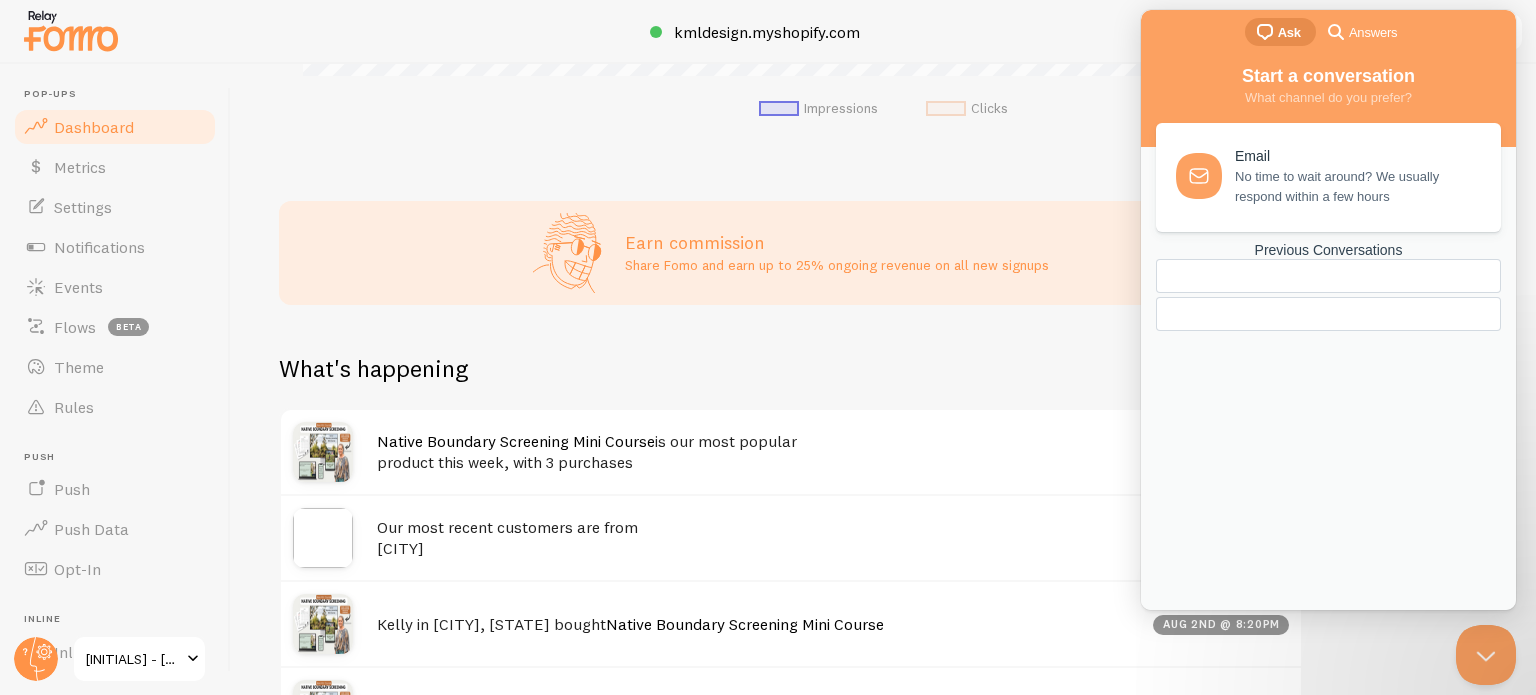 click on "No time to wait around? We usually respond within a few hours" at bounding box center [1356, 187] 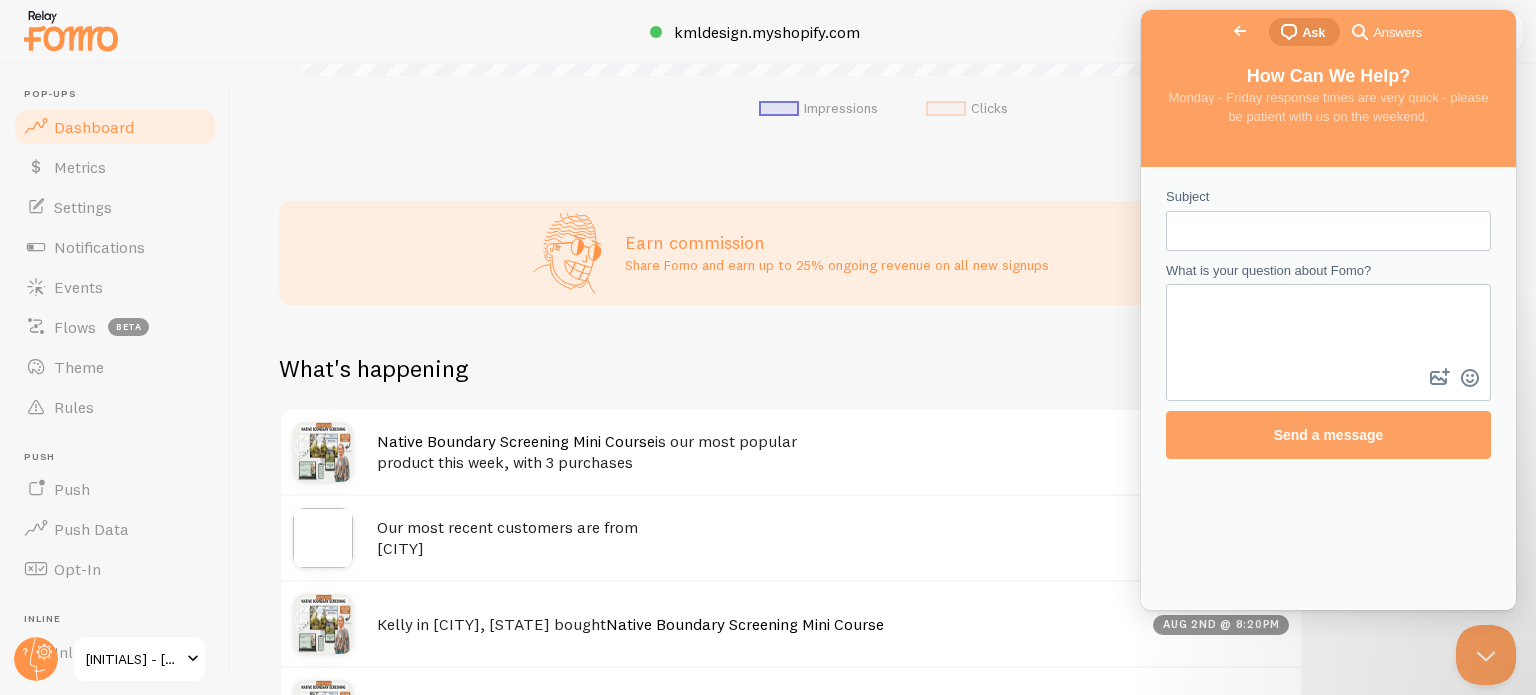 click on "Subject" at bounding box center (1328, 231) 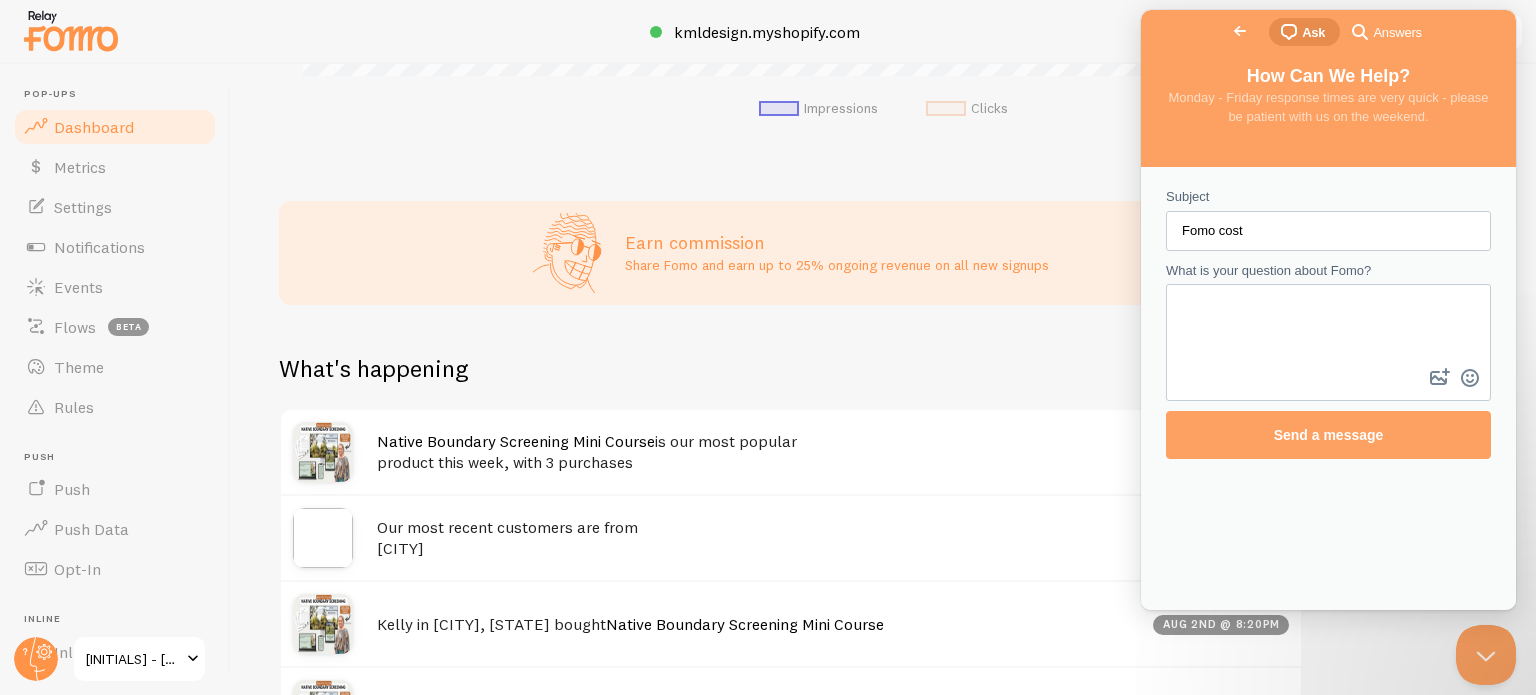 type on "Fomo cost" 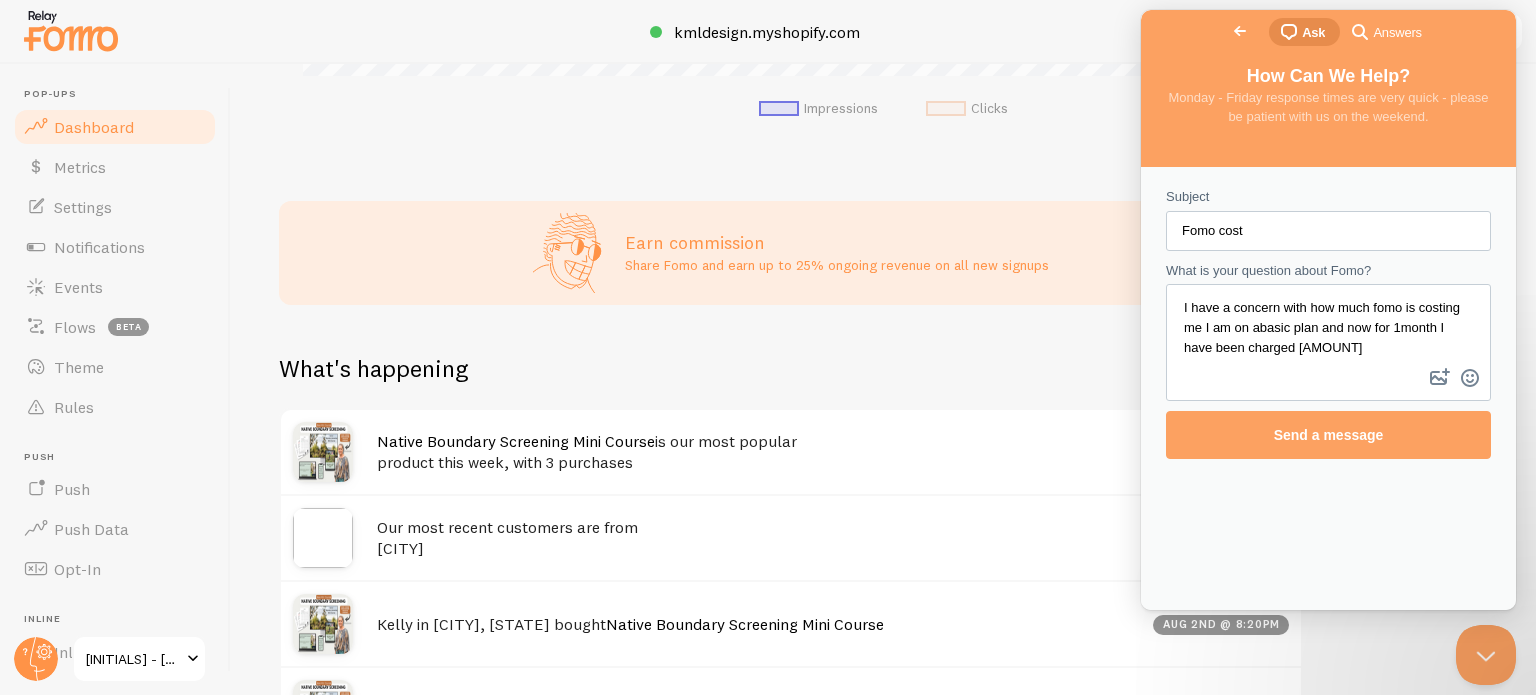 click on "I have a concern with how much fomo is costing me I am on abasic plan and now for 1month I have been charged [AMOUNT]" at bounding box center (1328, 325) 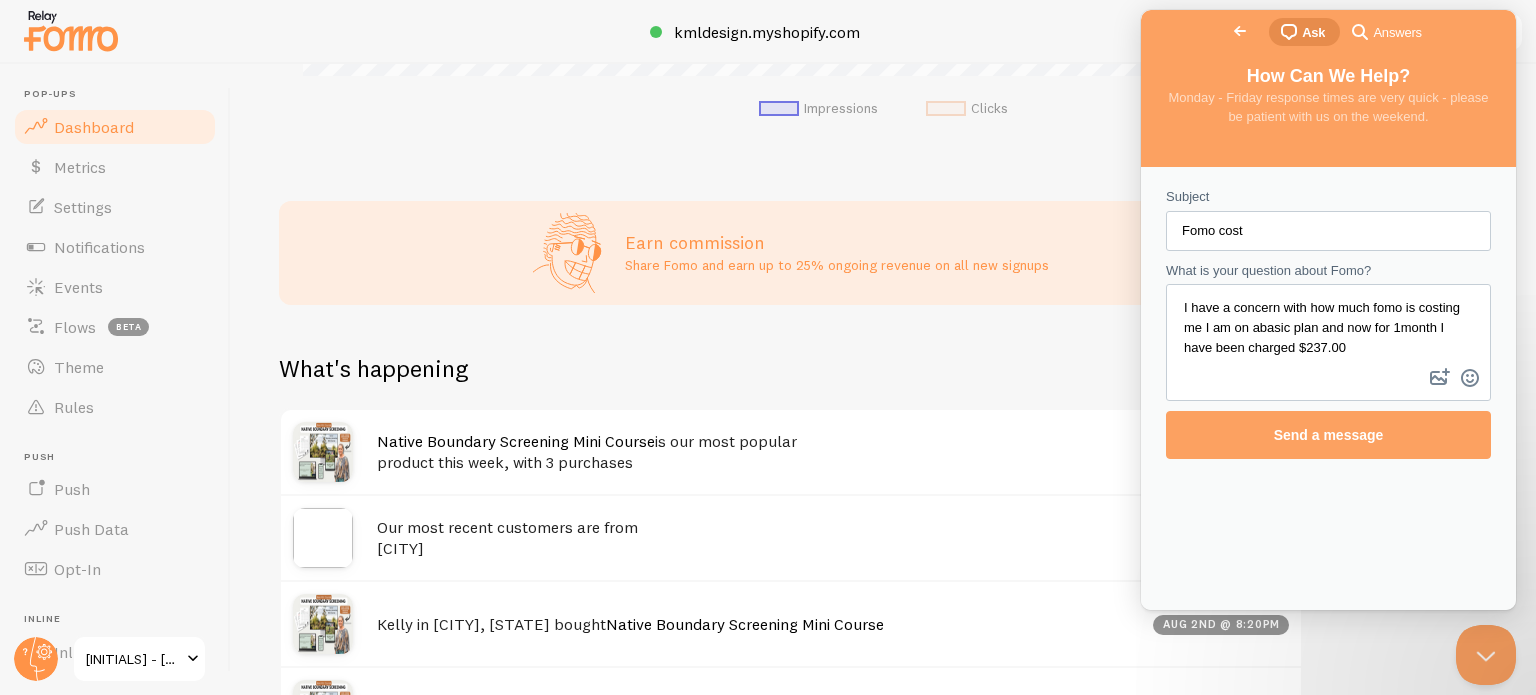 click on "I have a concern with how much fomo is costing me I am on abasic plan and now for 1month I have been charged $237.00" at bounding box center [1328, 325] 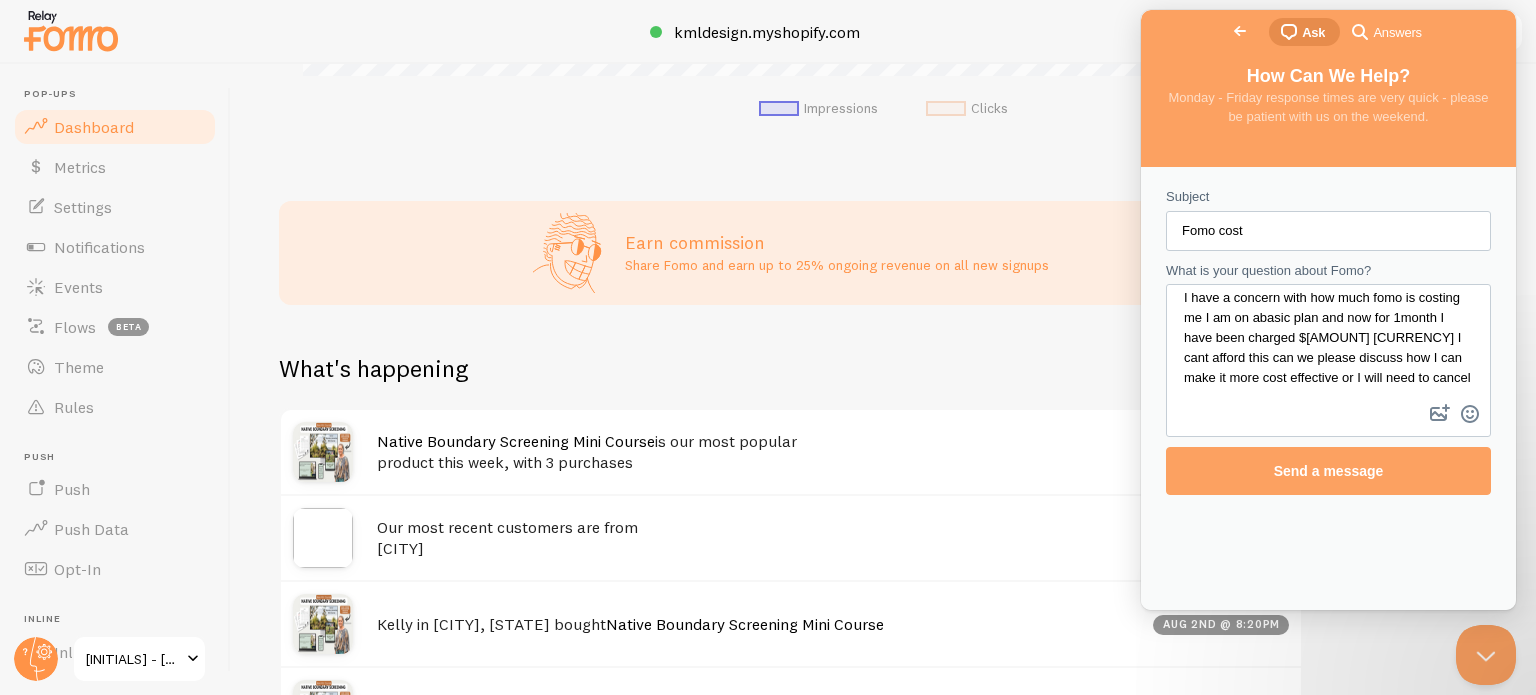 scroll, scrollTop: 19, scrollLeft: 0, axis: vertical 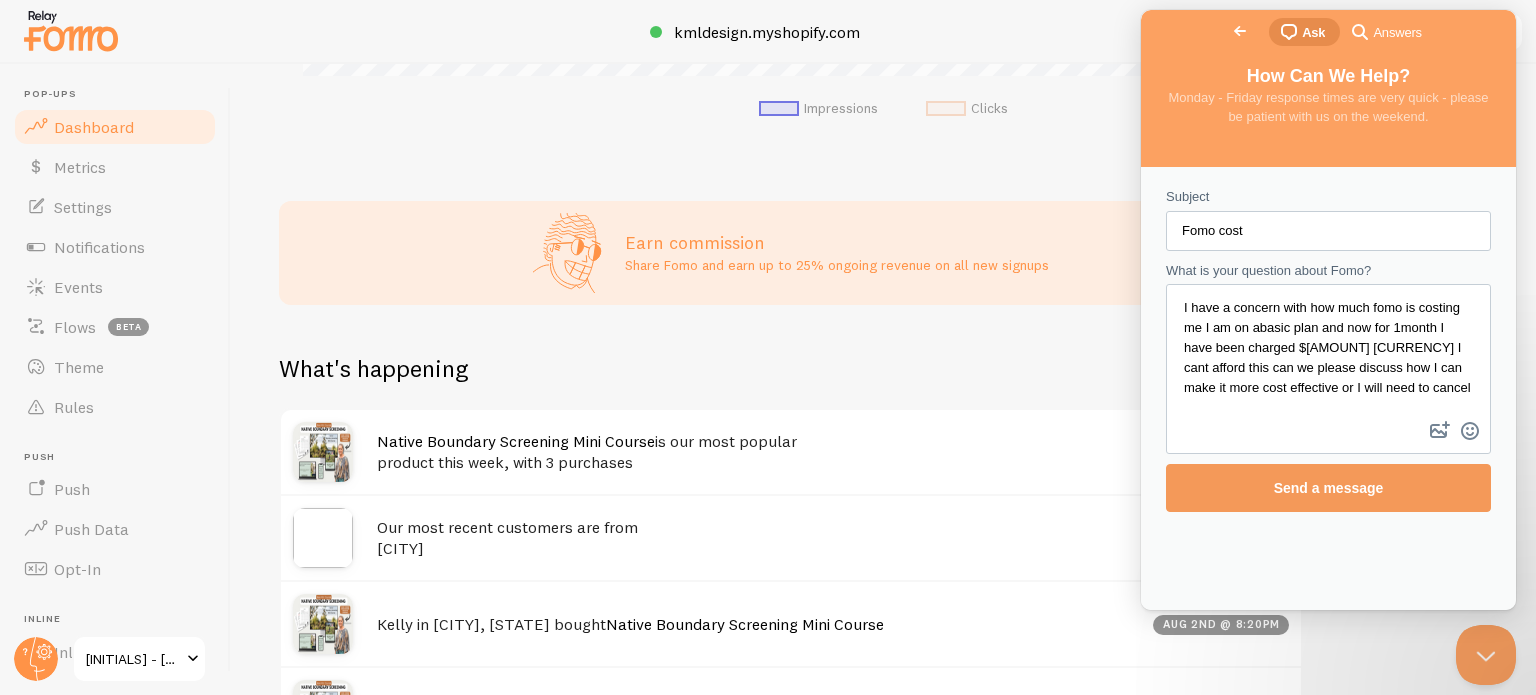 type on "I have a concern with how much fomo is costing me I am on abasic plan and now for 1month I have been charged $[AMOUNT] [CURRENCY] I cant afford this can we please discuss how I can make it more cost effective or I will need to cancel" 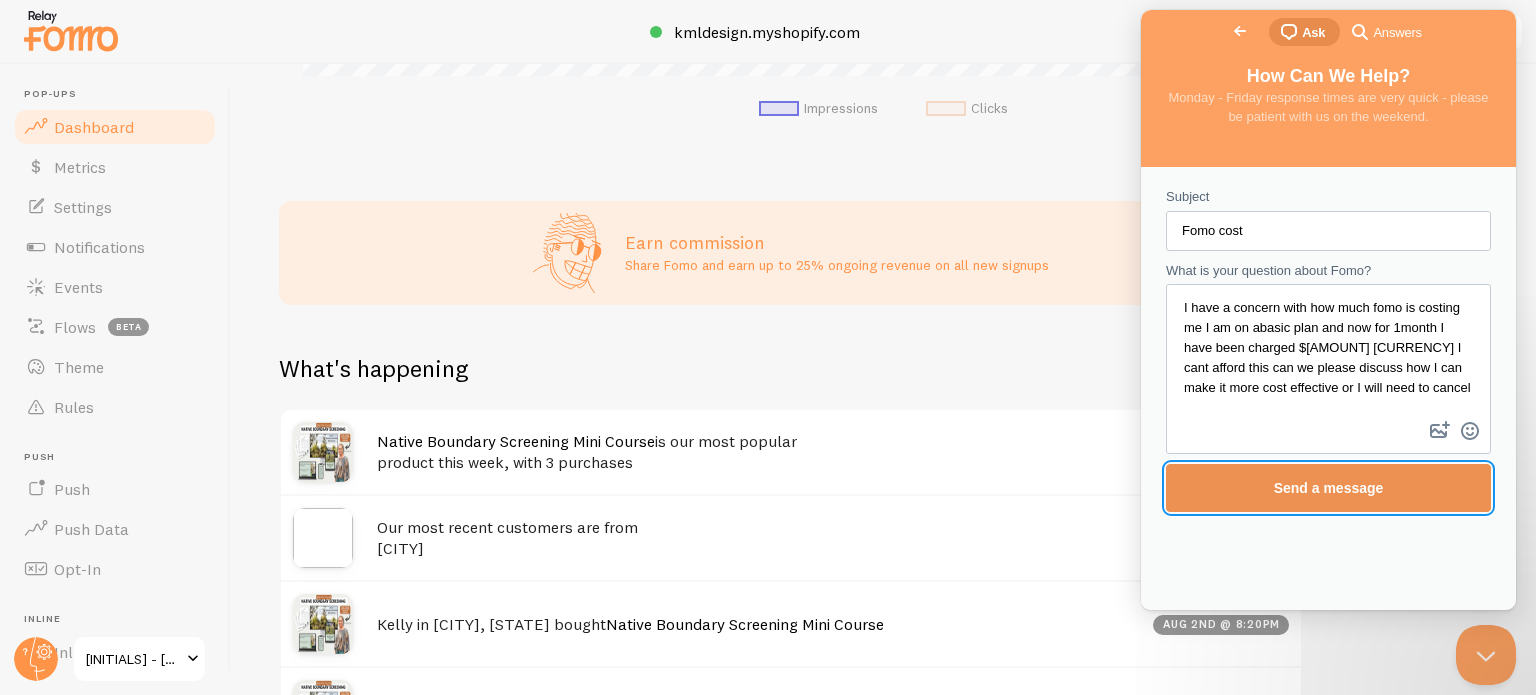 click on "Send a message" at bounding box center (1328, 488) 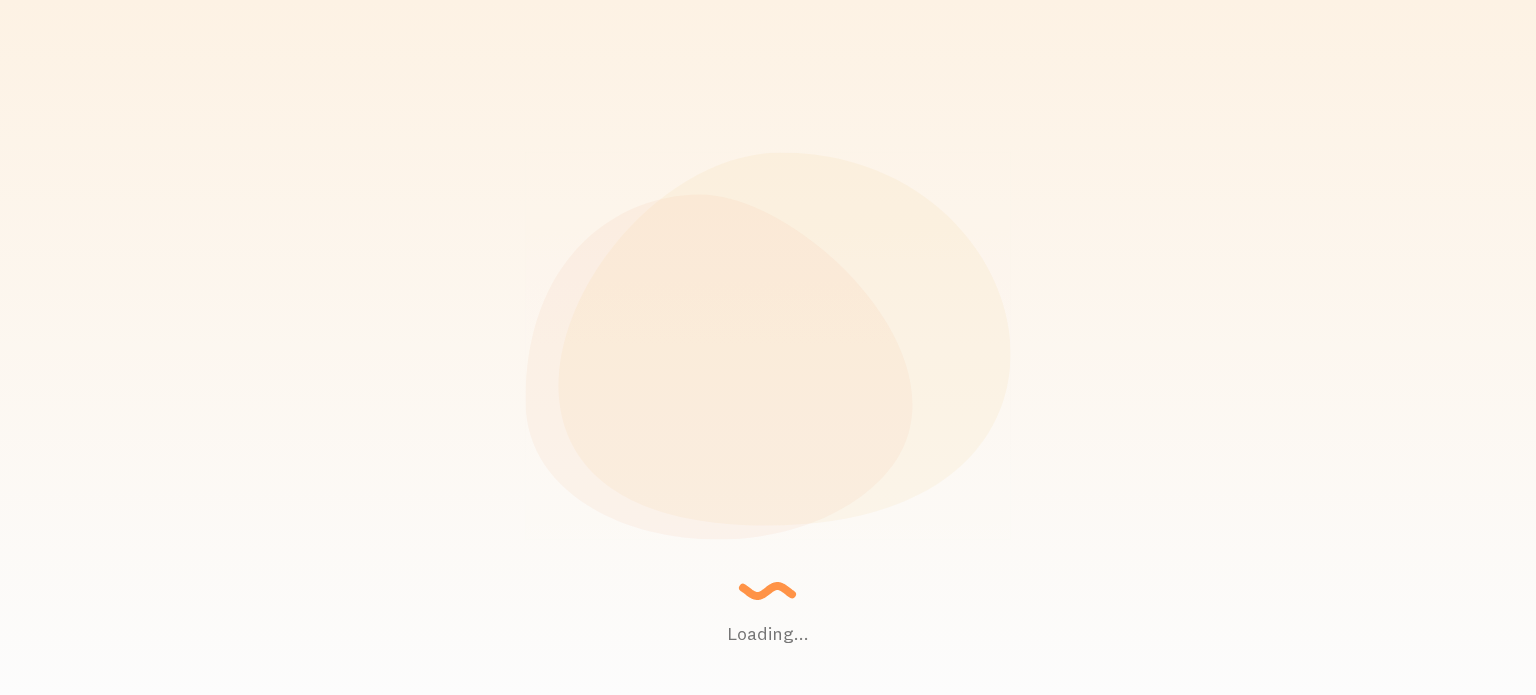 scroll, scrollTop: 0, scrollLeft: 0, axis: both 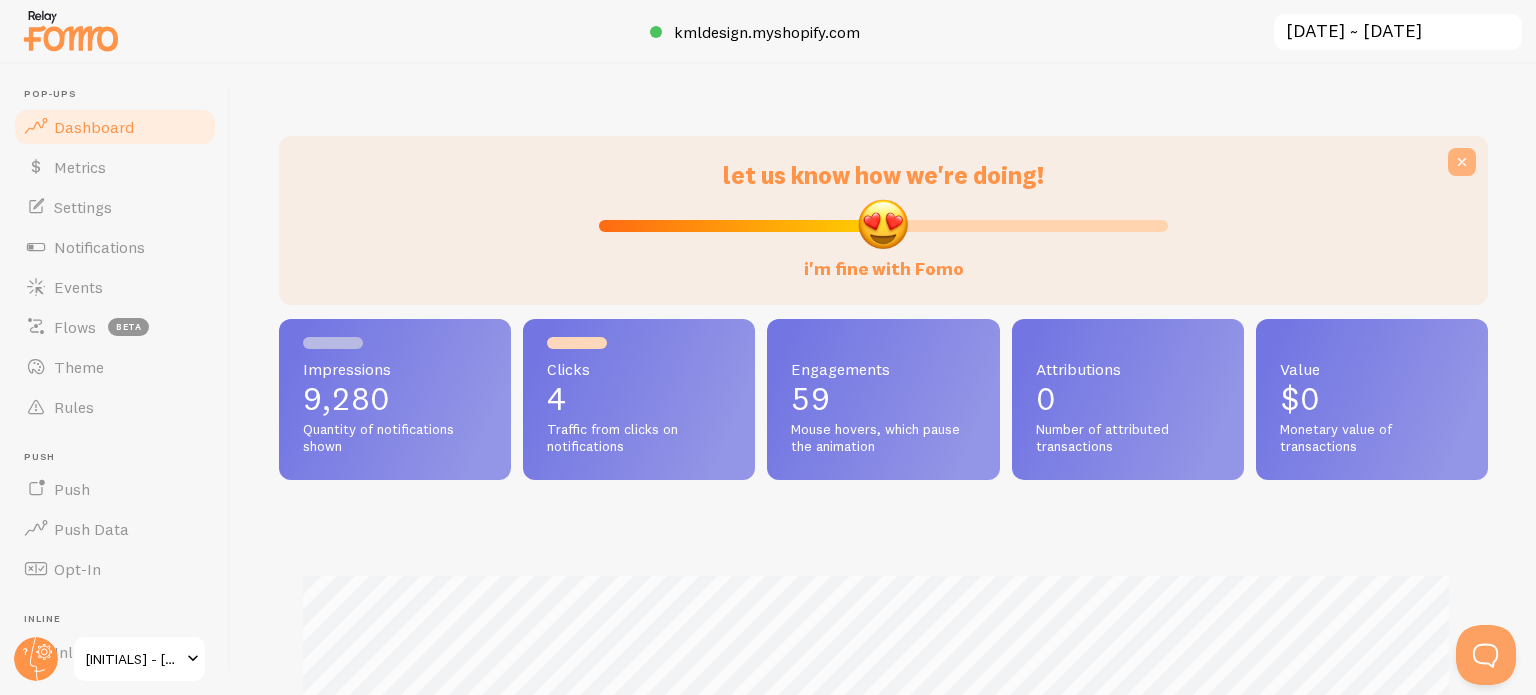 click at bounding box center [1462, 162] 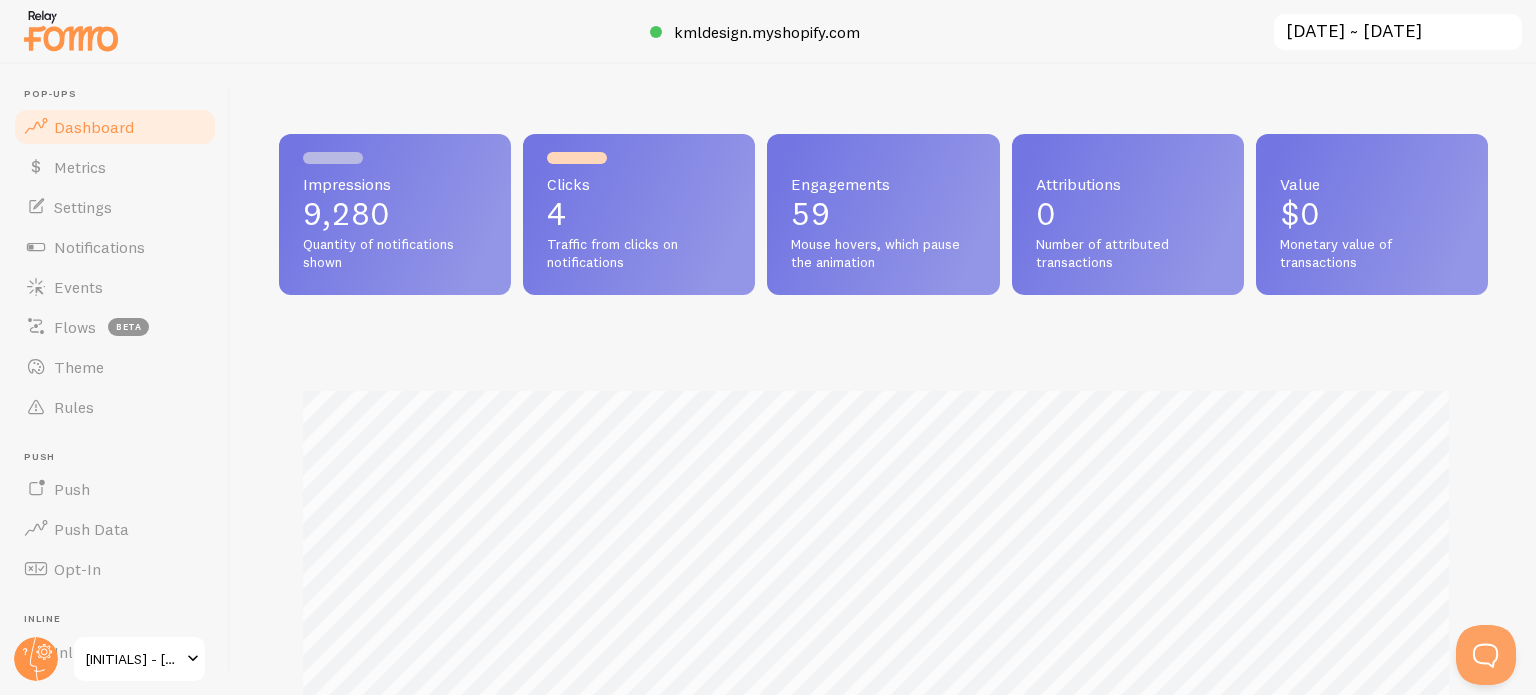 scroll, scrollTop: 0, scrollLeft: 0, axis: both 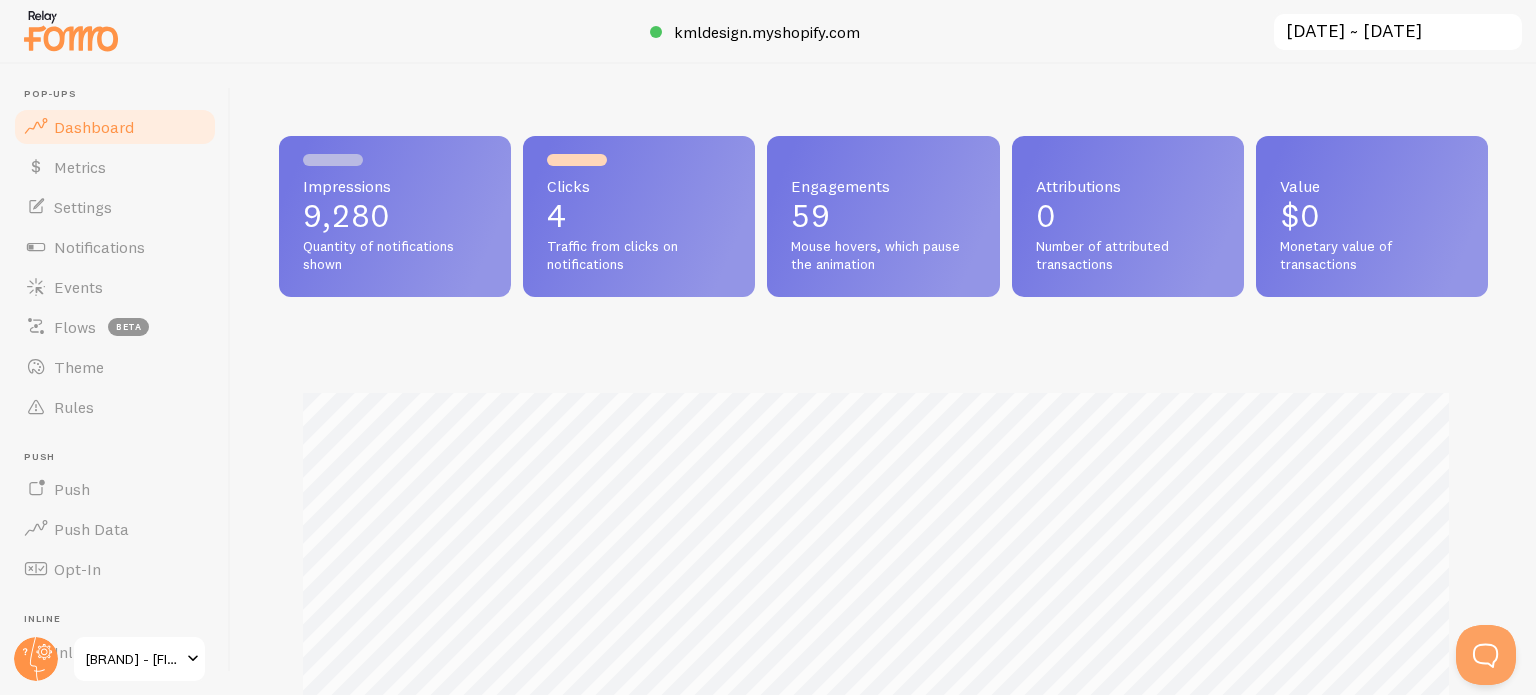 click on "[DATE] ~ [DATE]" at bounding box center [1398, 32] 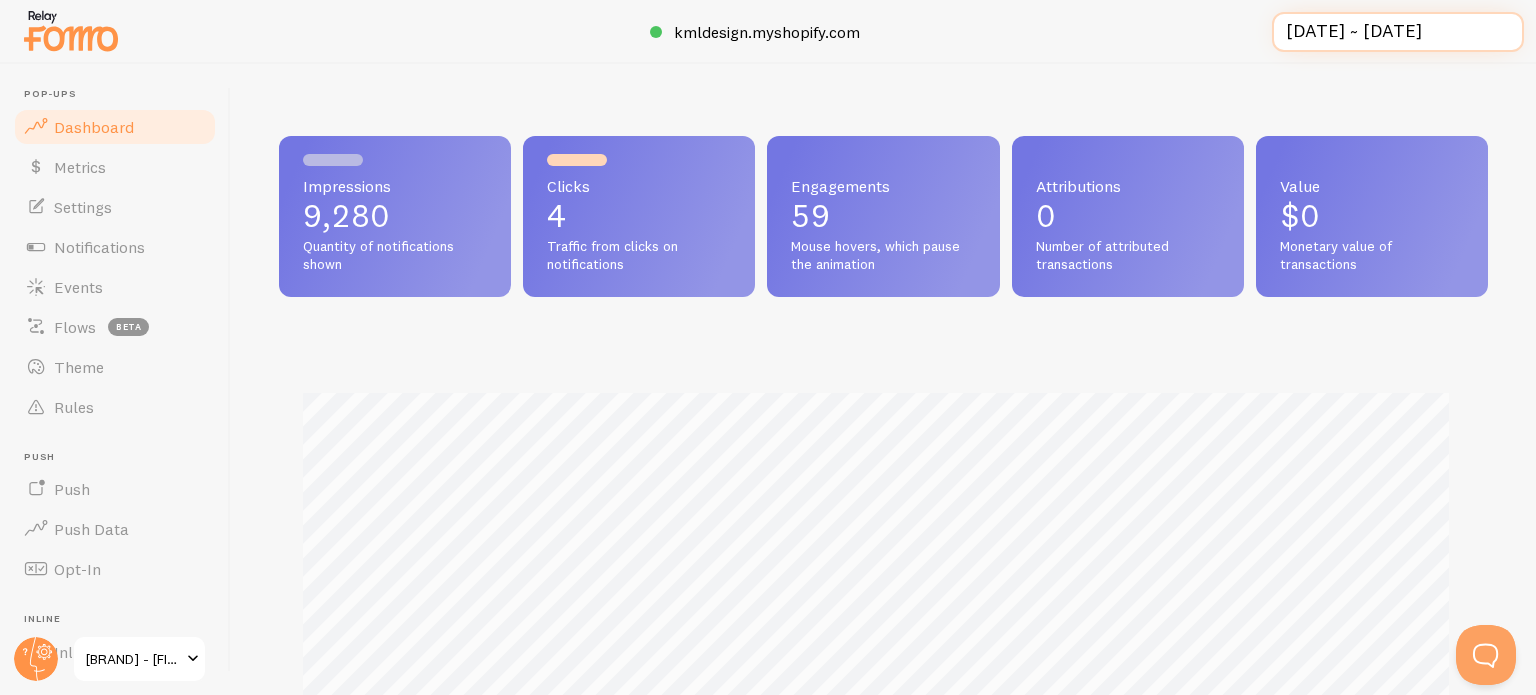 scroll, scrollTop: 0, scrollLeft: 3, axis: horizontal 